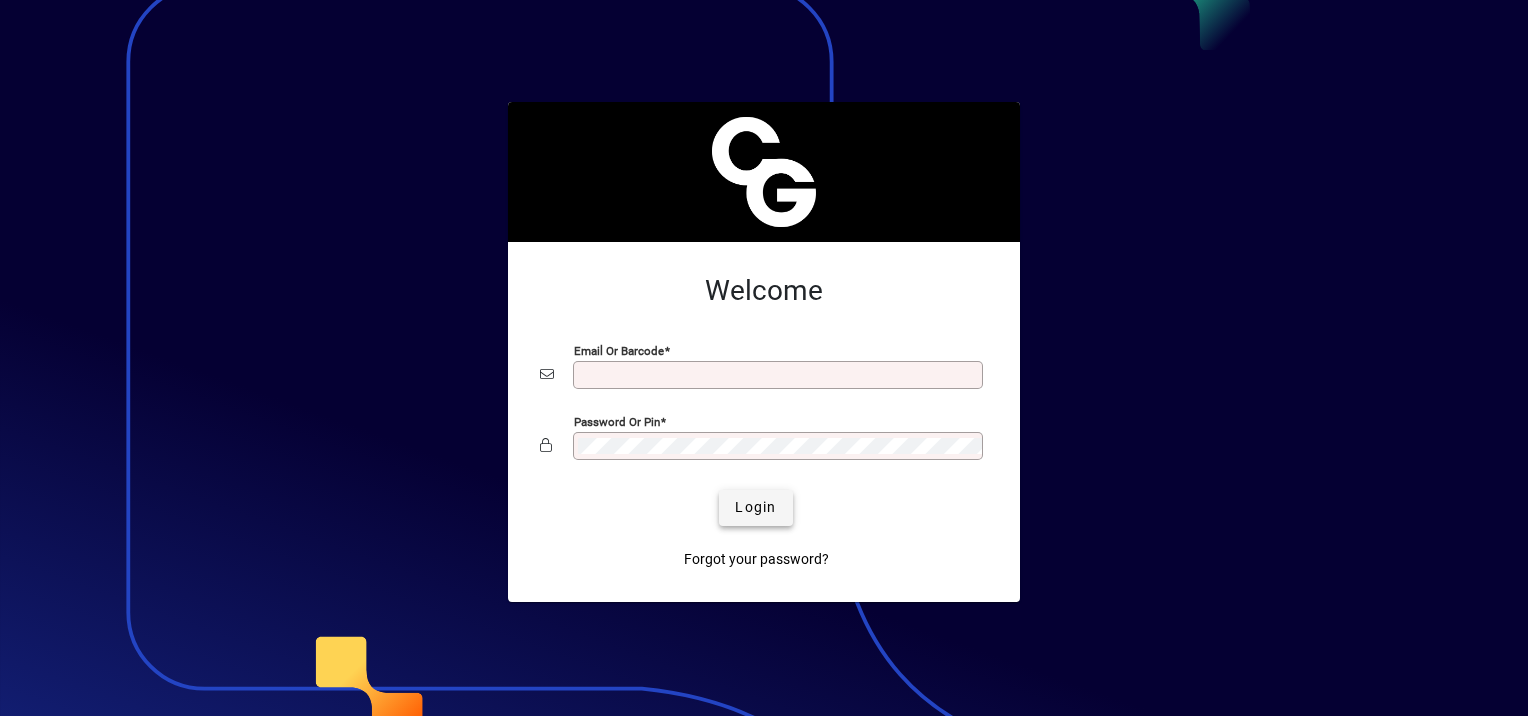 scroll, scrollTop: 0, scrollLeft: 0, axis: both 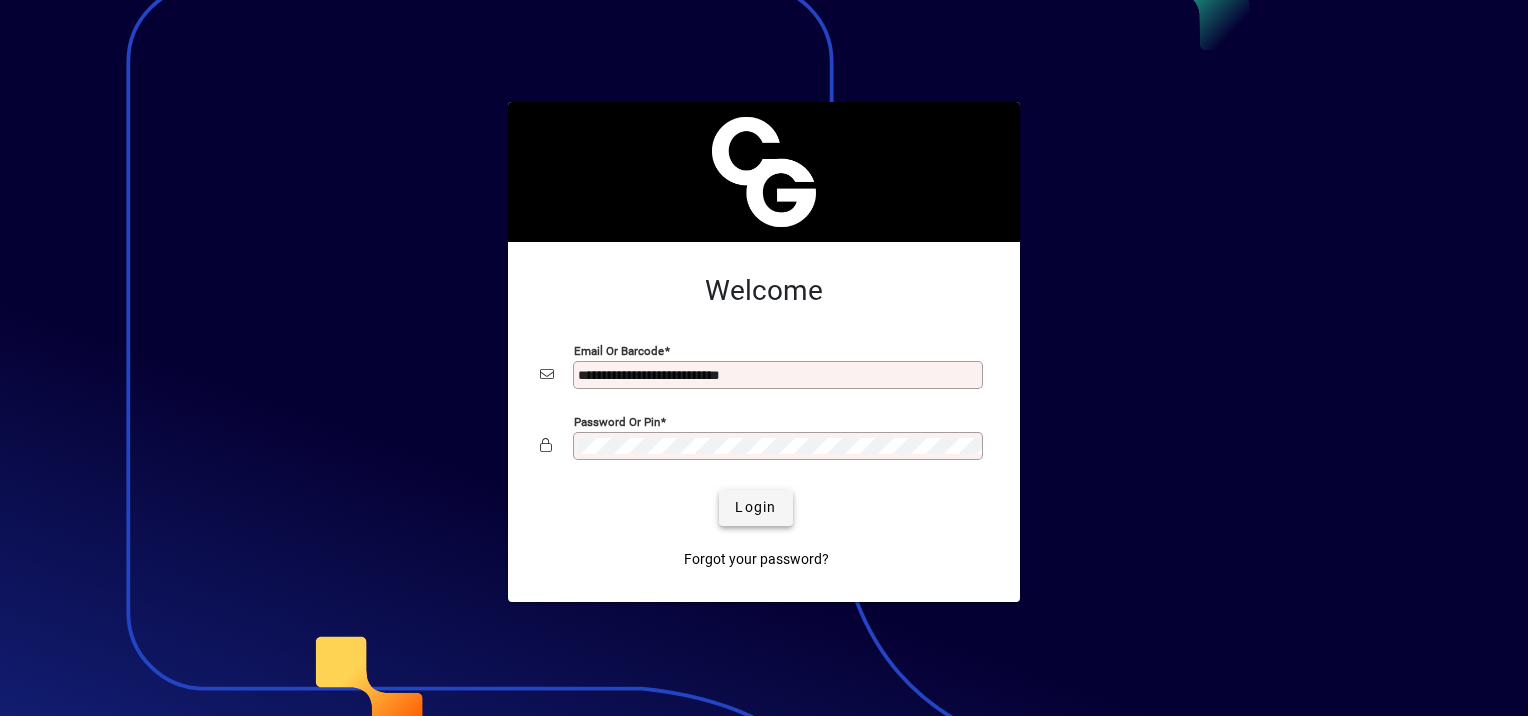 click on "Login" 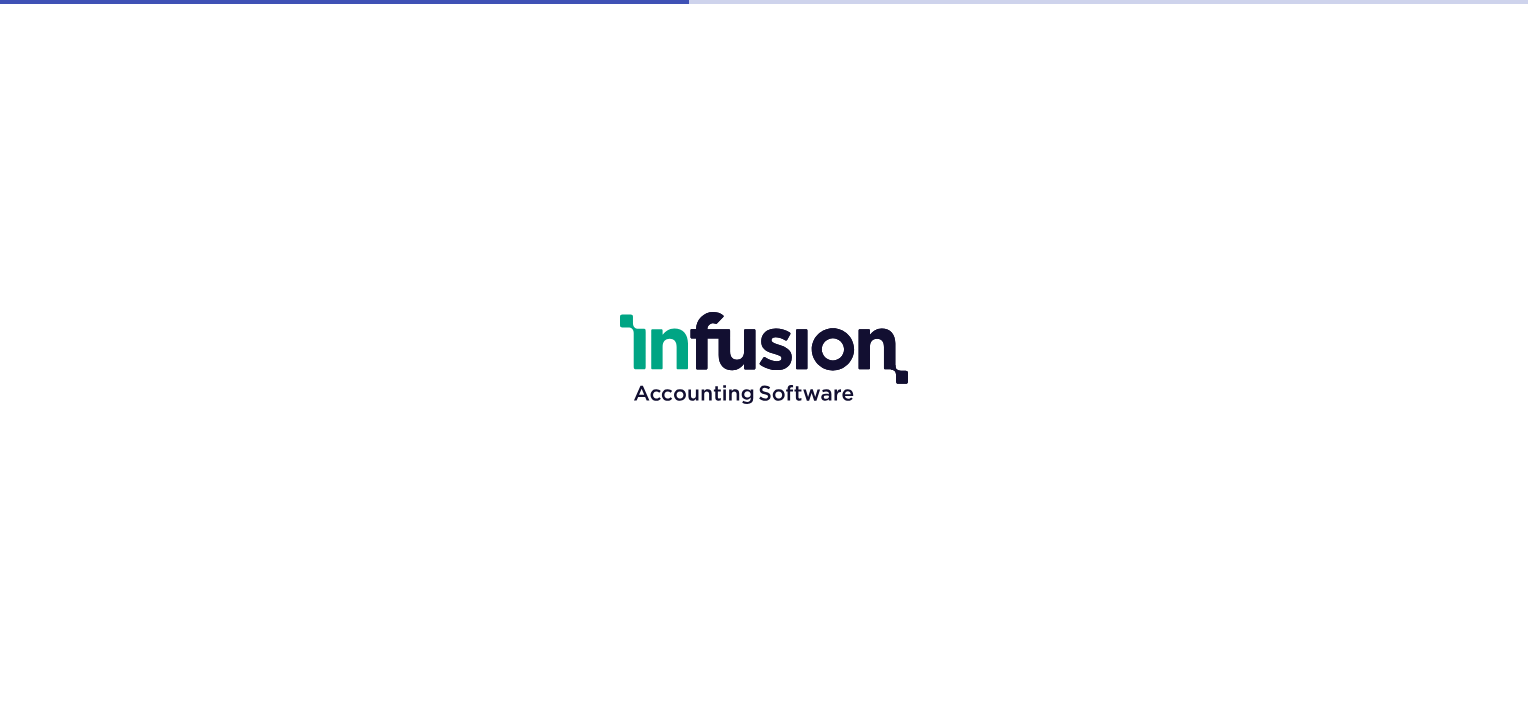 scroll, scrollTop: 0, scrollLeft: 0, axis: both 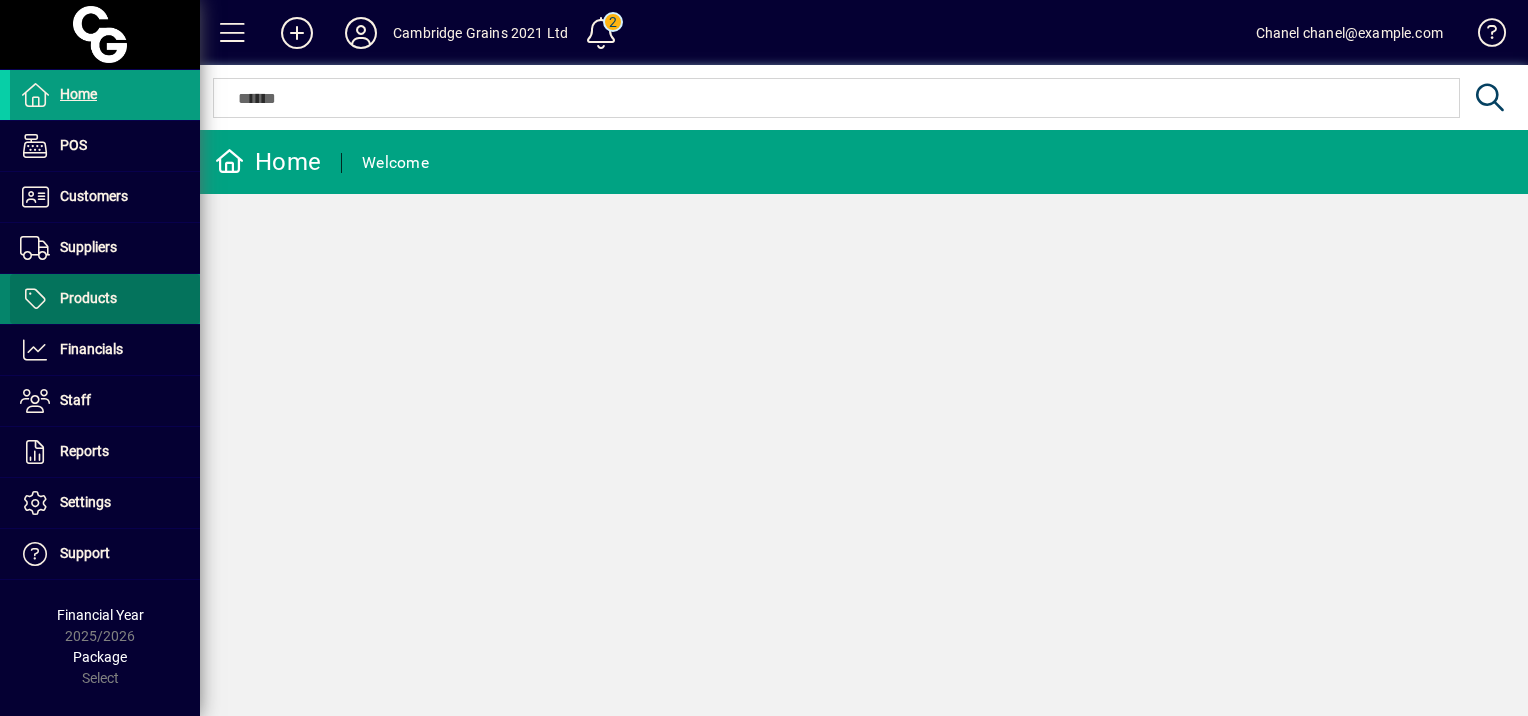 drag, startPoint x: 108, startPoint y: 292, endPoint x: 119, endPoint y: 290, distance: 11.18034 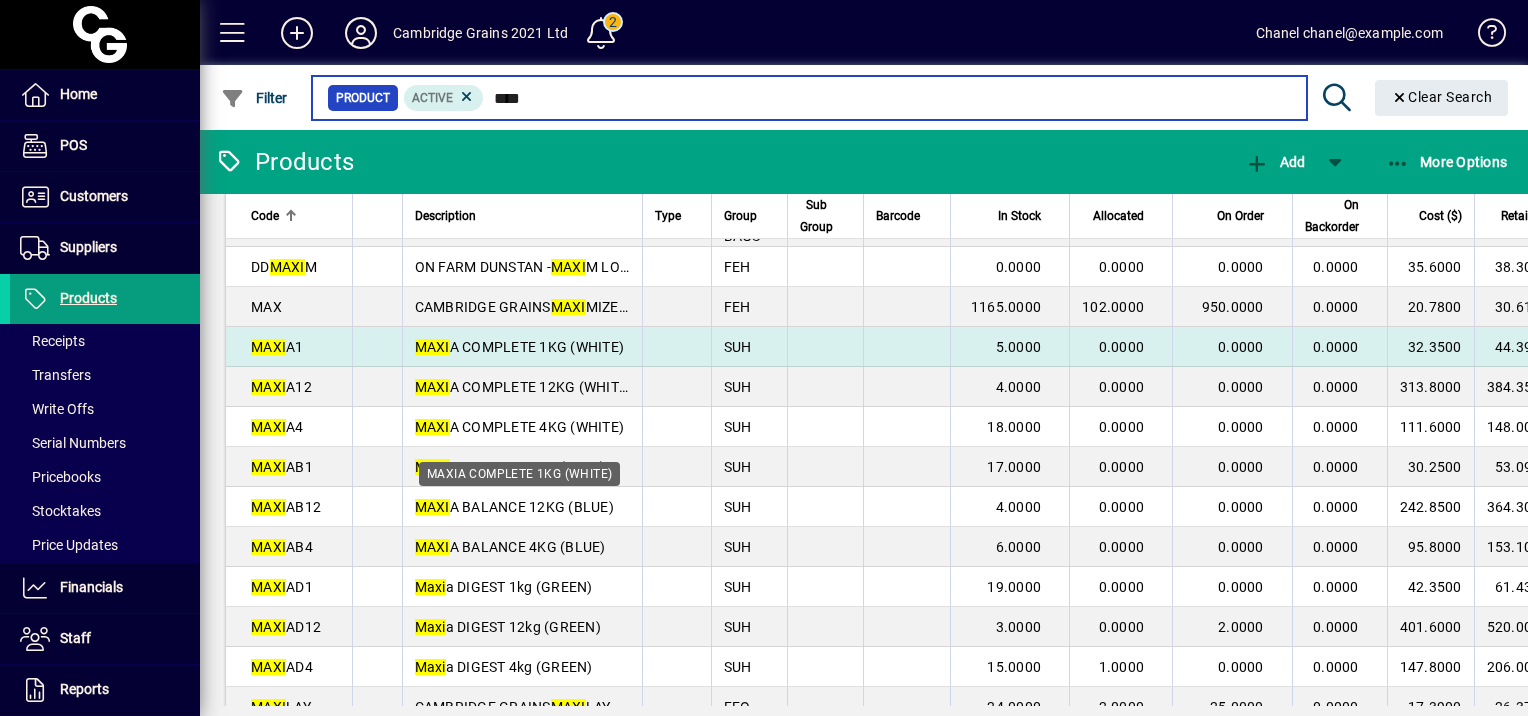 scroll, scrollTop: 0, scrollLeft: 0, axis: both 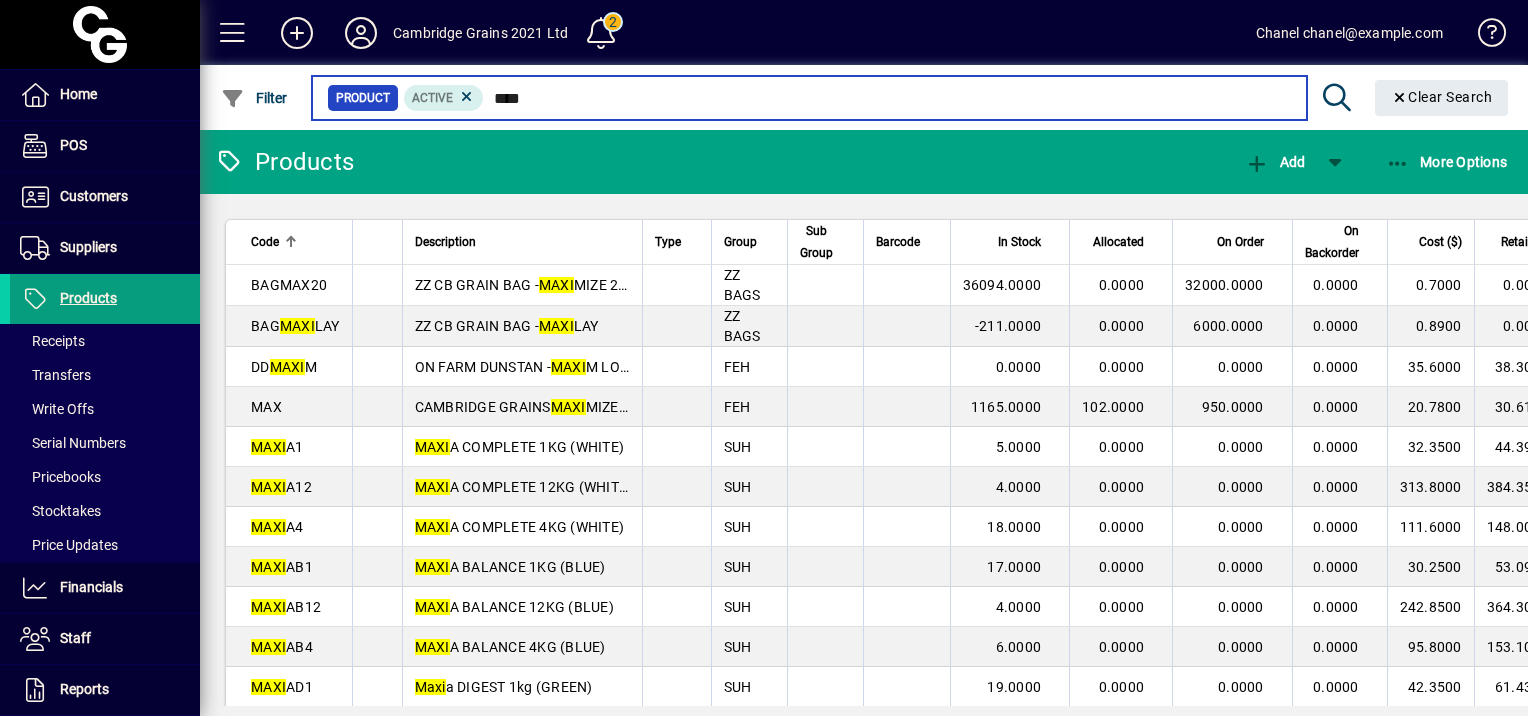type on "****" 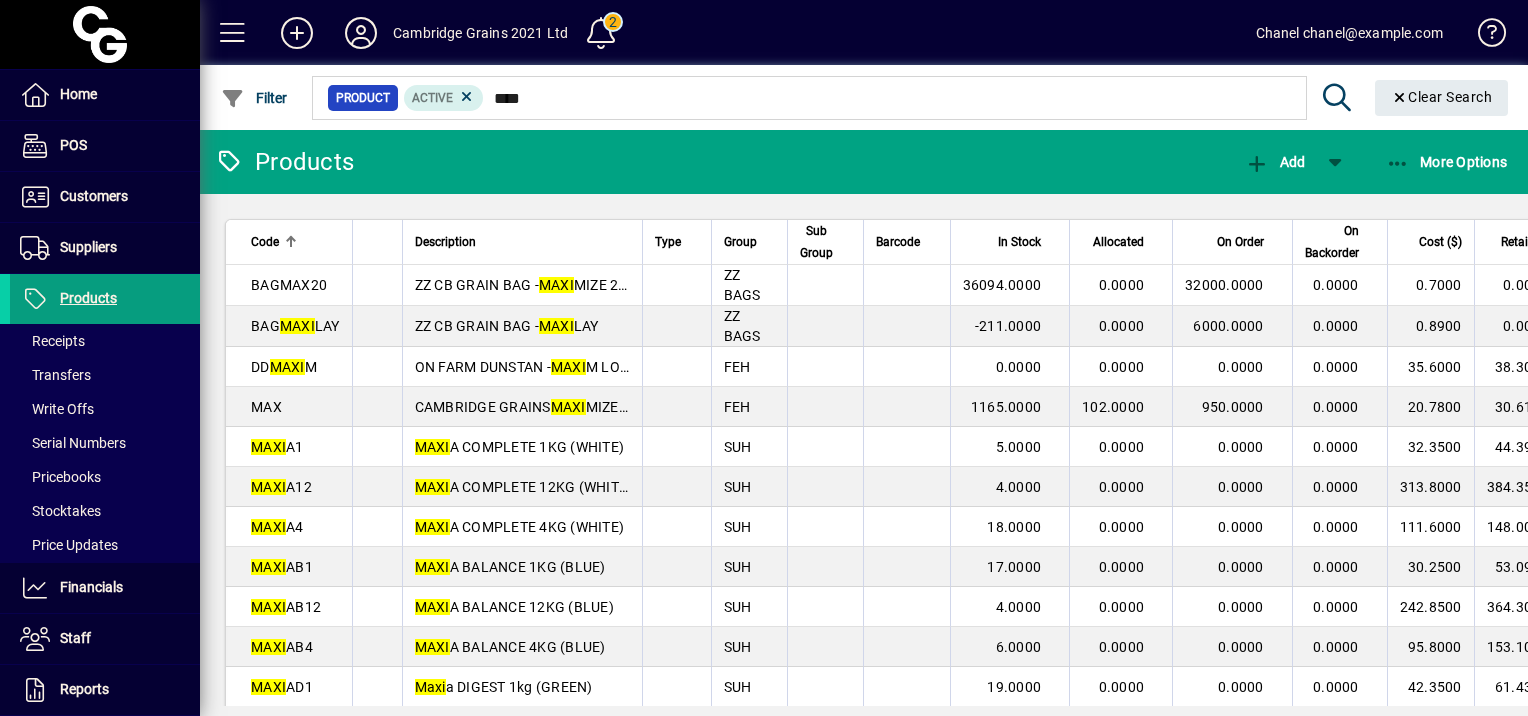 click at bounding box center [467, 97] 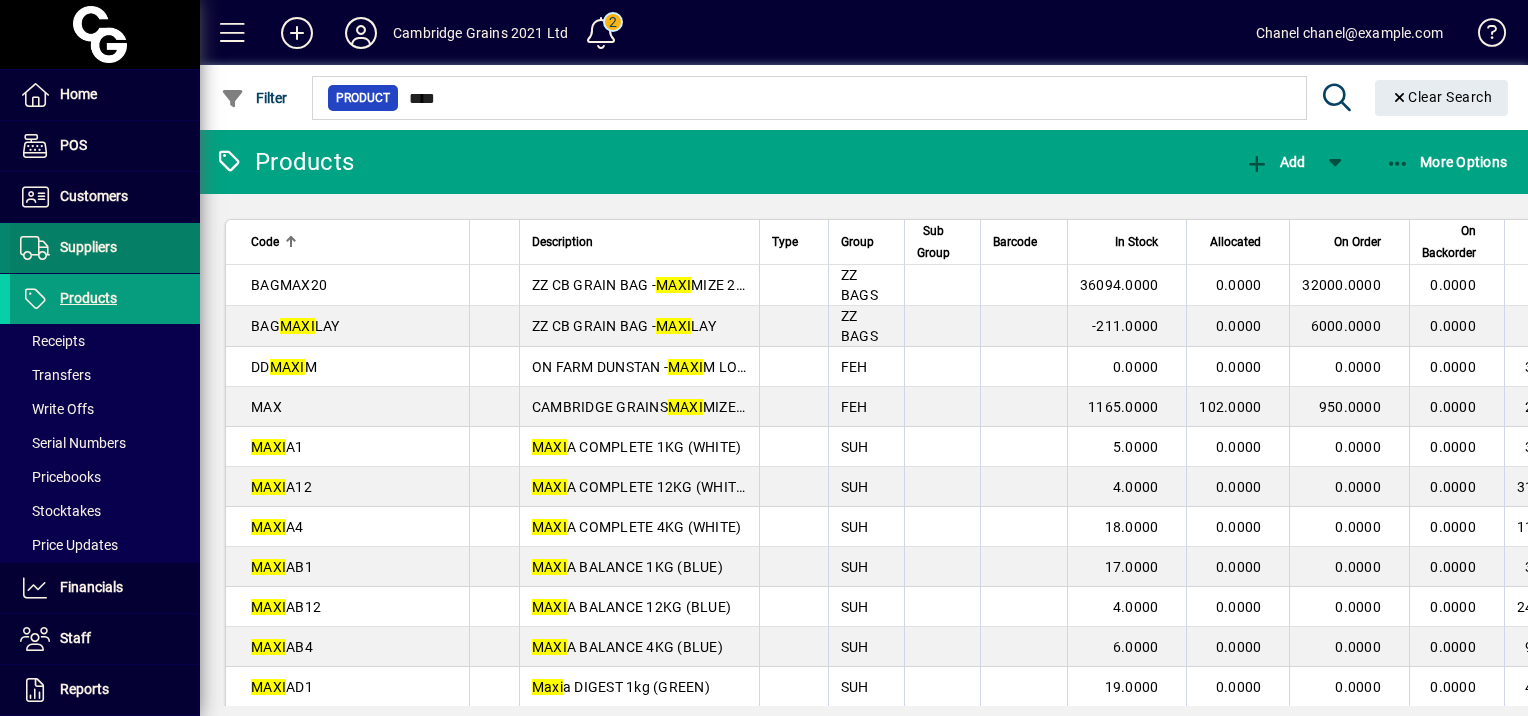 click at bounding box center (105, 248) 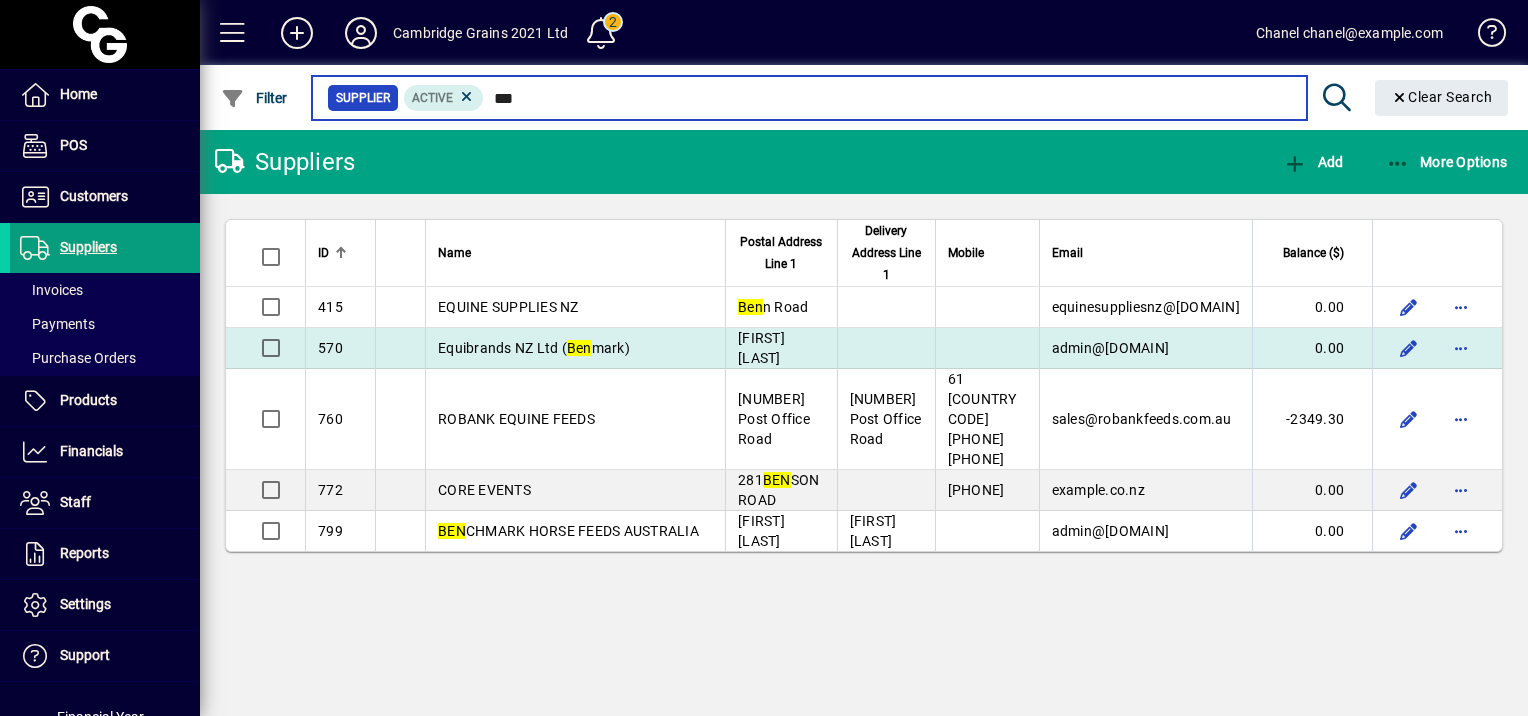 type on "***" 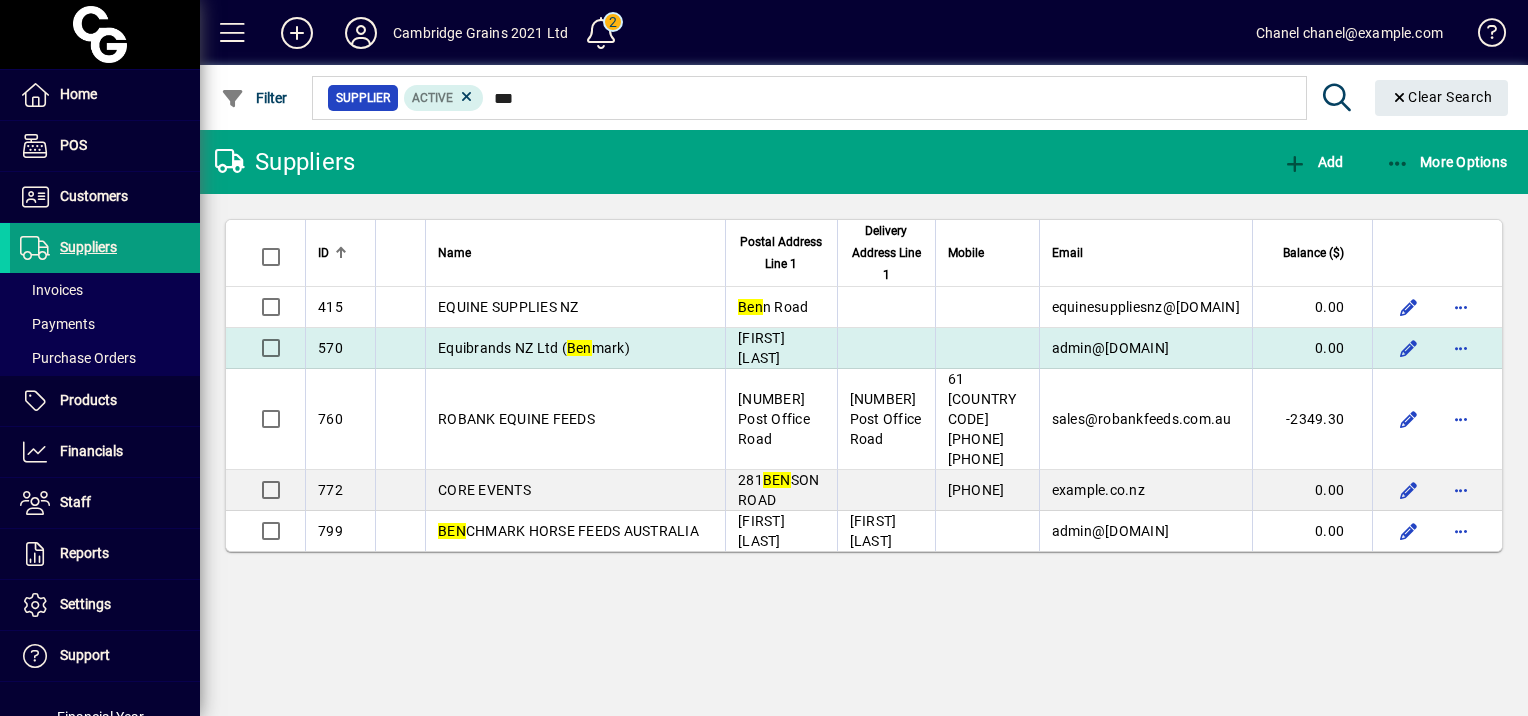 click on "Equibrands NZ Ltd ( Ben chmark)" at bounding box center [575, 348] 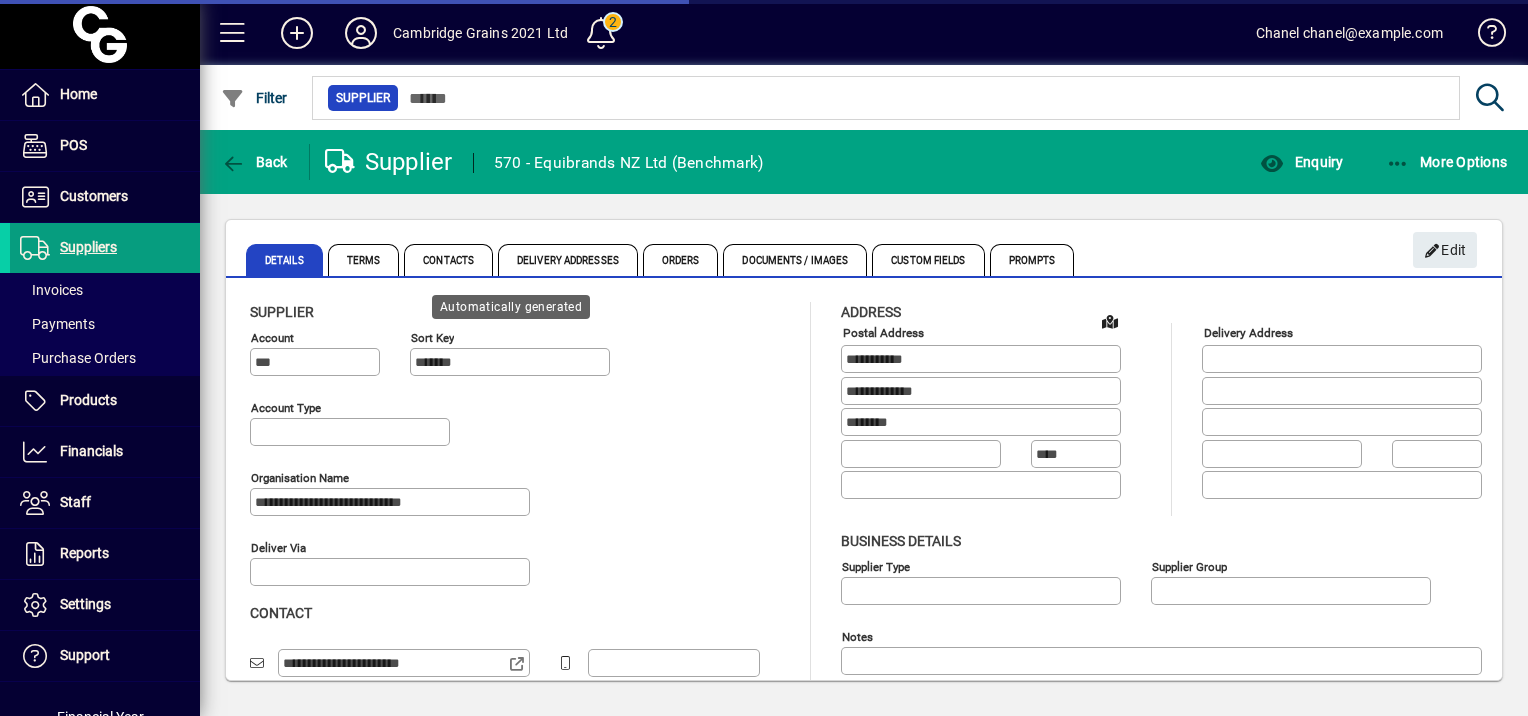 type on "**********" 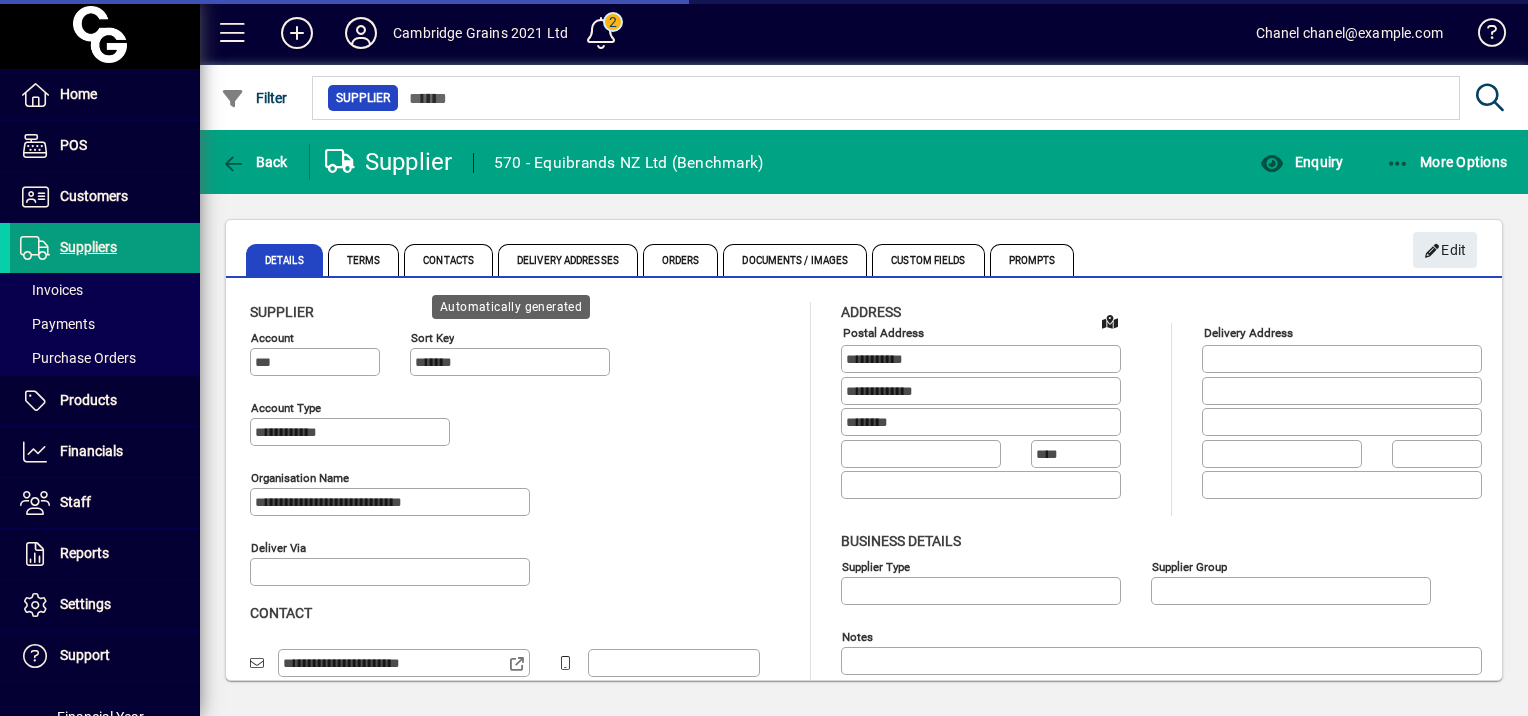 type on "**********" 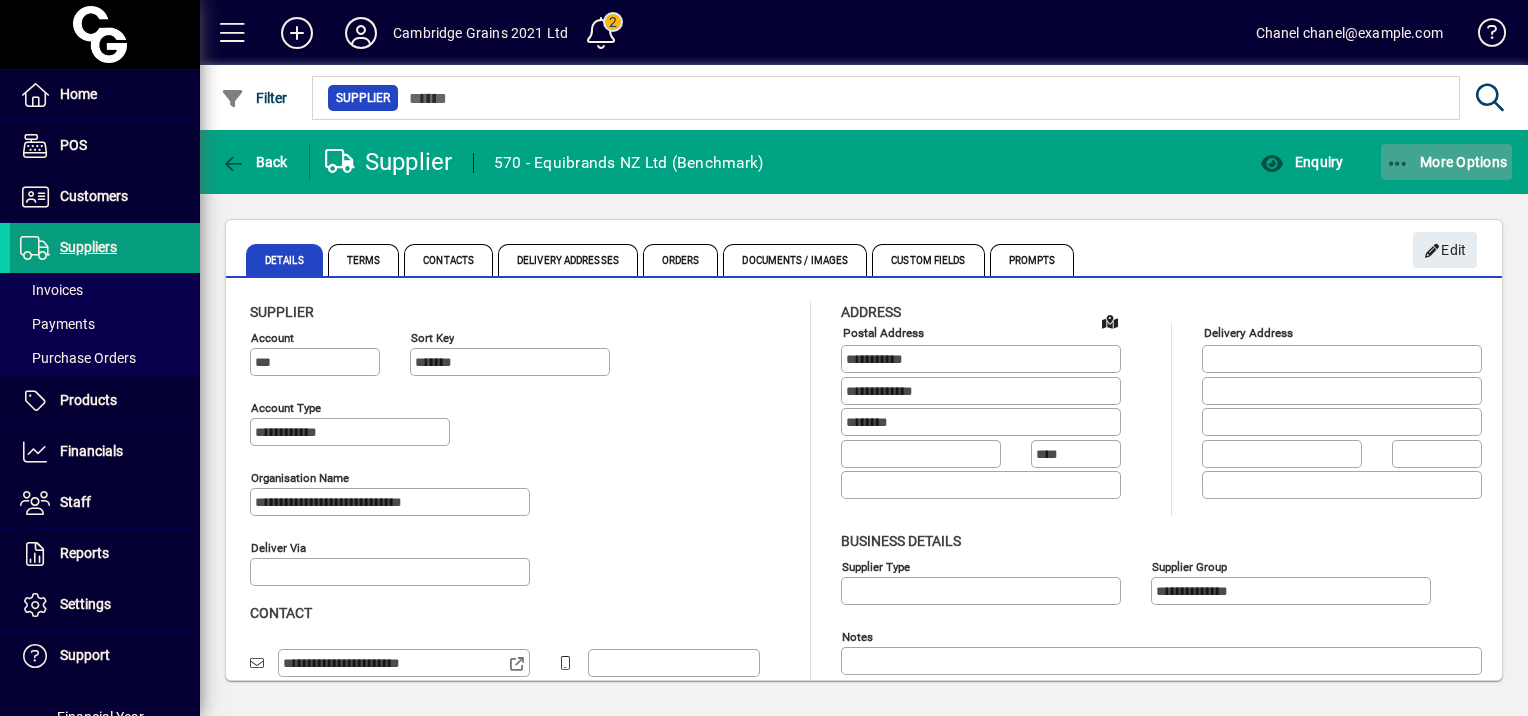 click on "More Options" 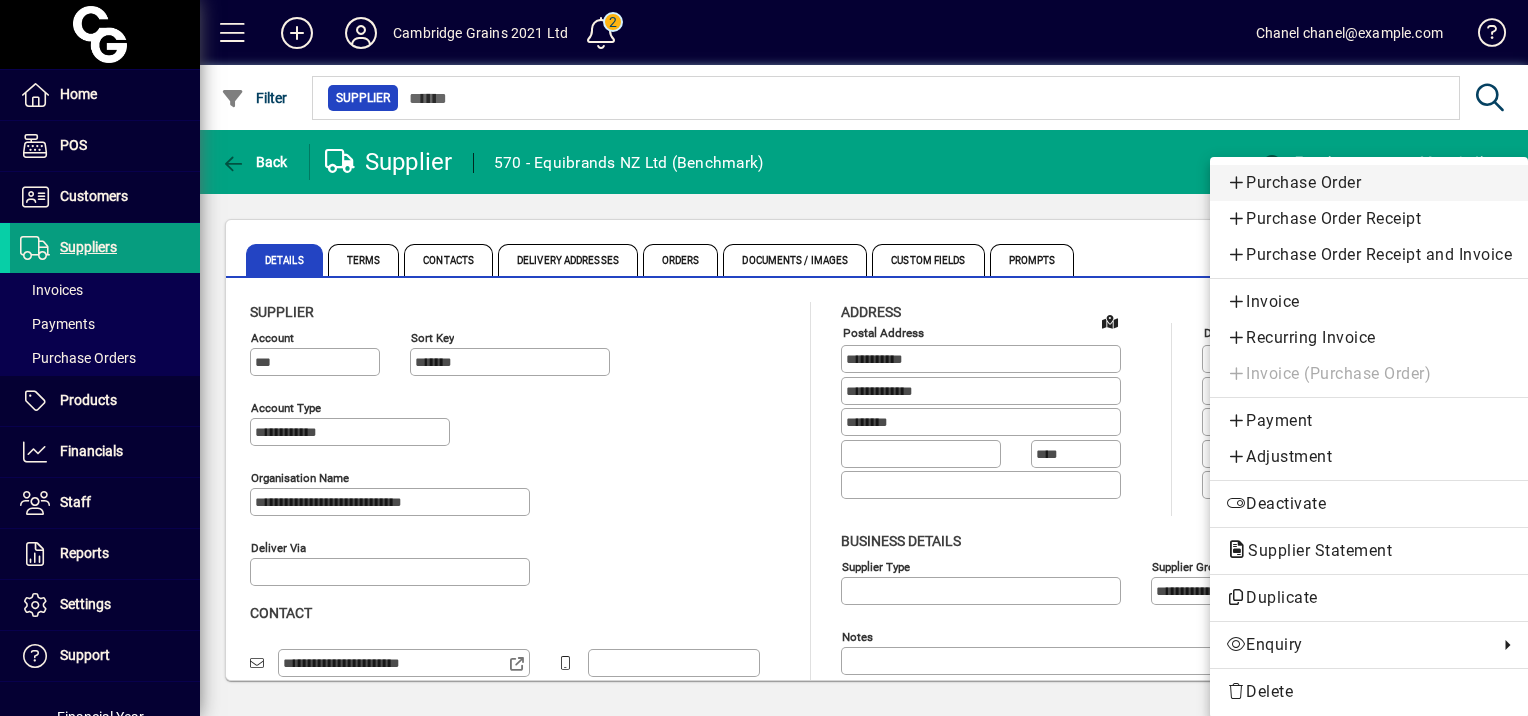 click on "Purchase Order" at bounding box center [1369, 183] 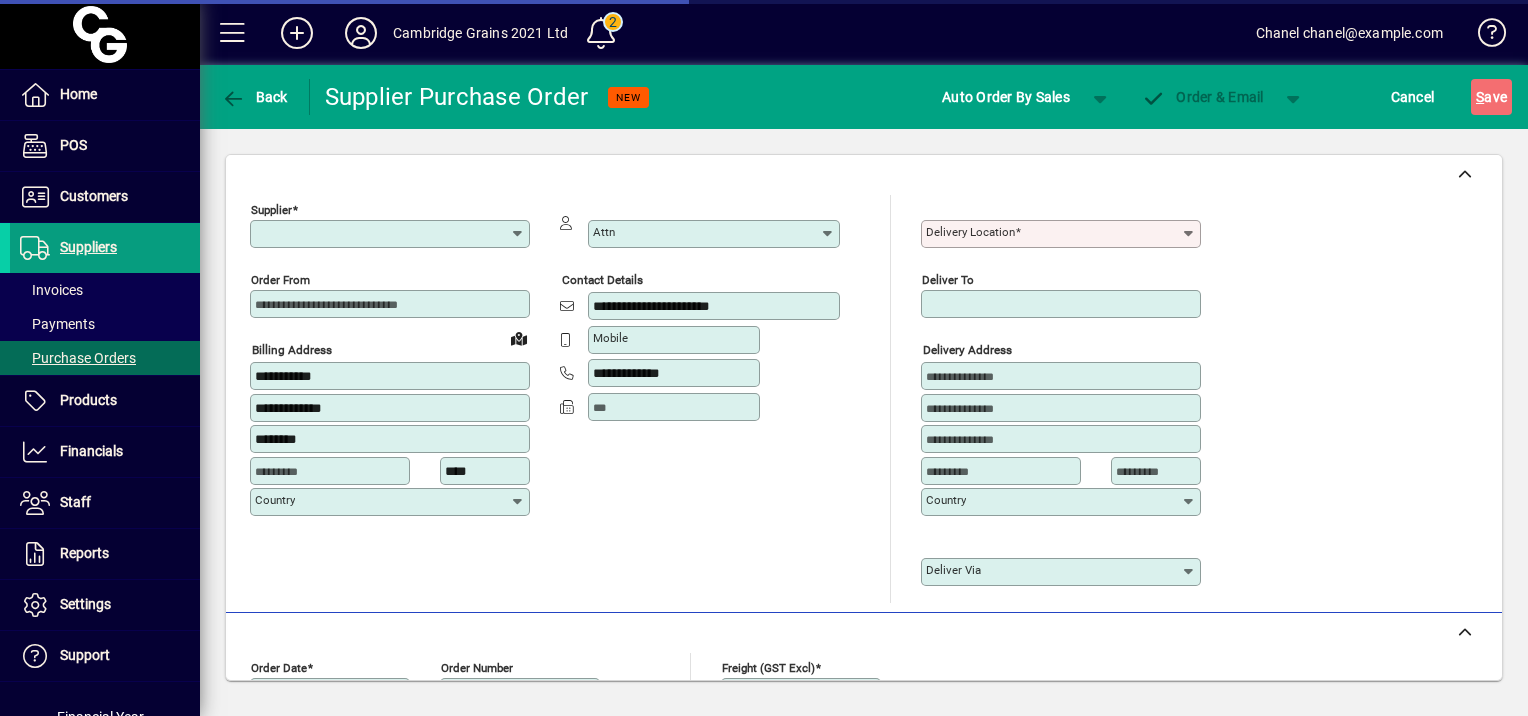 type on "**********" 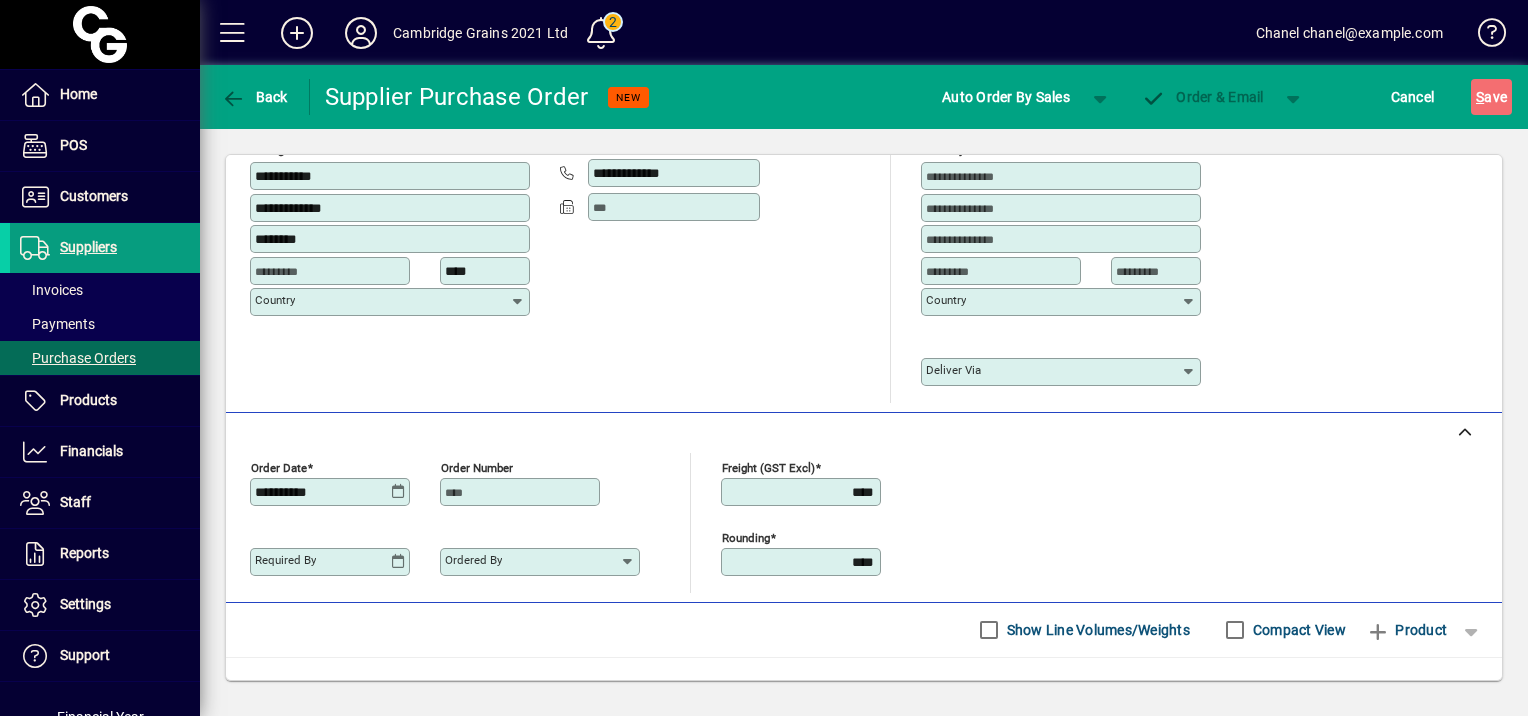 scroll, scrollTop: 0, scrollLeft: 0, axis: both 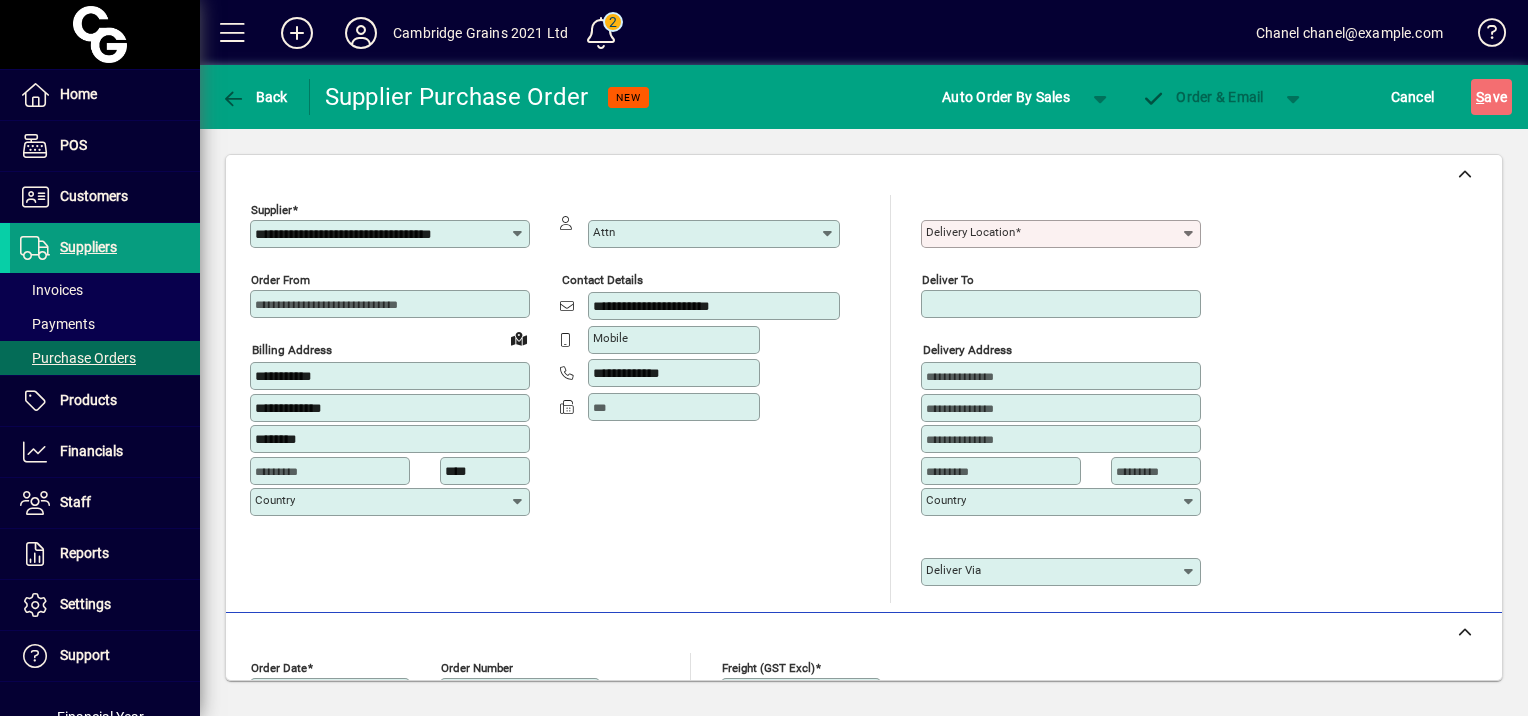 click 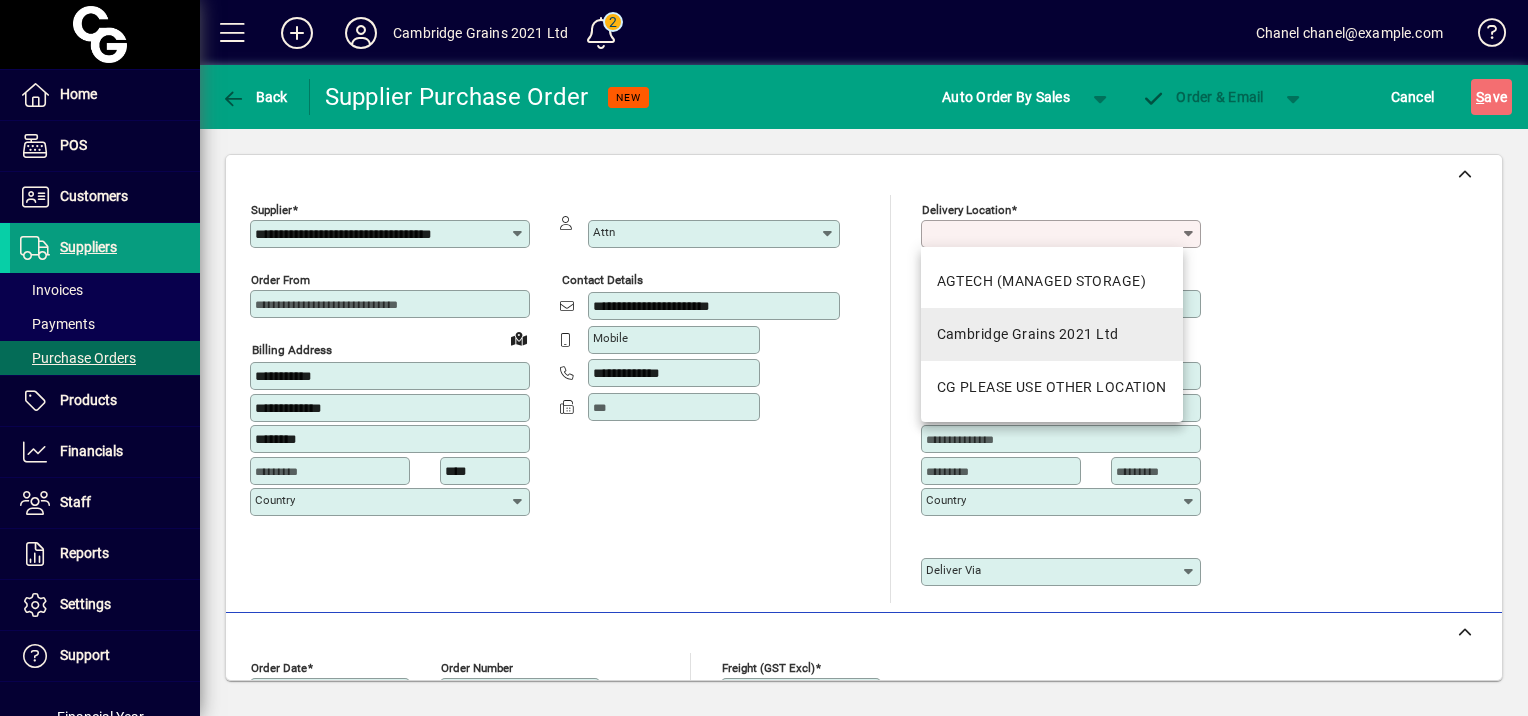 drag, startPoint x: 1144, startPoint y: 396, endPoint x: 1074, endPoint y: 350, distance: 83.761566 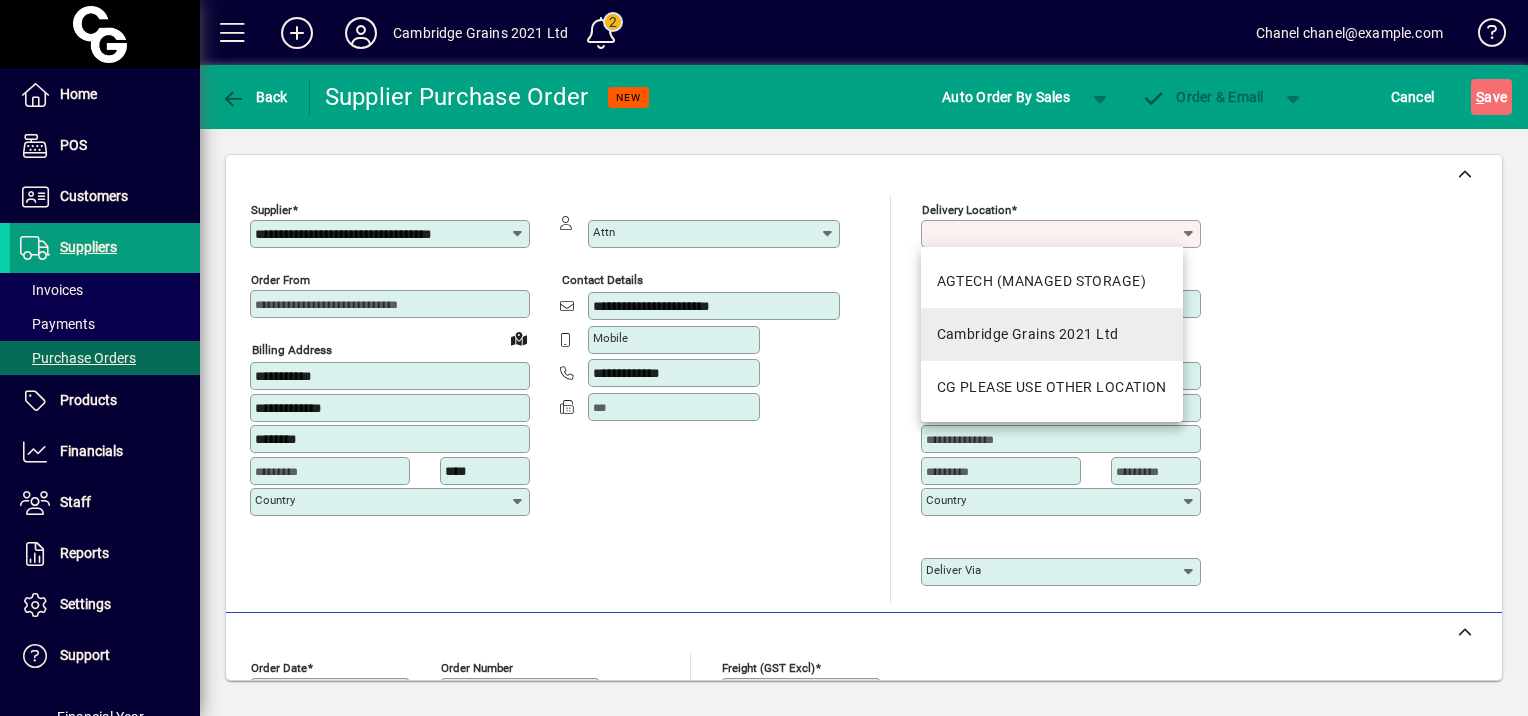 click on "AGTECH (MANAGED STORAGE) Cambridge Grains 2021 Ltd CG PLEASE USE OTHER LOCATION" at bounding box center (1052, 334) 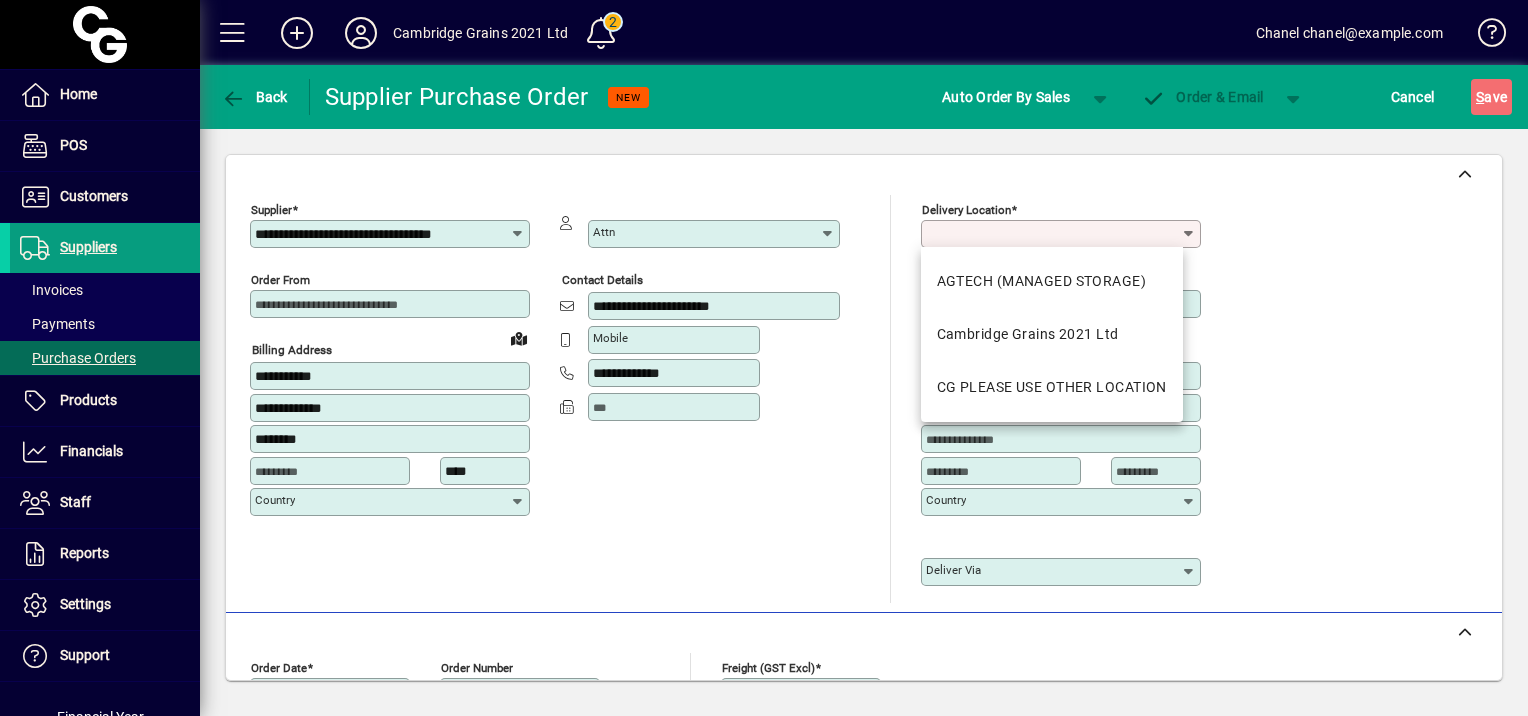 type on "**********" 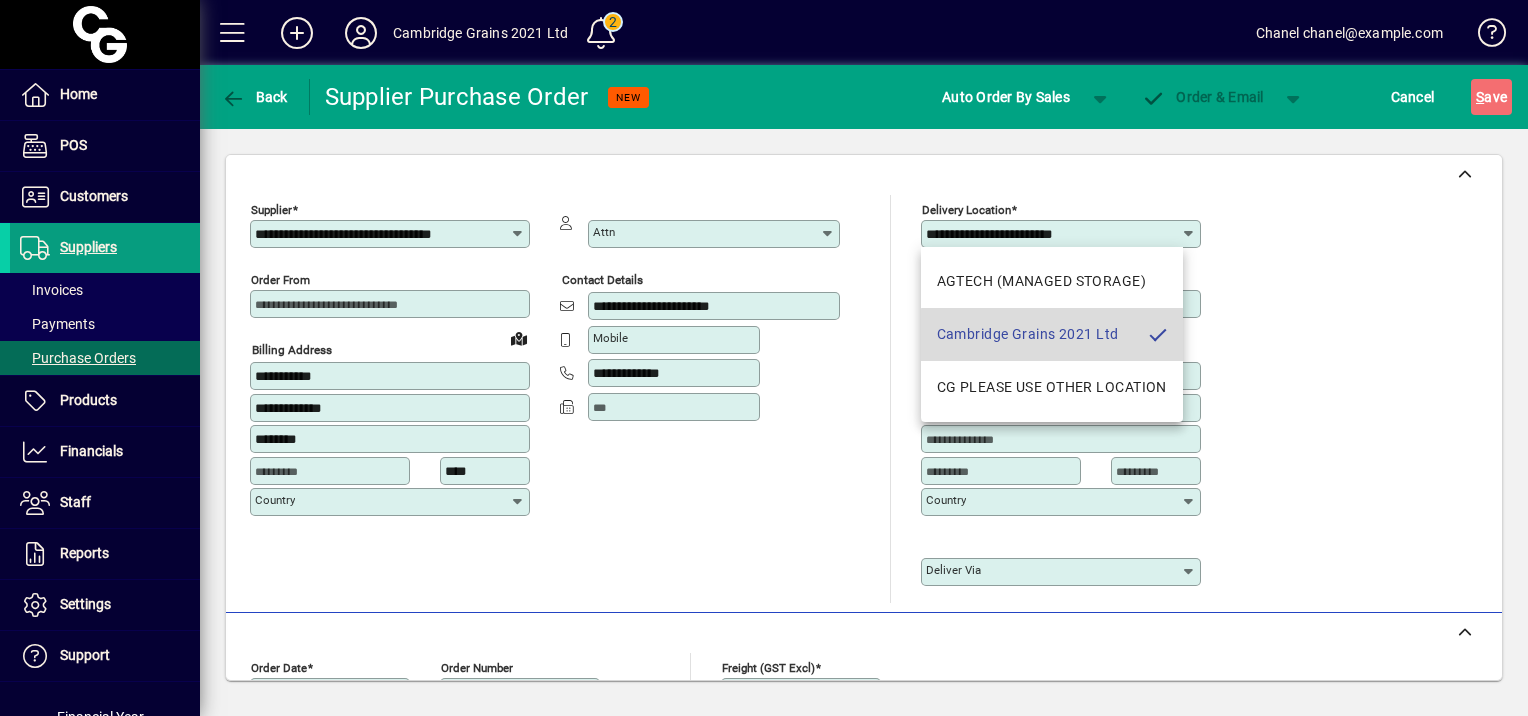 type on "**********" 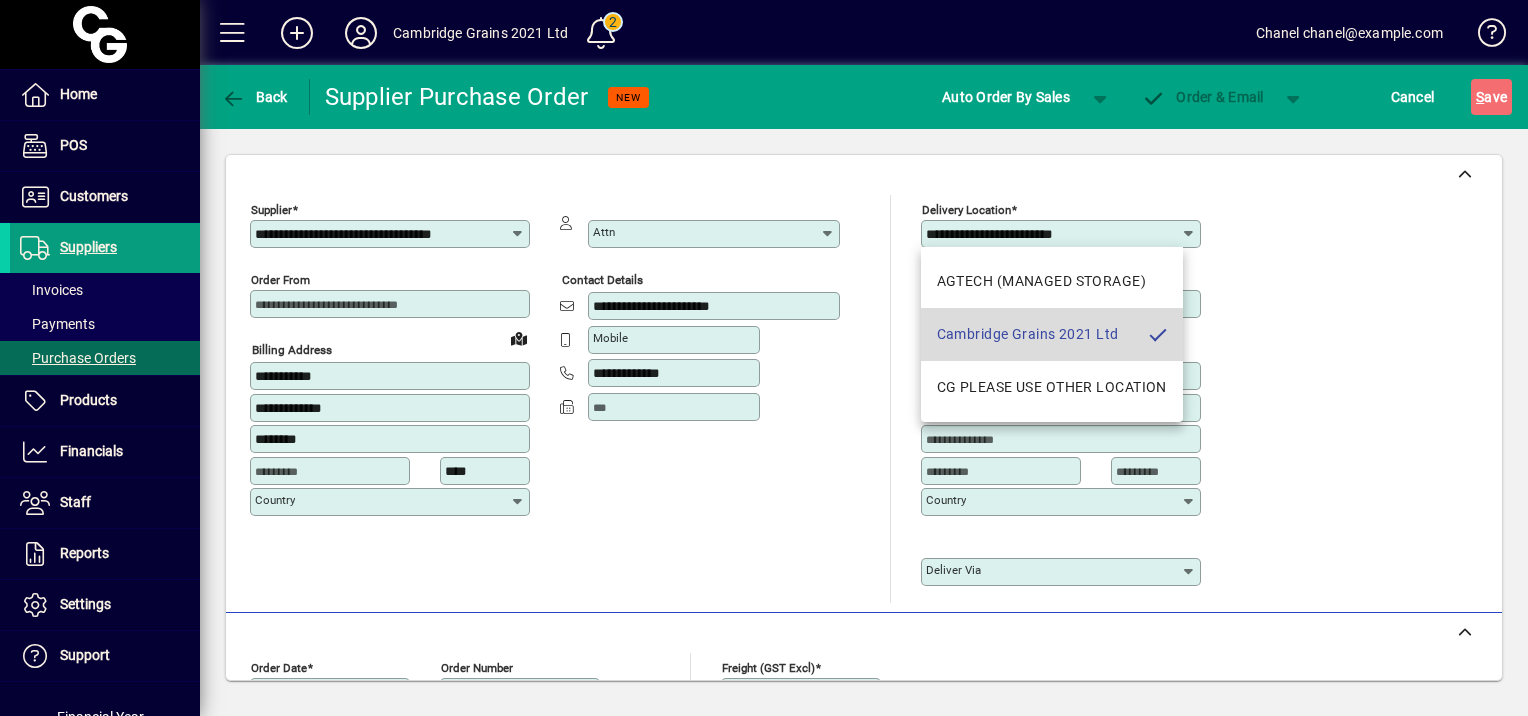 type on "**********" 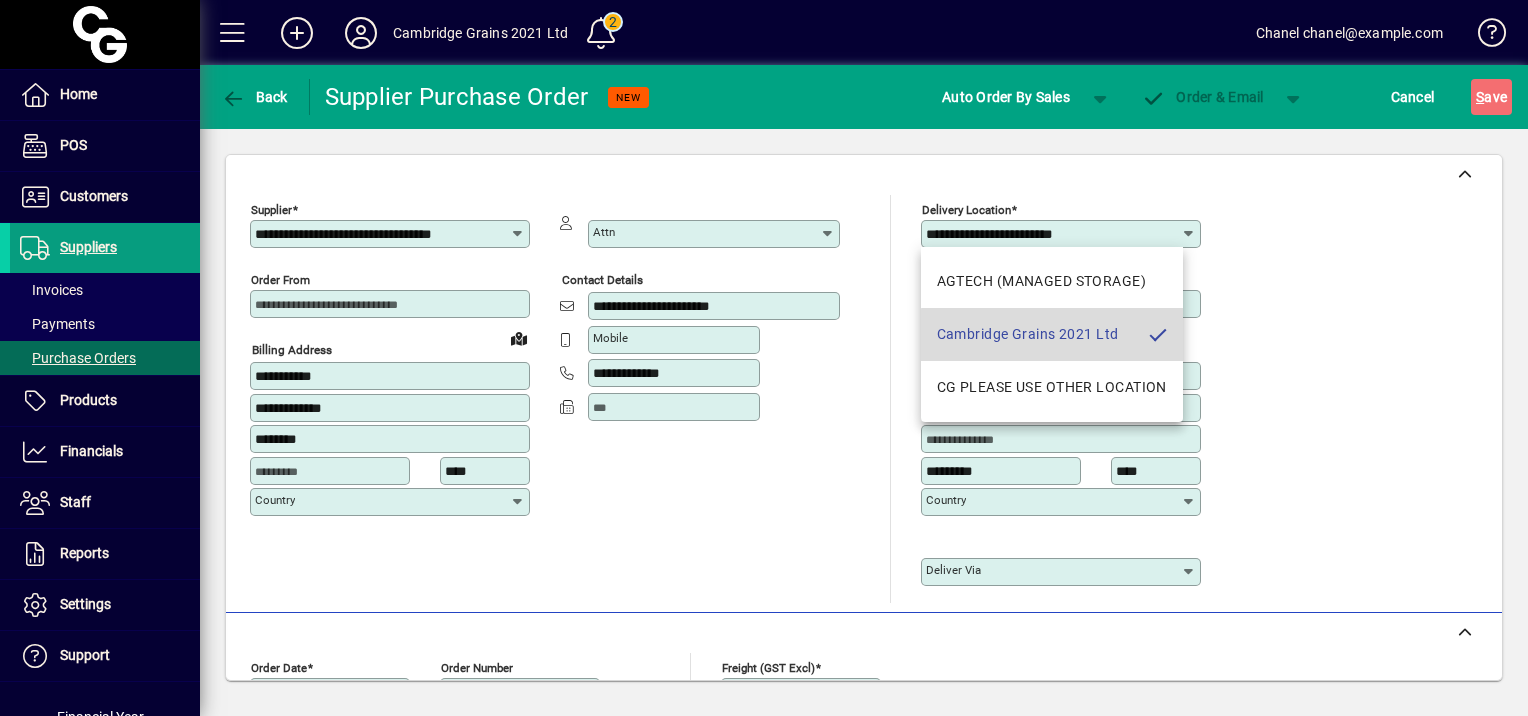 type on "**********" 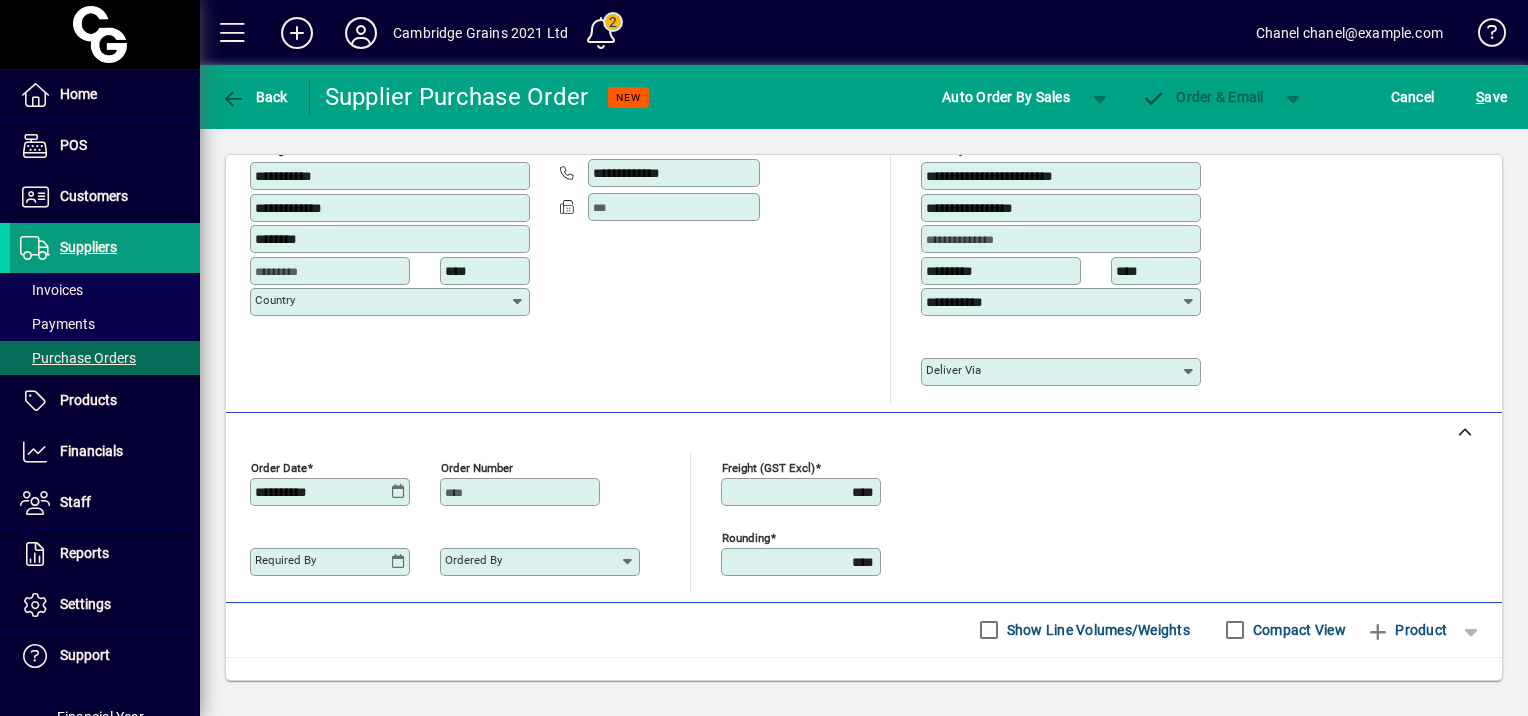 scroll, scrollTop: 347, scrollLeft: 0, axis: vertical 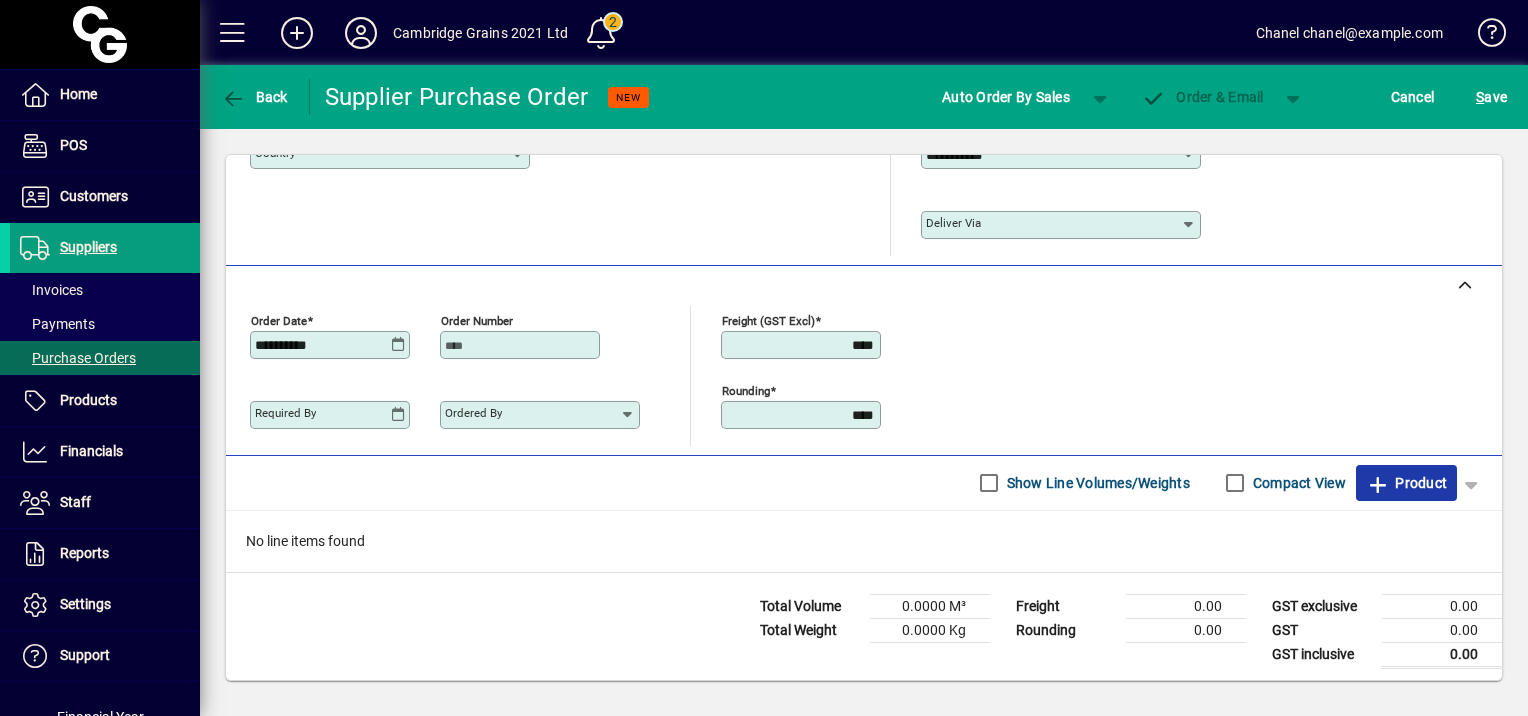 click 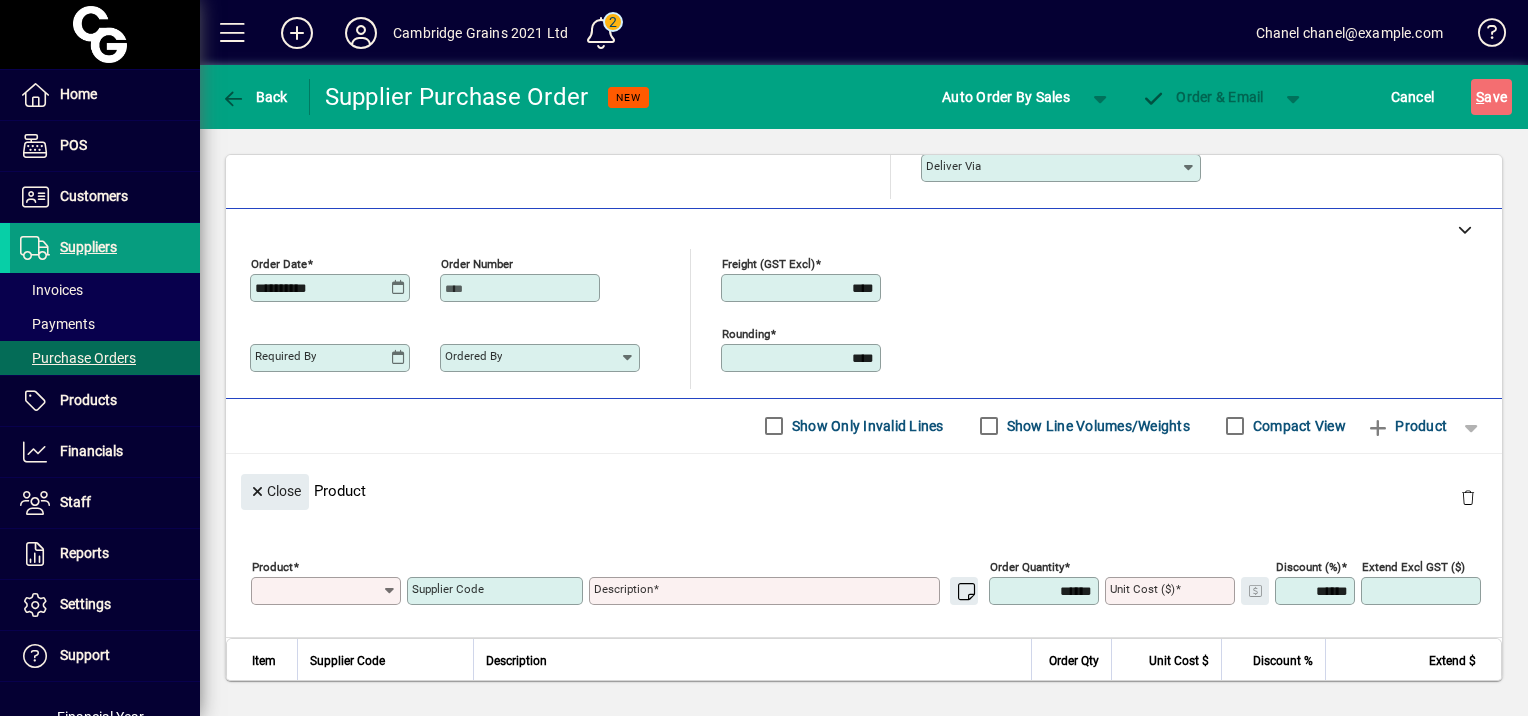 scroll, scrollTop: 85, scrollLeft: 0, axis: vertical 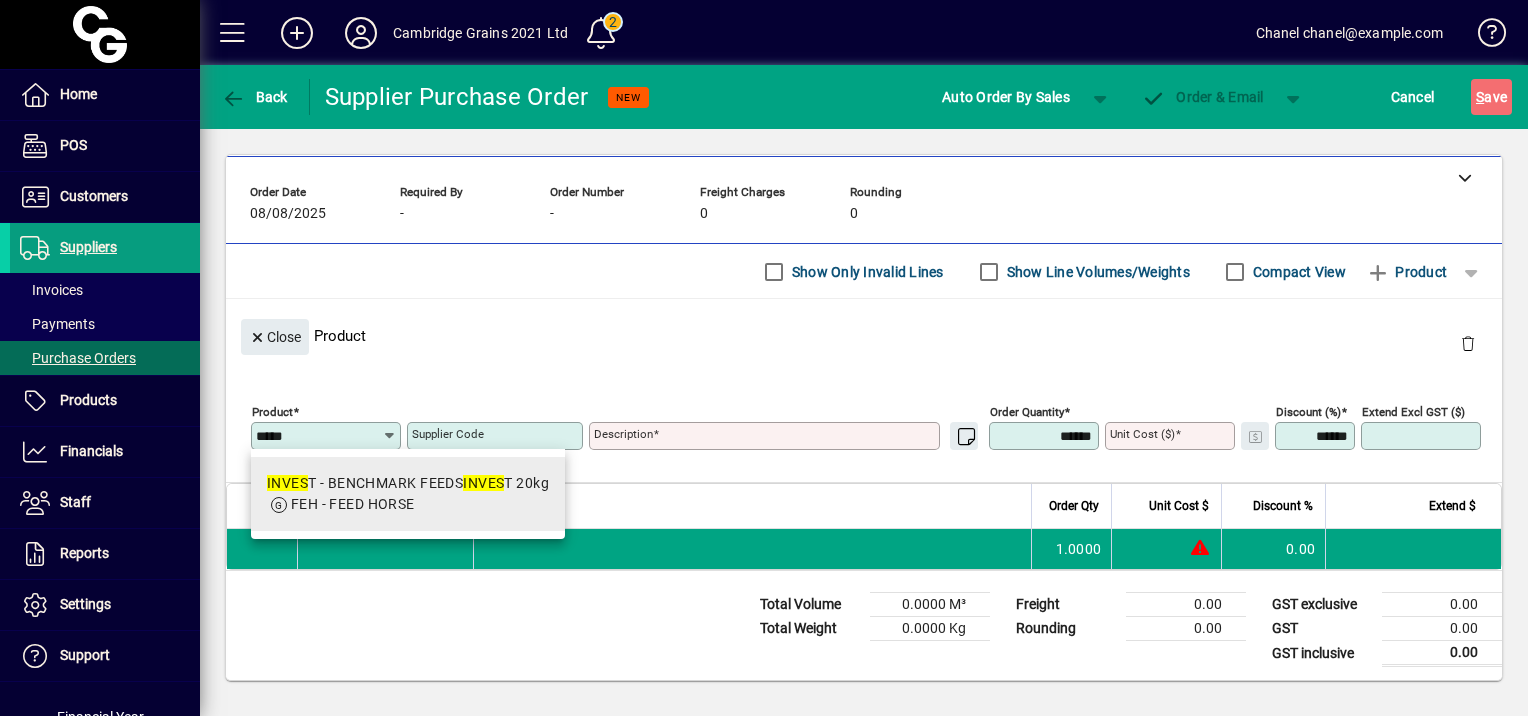 click on "INVES T - BENCHMARK FEEDS  INVES T 20kg" at bounding box center (408, 483) 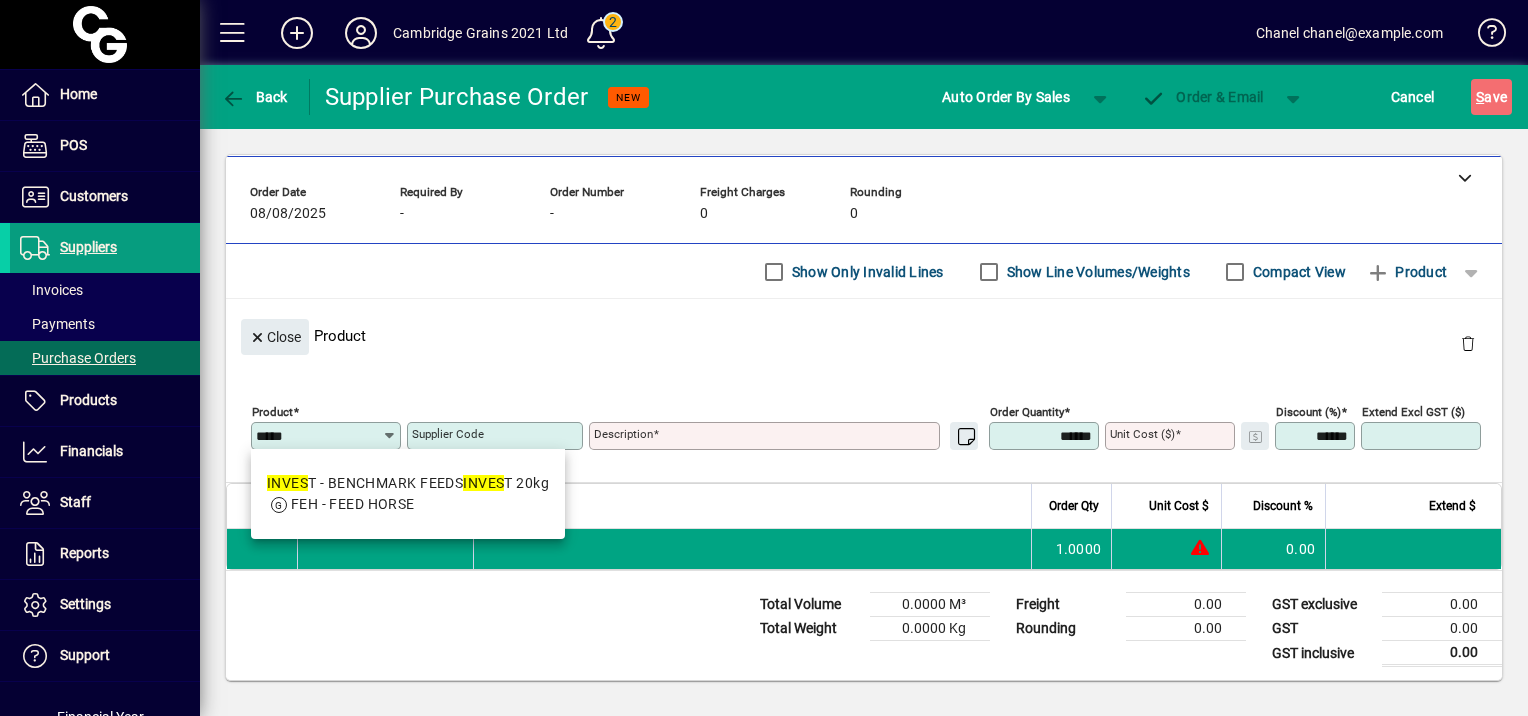 type on "******" 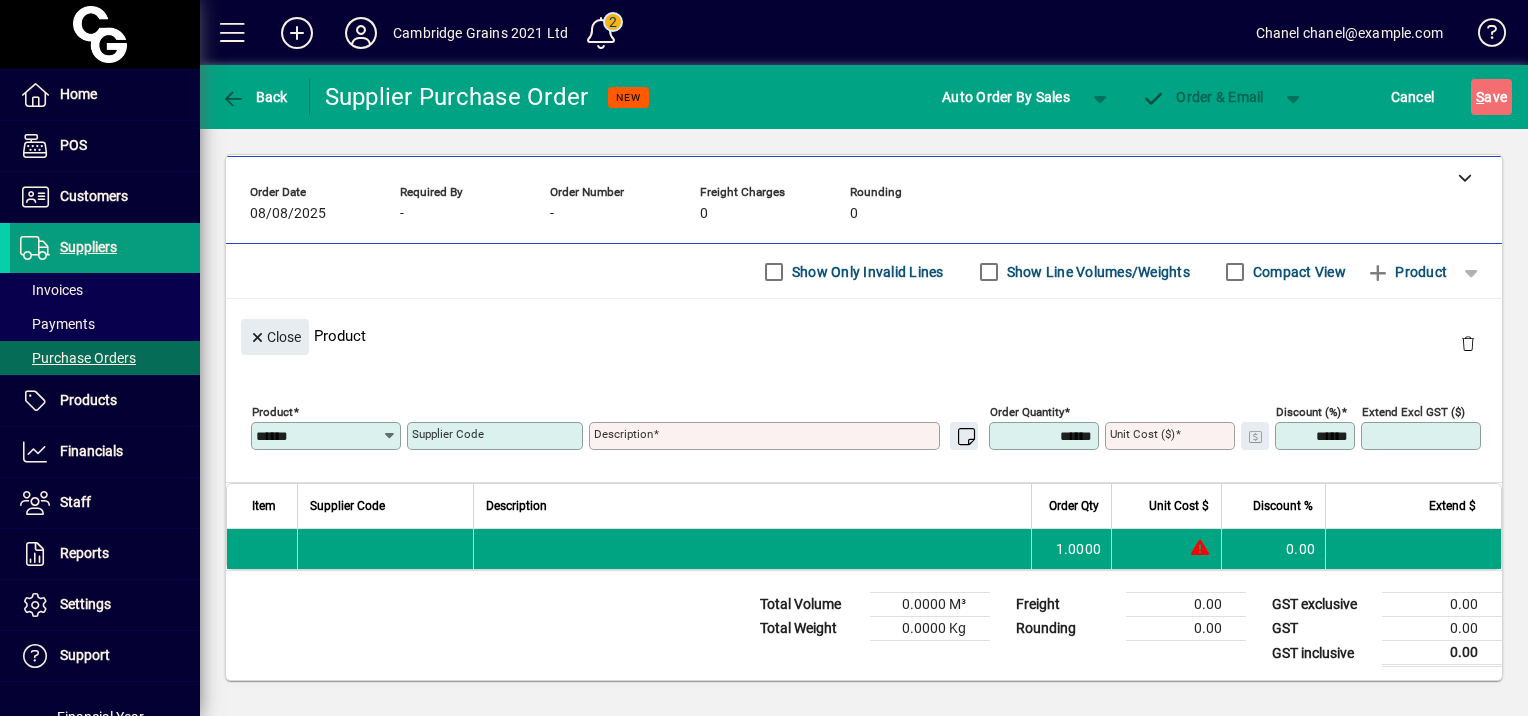 type on "**********" 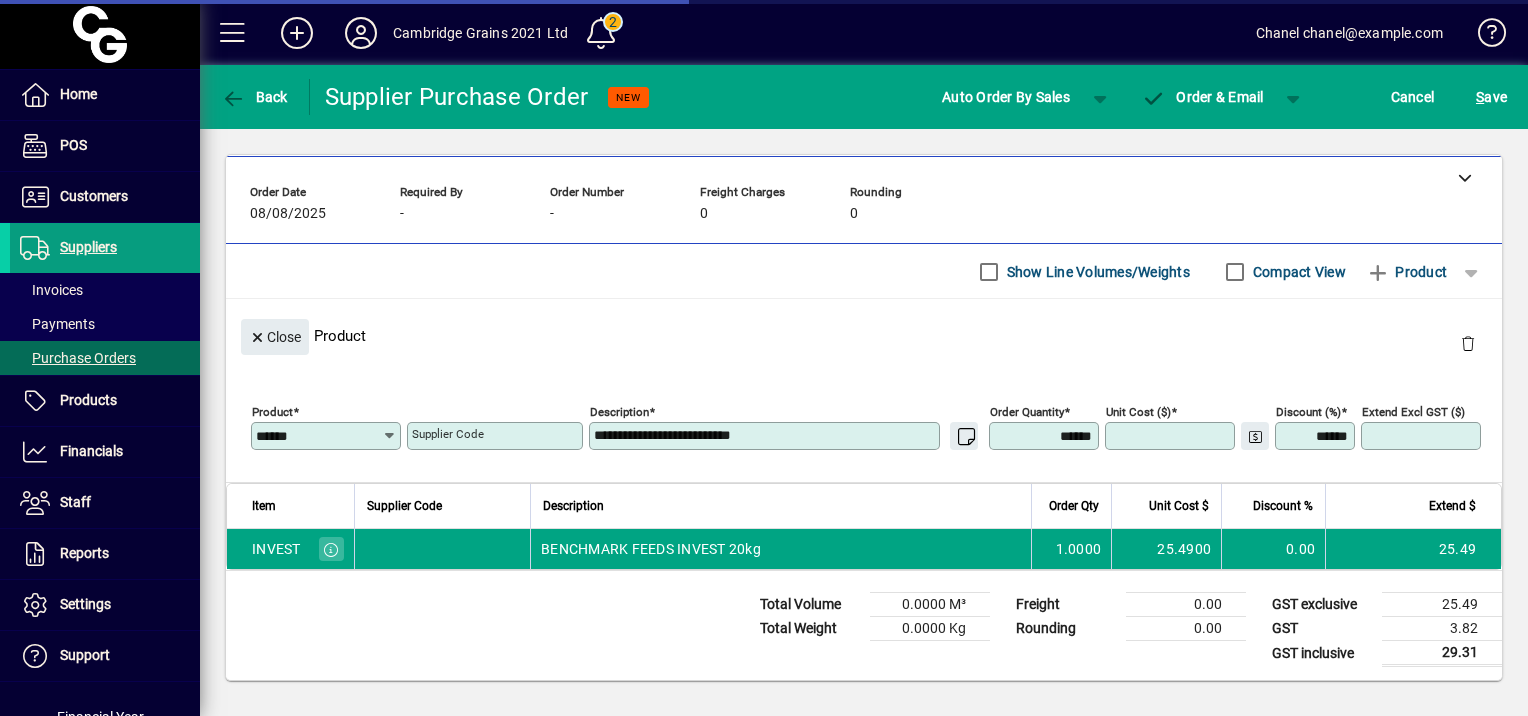 type on "*******" 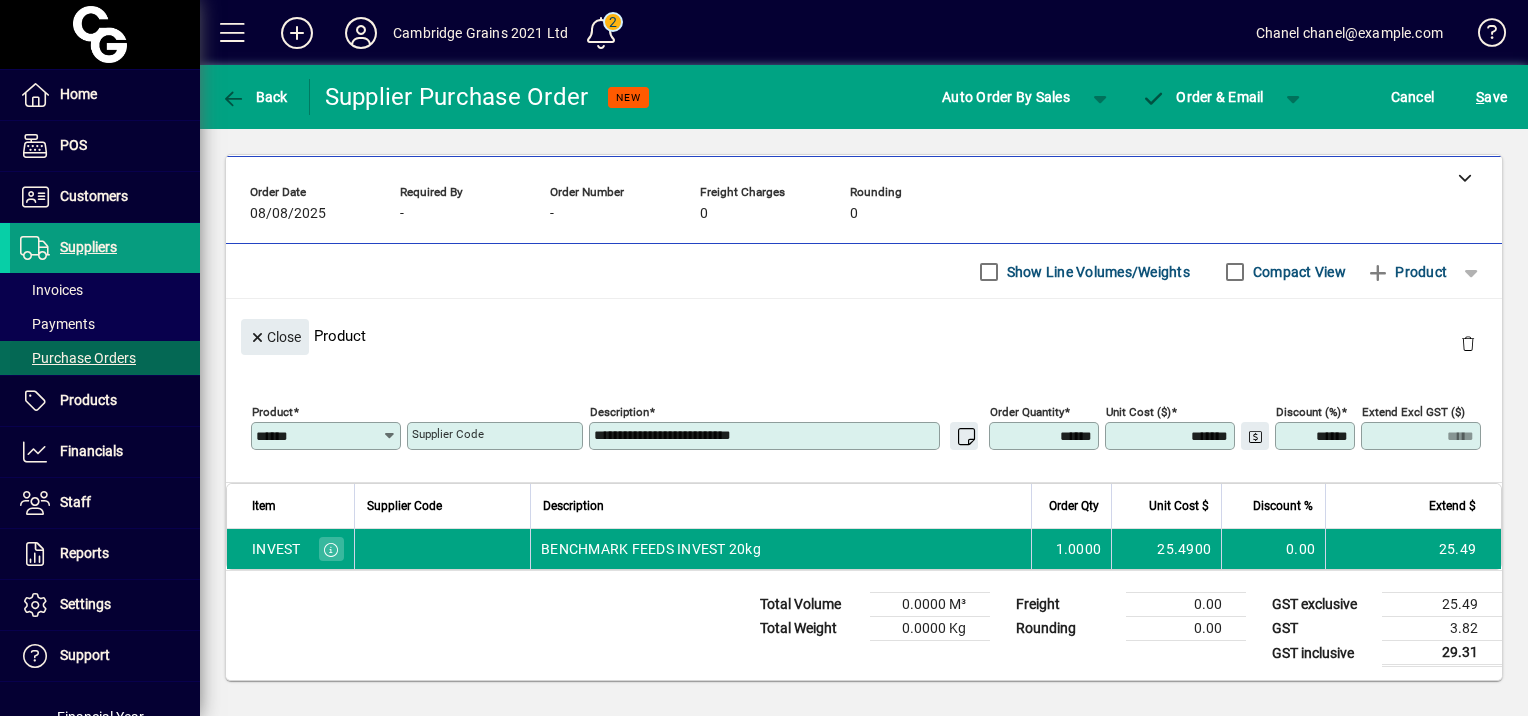 click on "Purchase Orders" at bounding box center [78, 358] 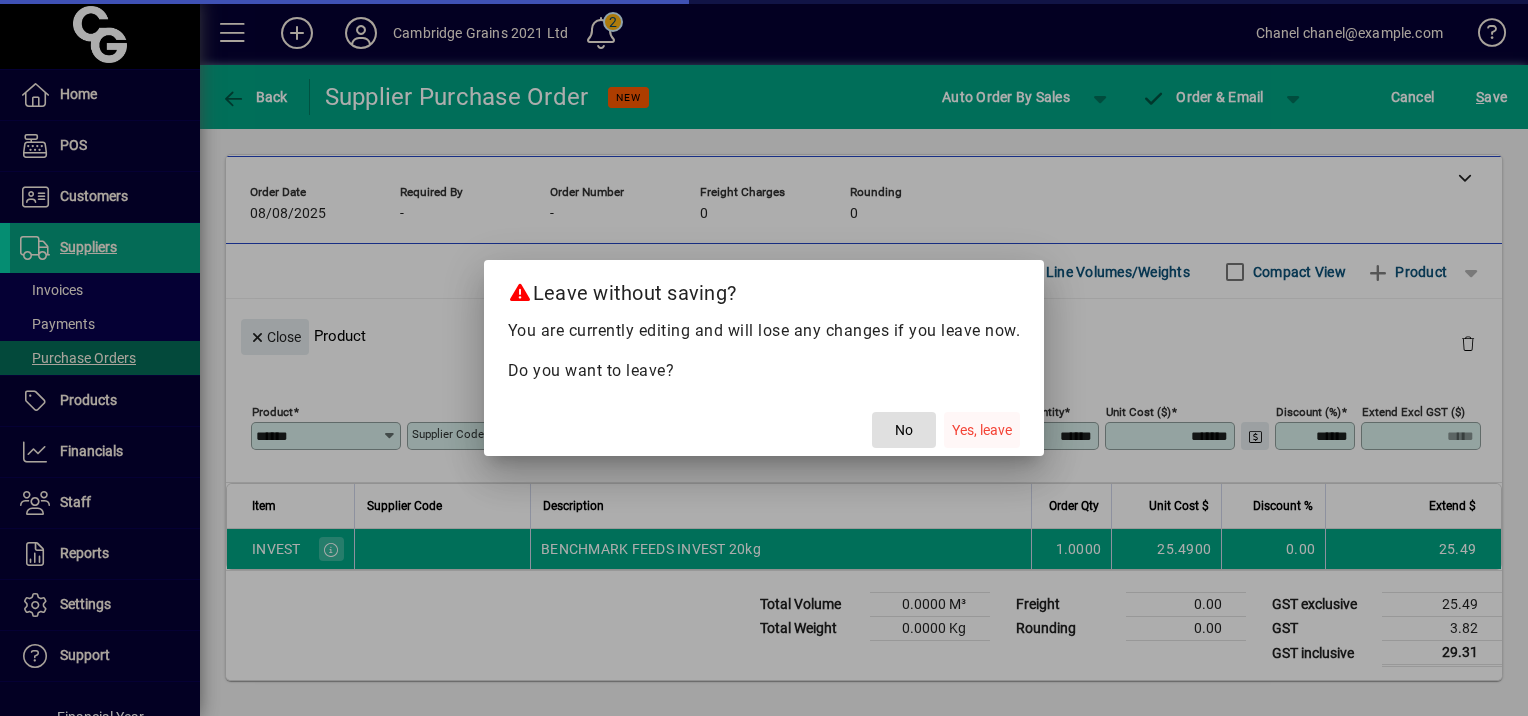 click 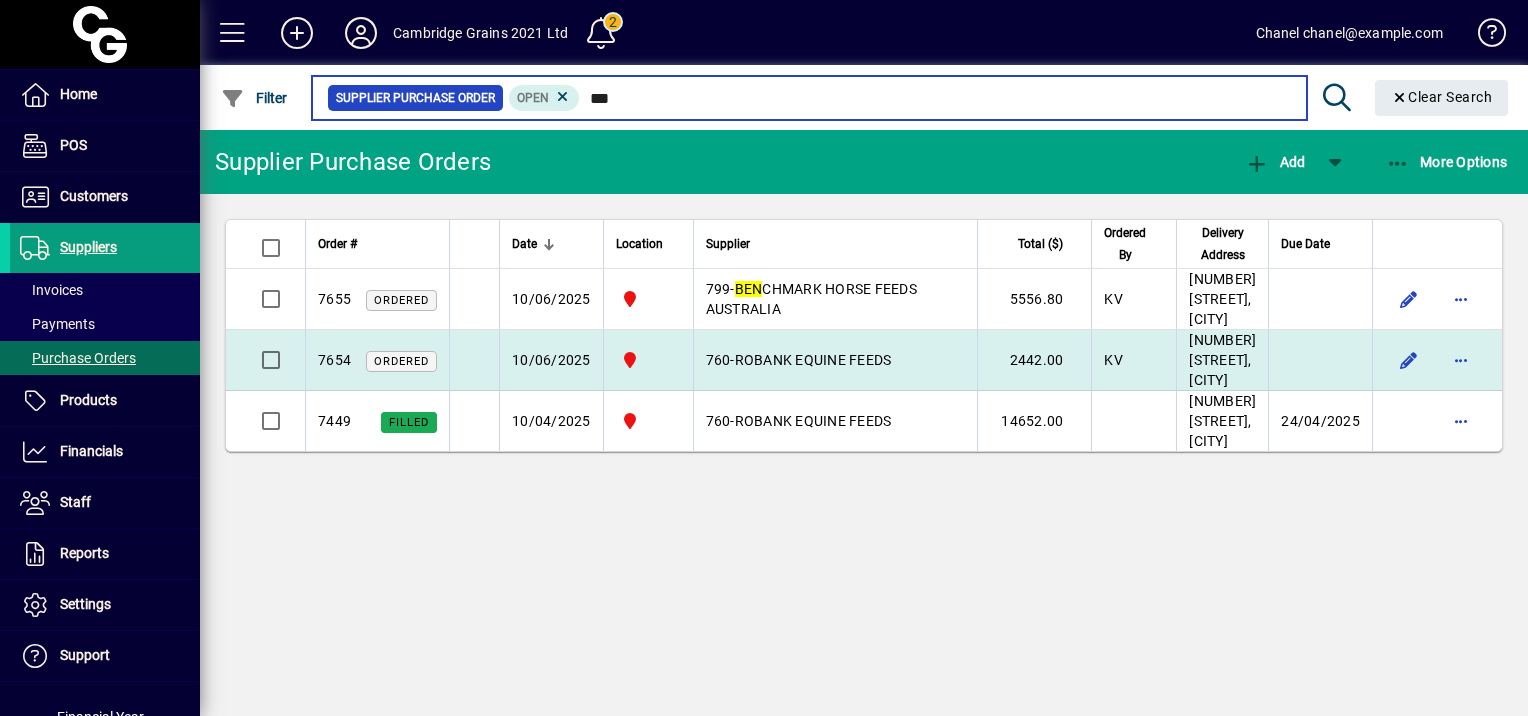 type on "***" 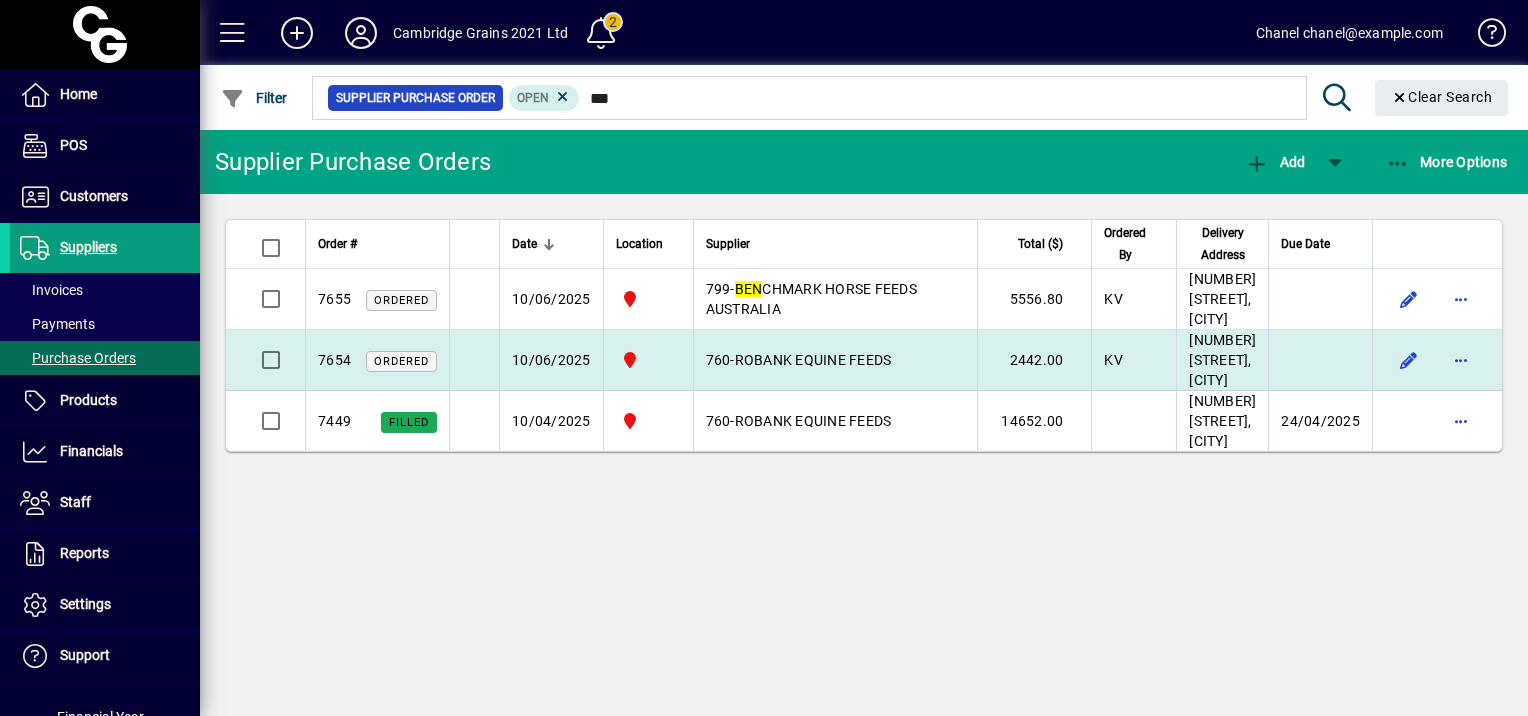 click on "ROBANK EQUINE FEEDS" at bounding box center (813, 360) 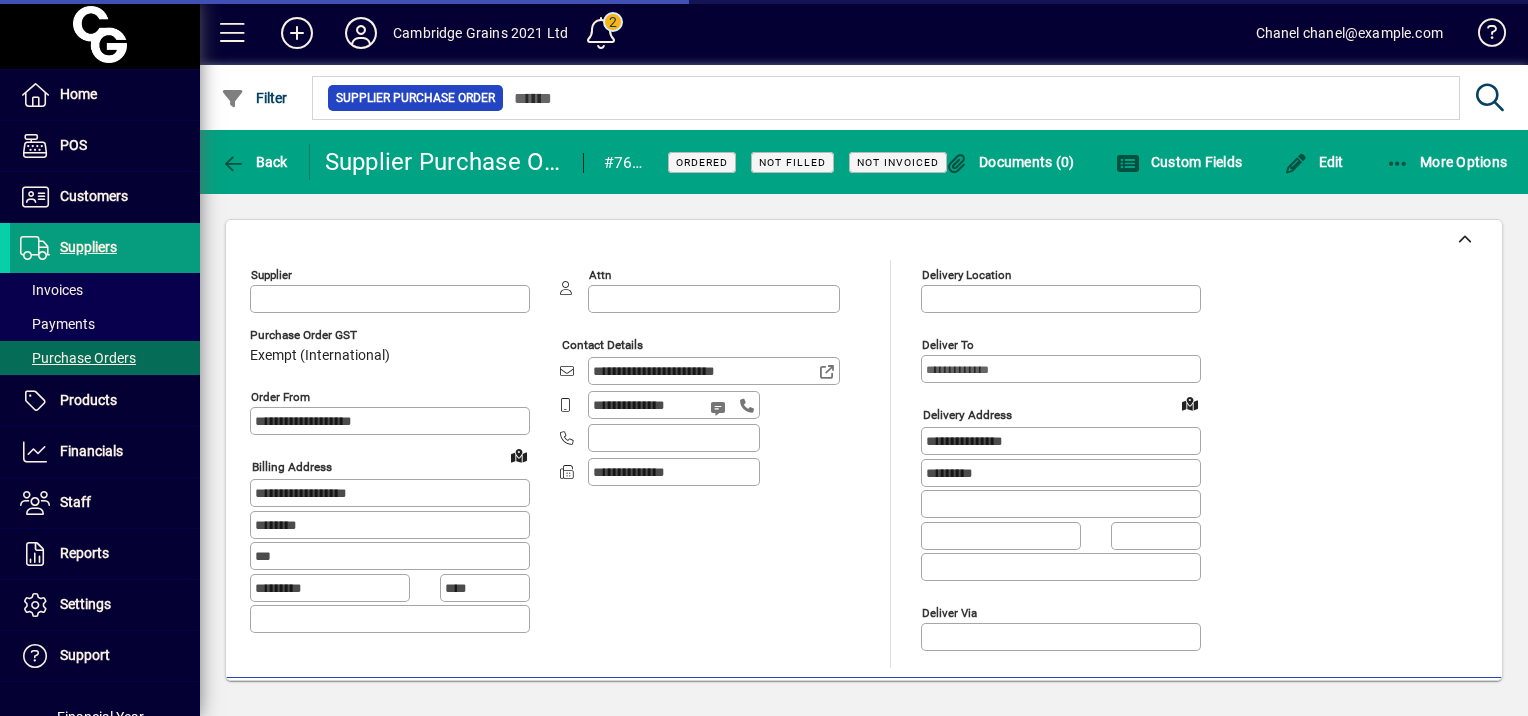 type on "**********" 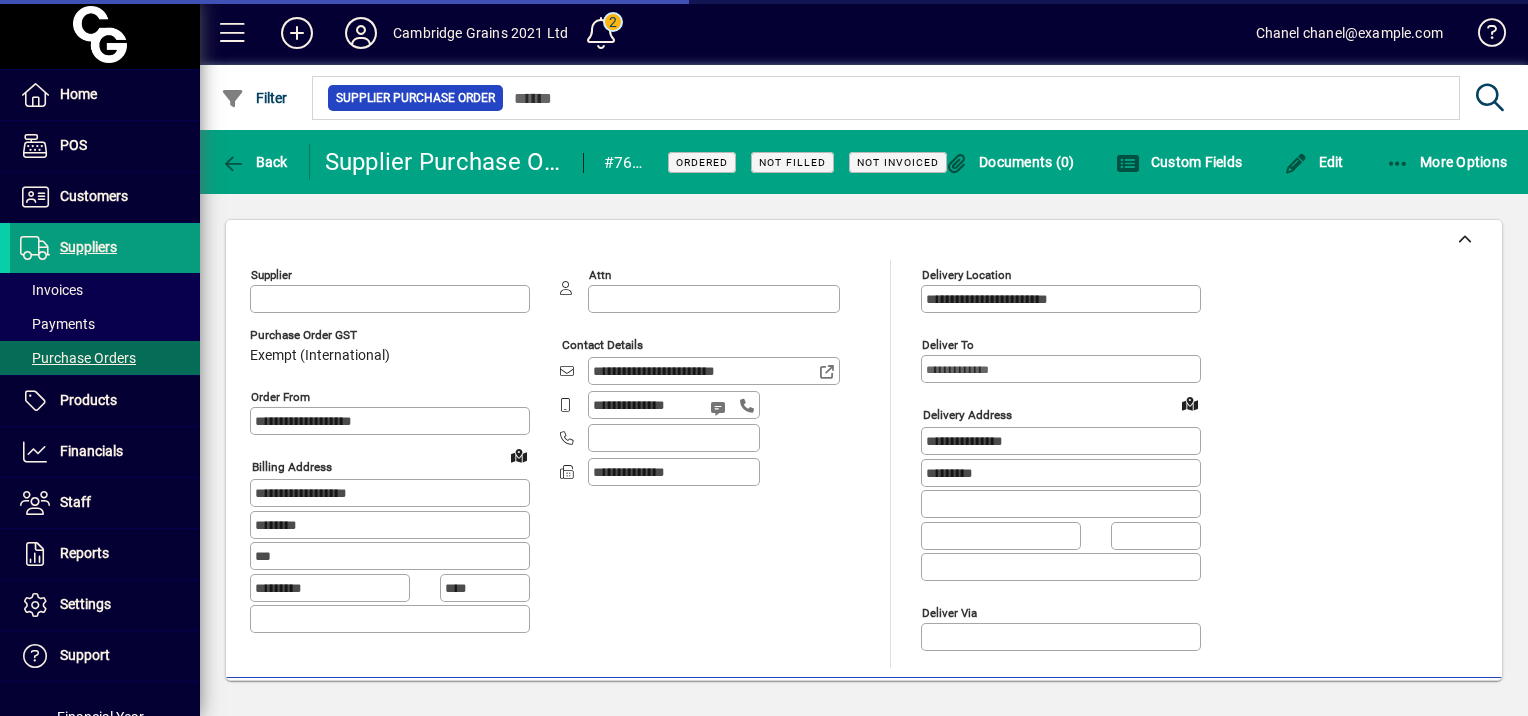 type on "**********" 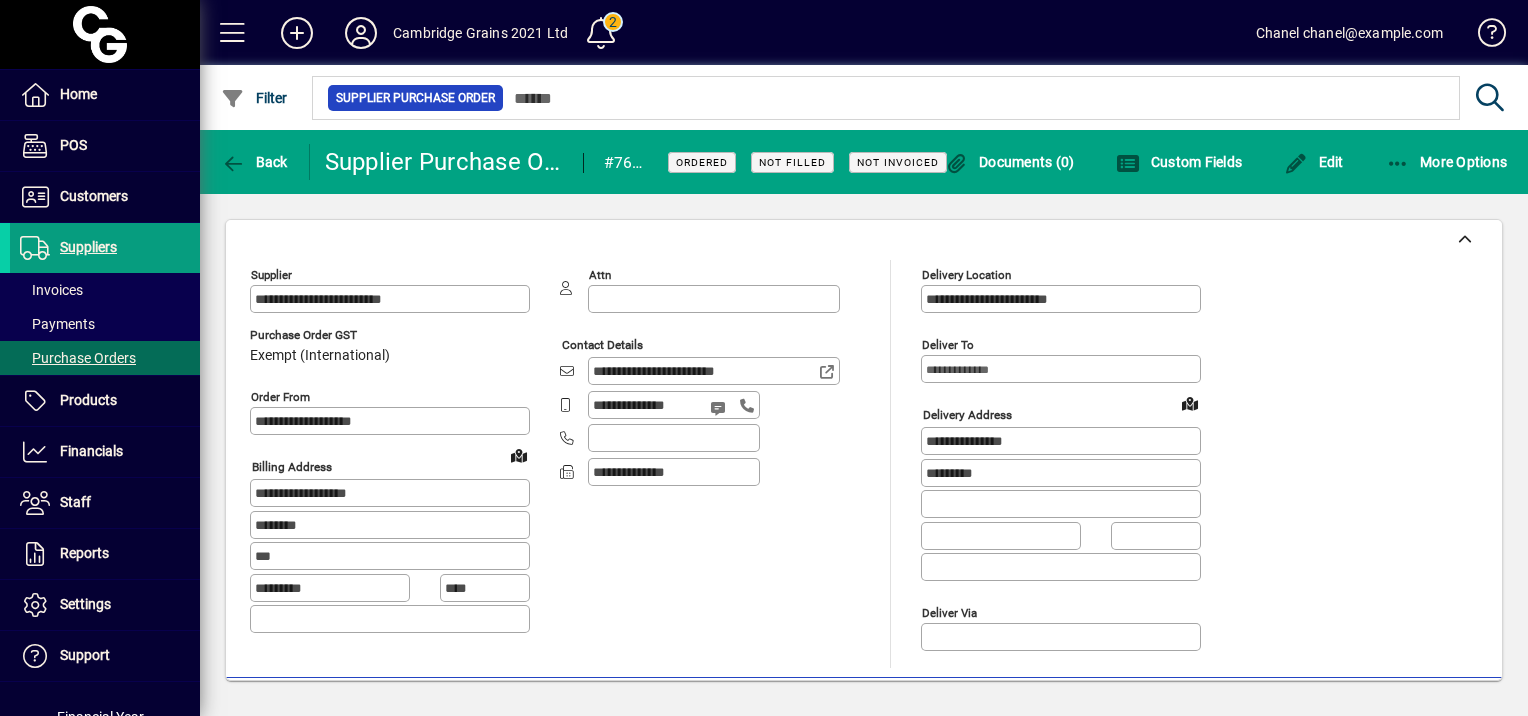 scroll, scrollTop: 489, scrollLeft: 0, axis: vertical 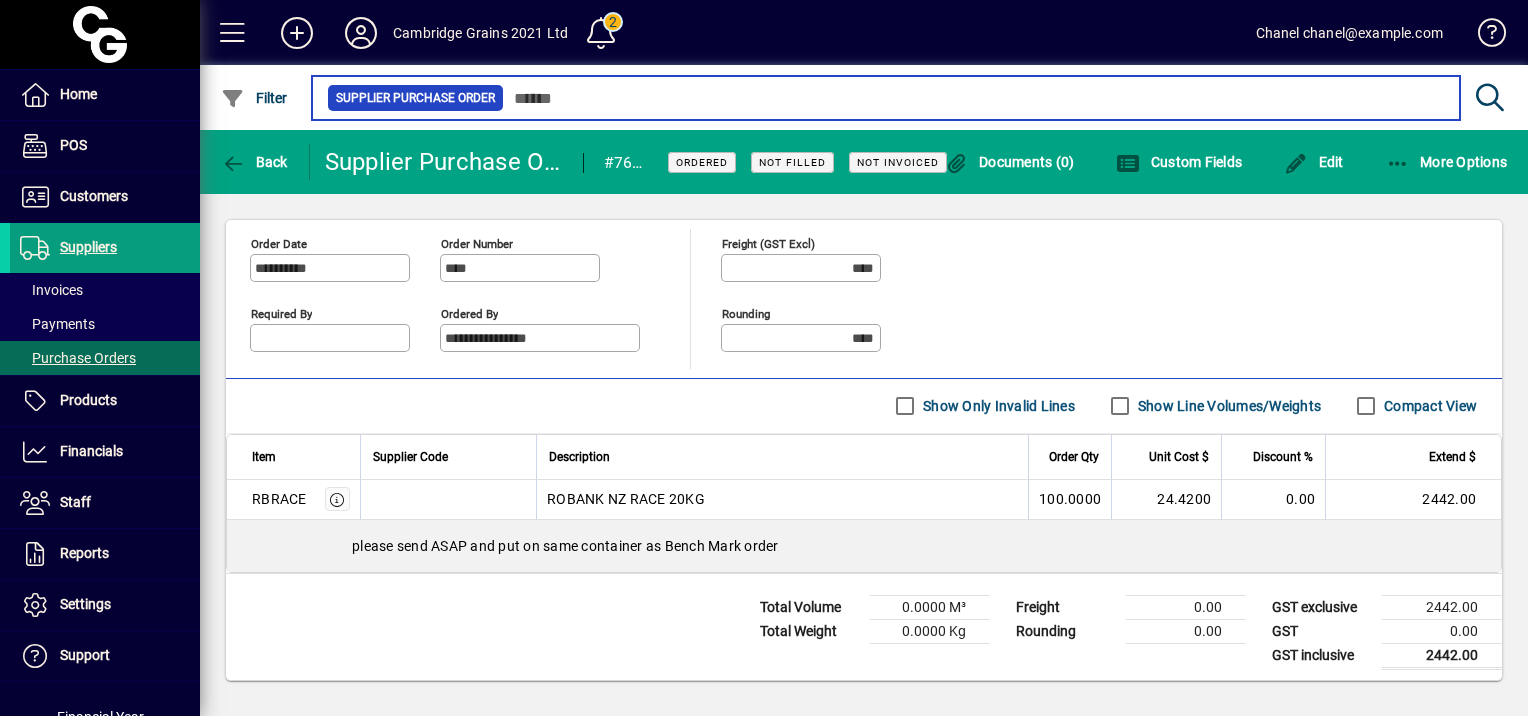 type on "***" 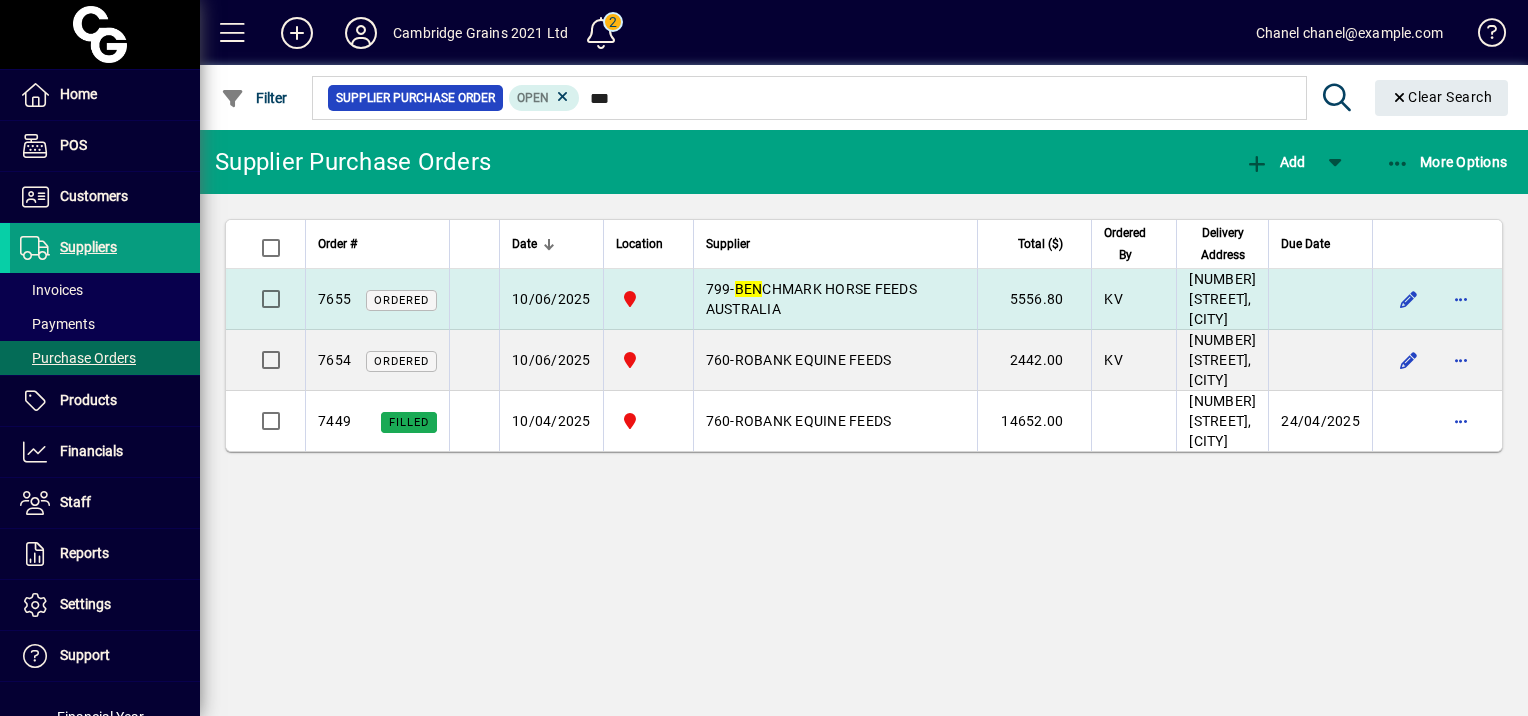 click on "[NUMBER] - BEN CHMARK HORSE FEEDS AUSTRALIA" at bounding box center [835, 299] 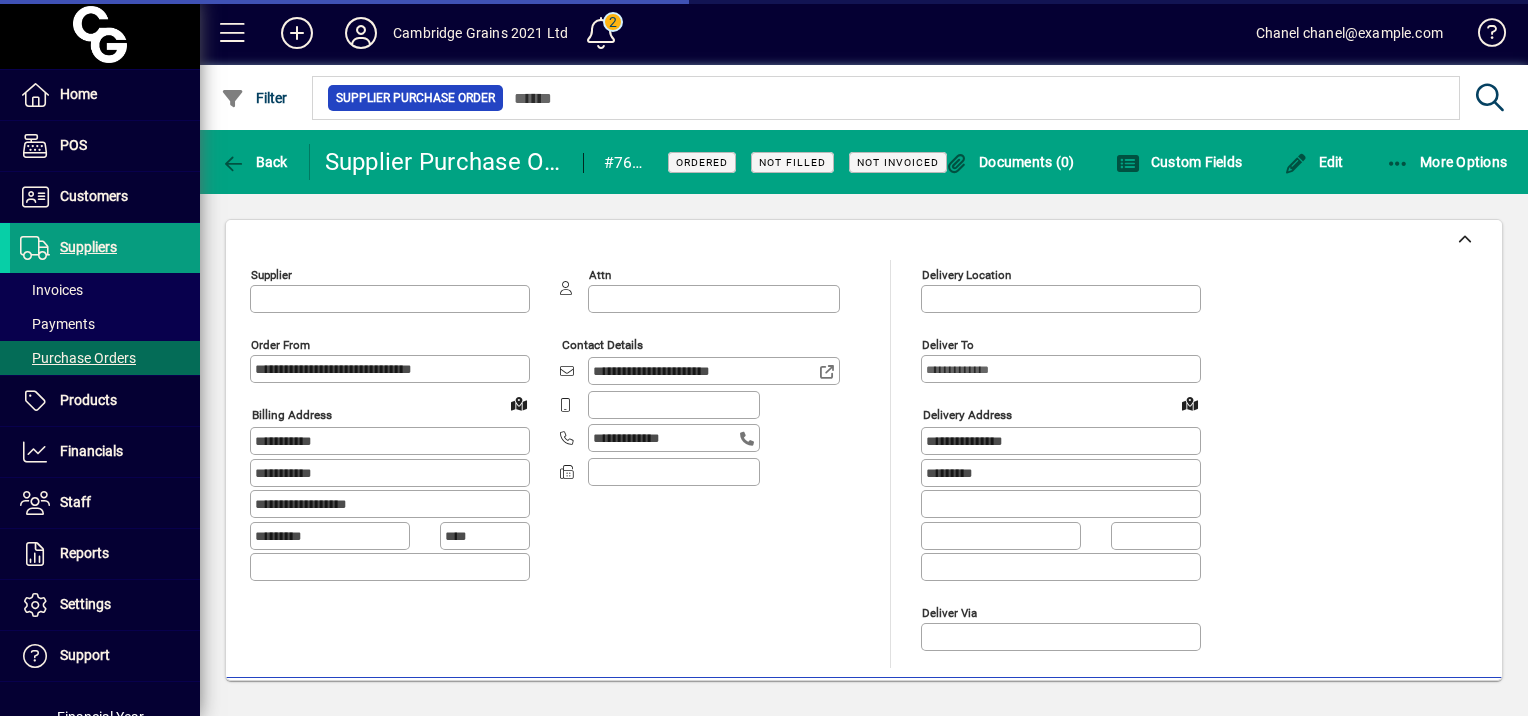 type on "**********" 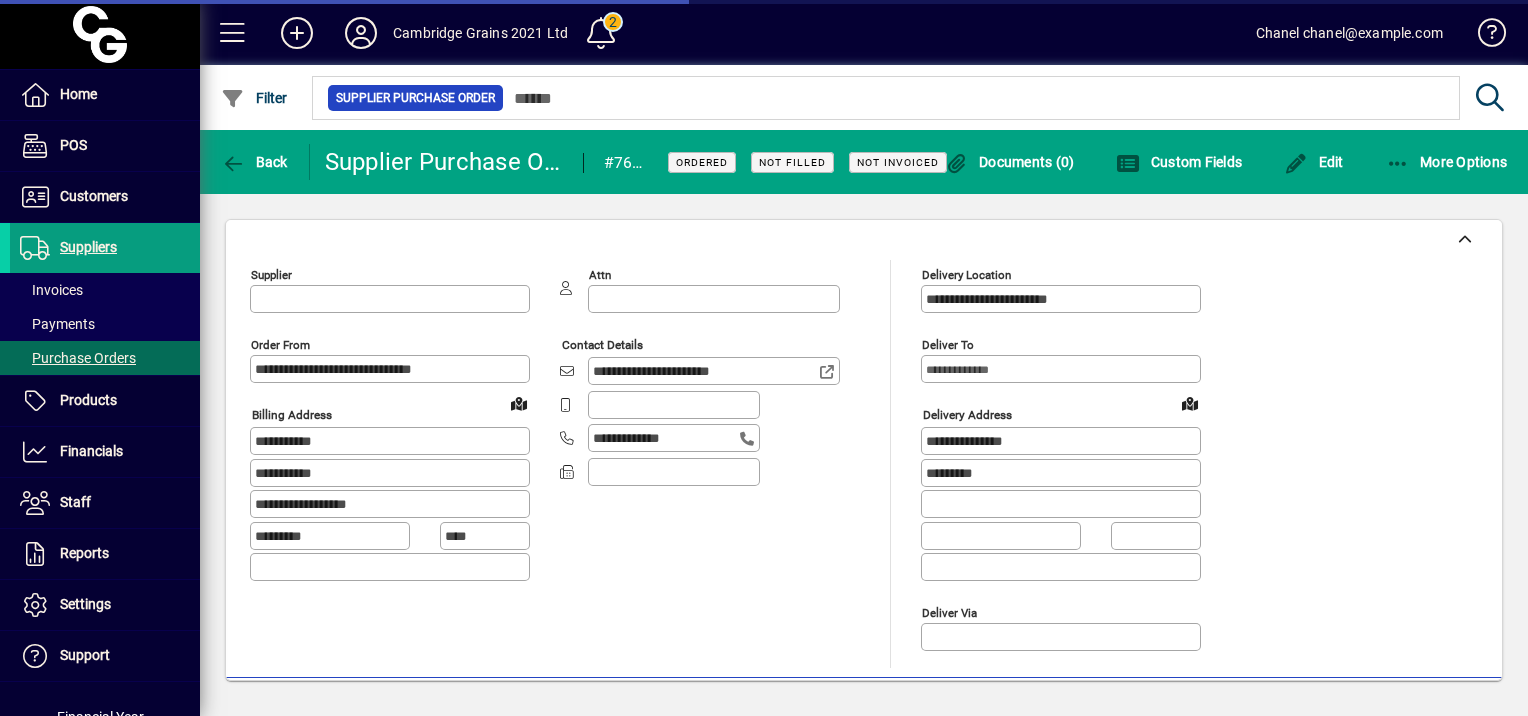 type on "**********" 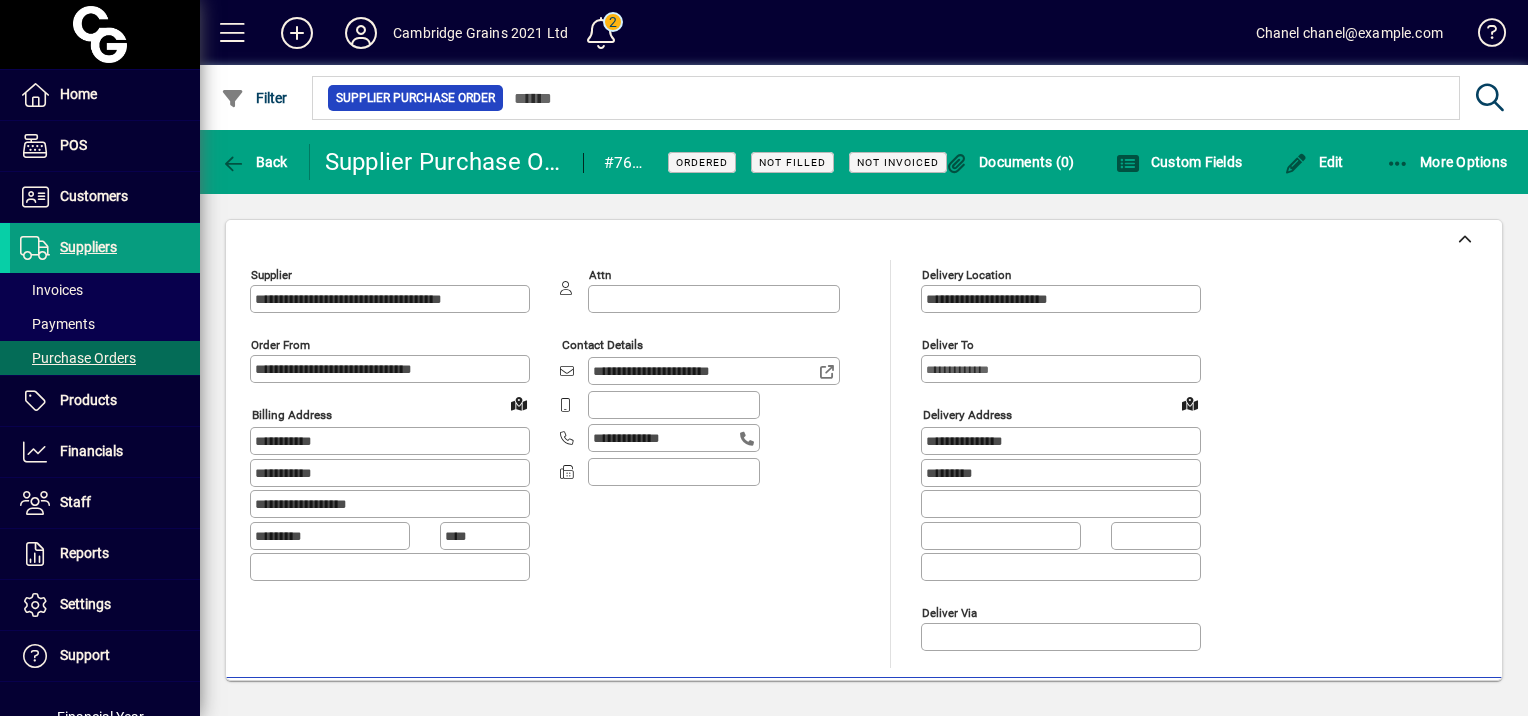 scroll, scrollTop: 489, scrollLeft: 0, axis: vertical 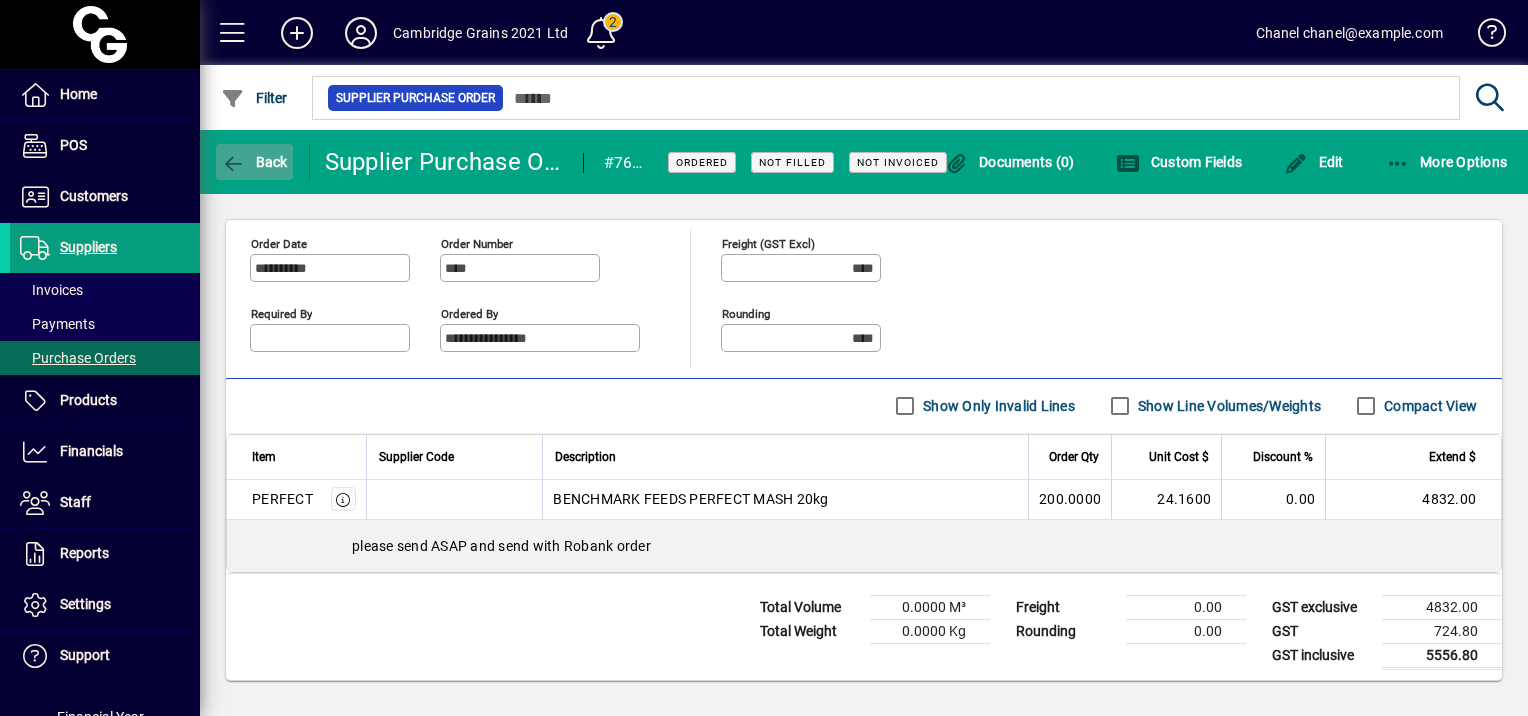 click 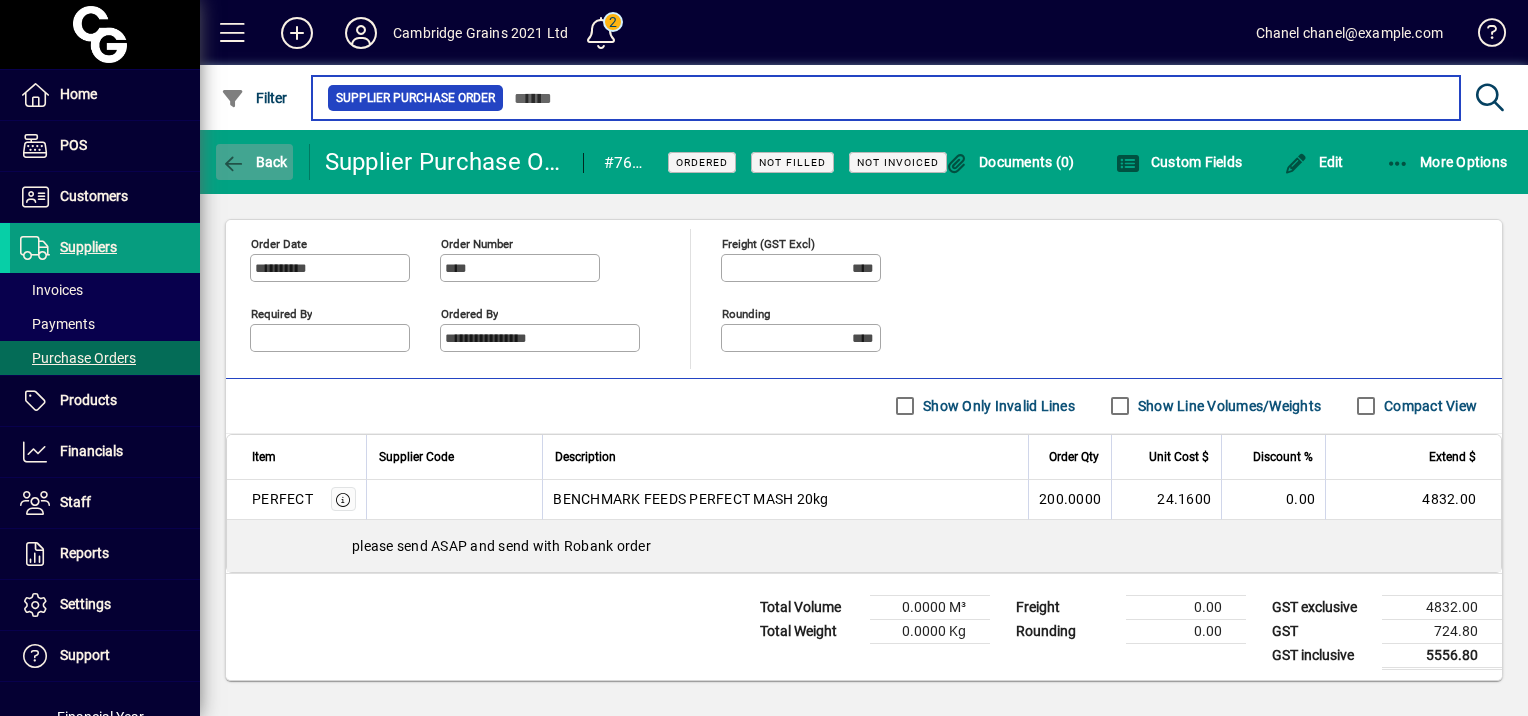 type on "***" 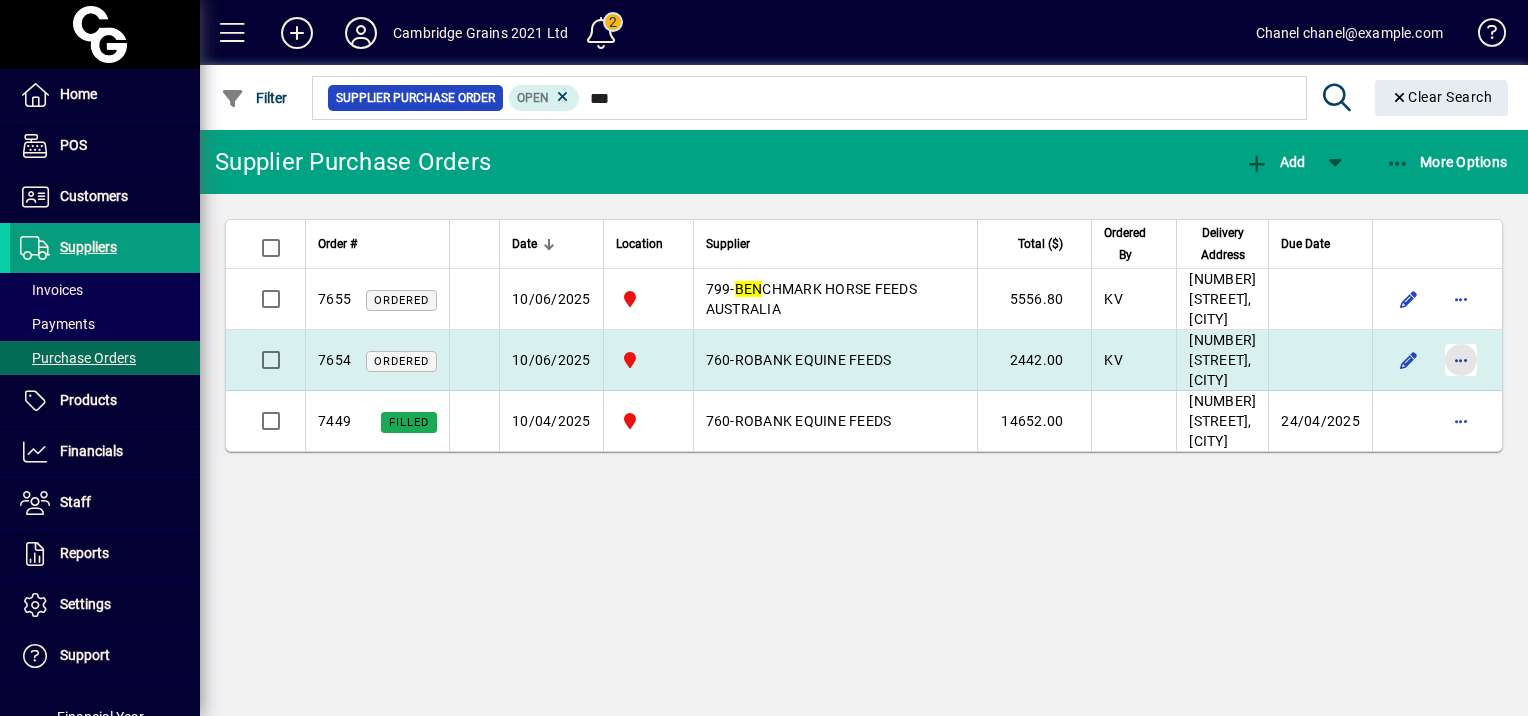 click at bounding box center (1461, 360) 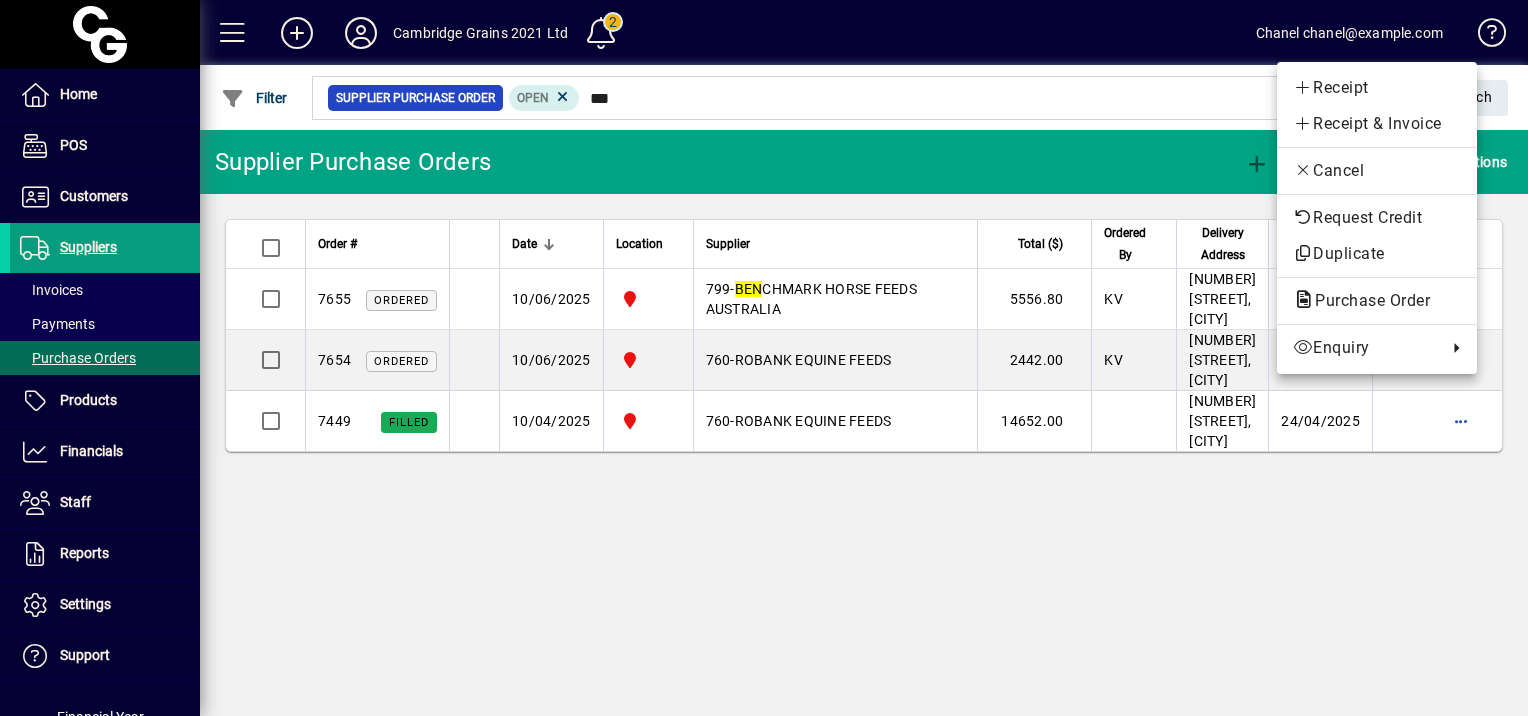click at bounding box center (764, 358) 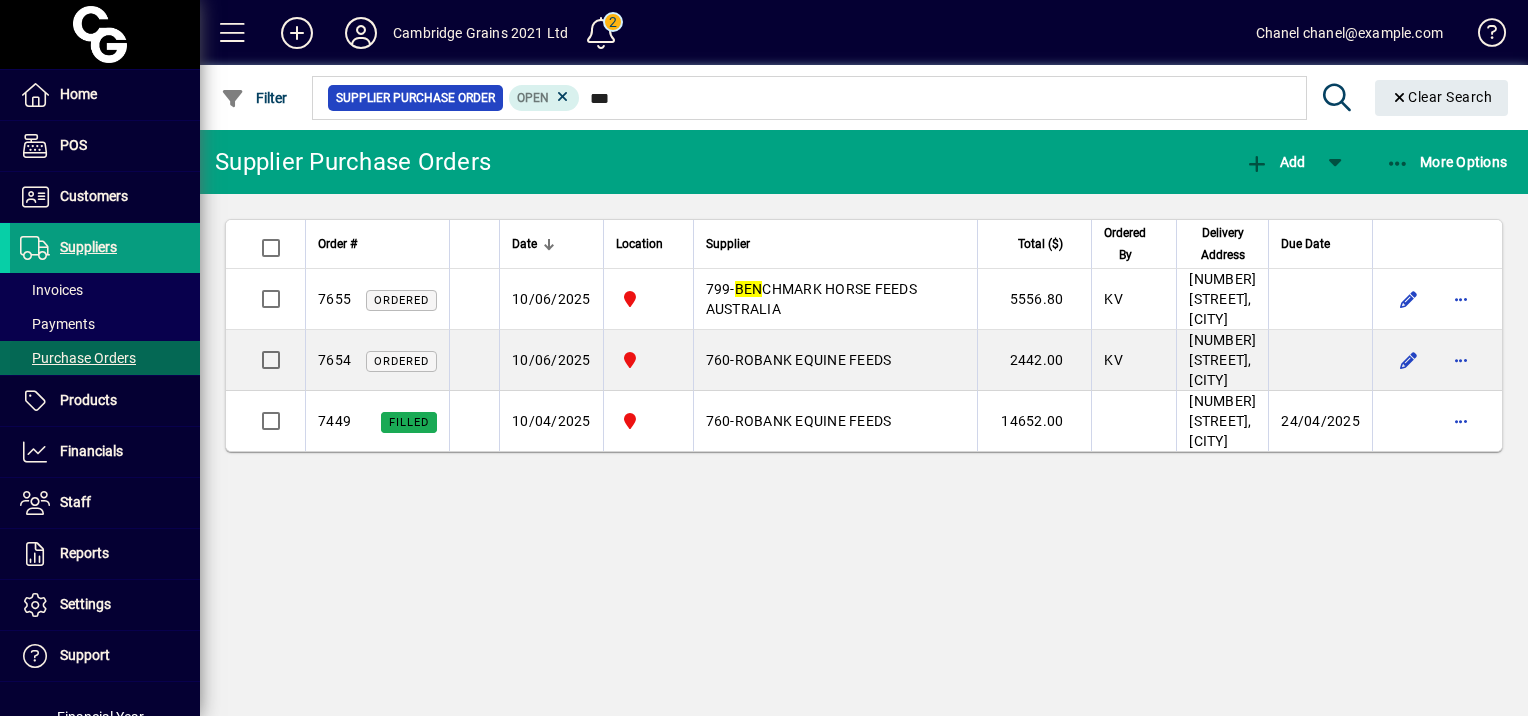 click on "Purchase Orders" at bounding box center (78, 358) 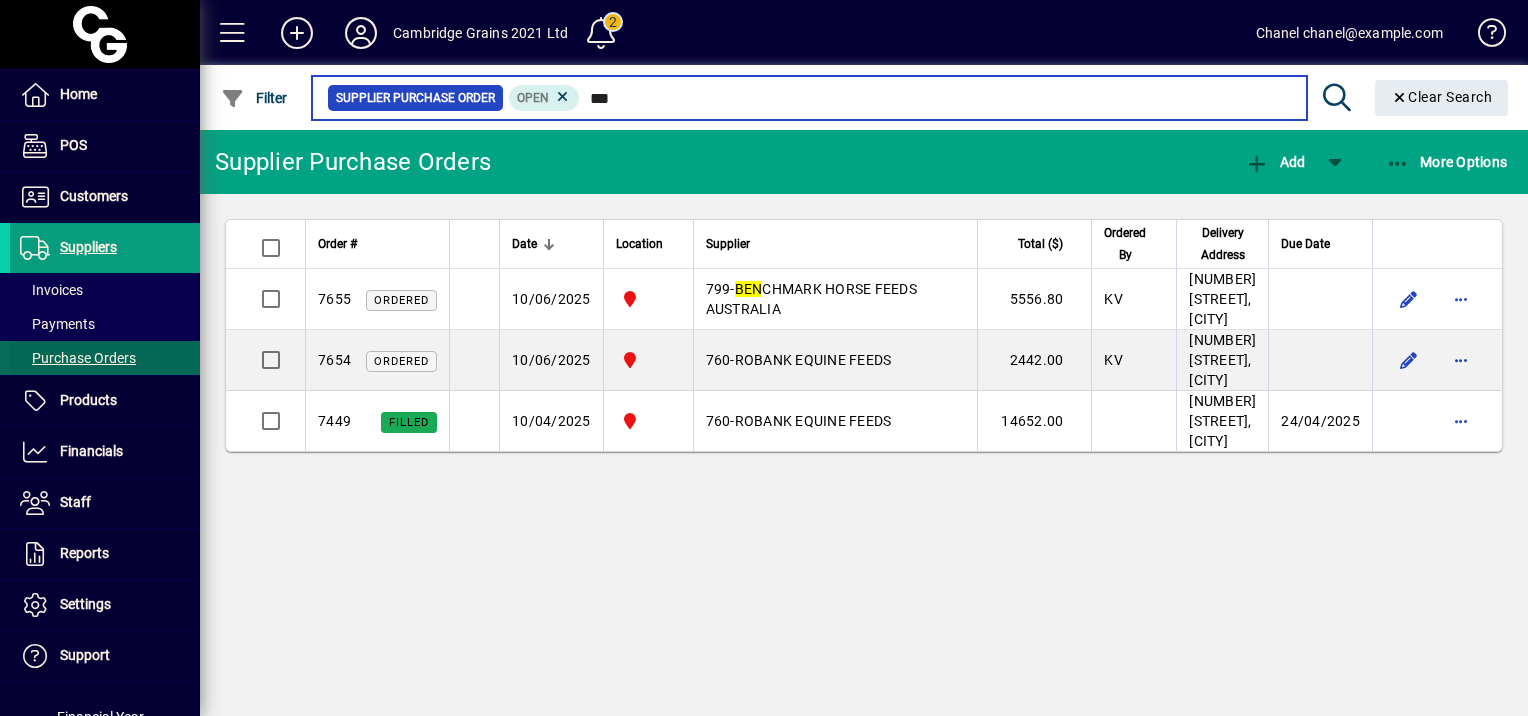 type 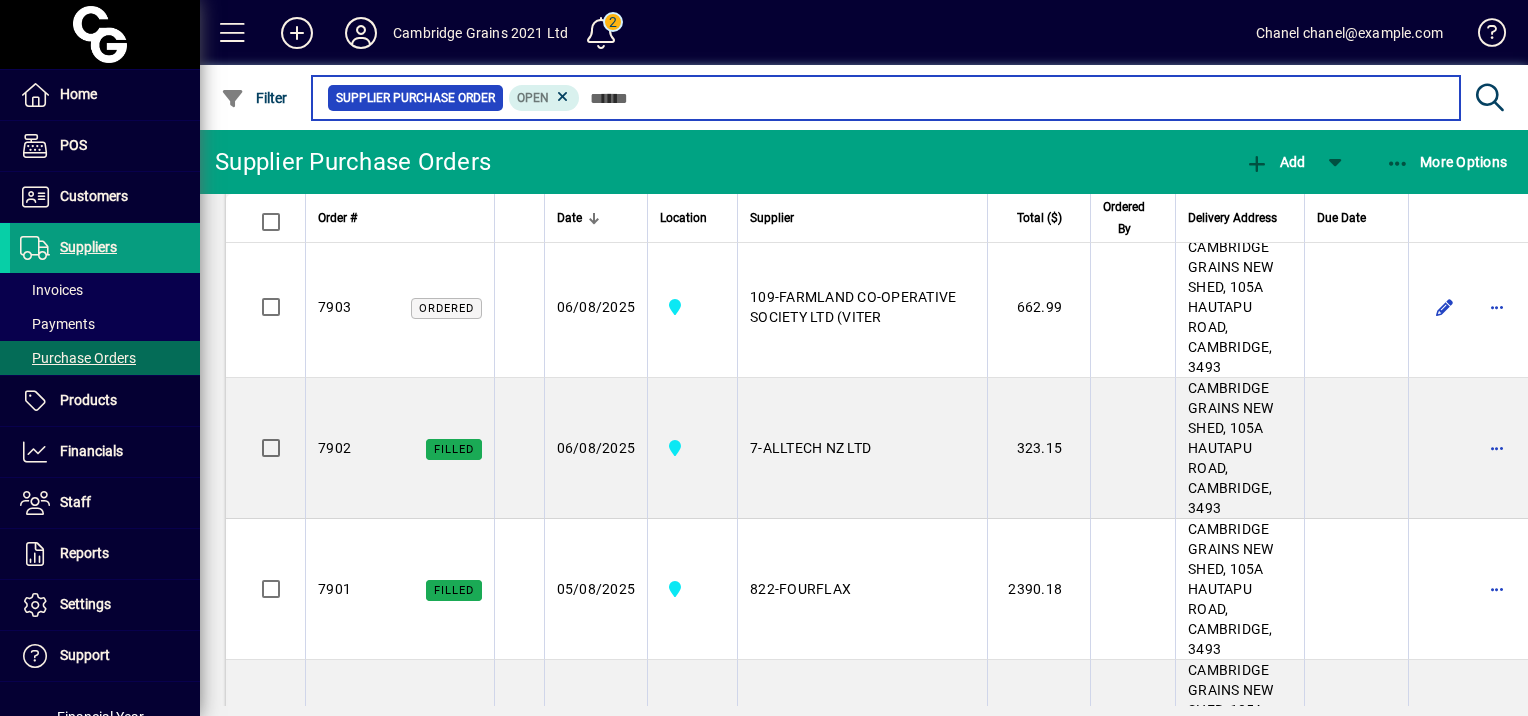 scroll, scrollTop: 1700, scrollLeft: 0, axis: vertical 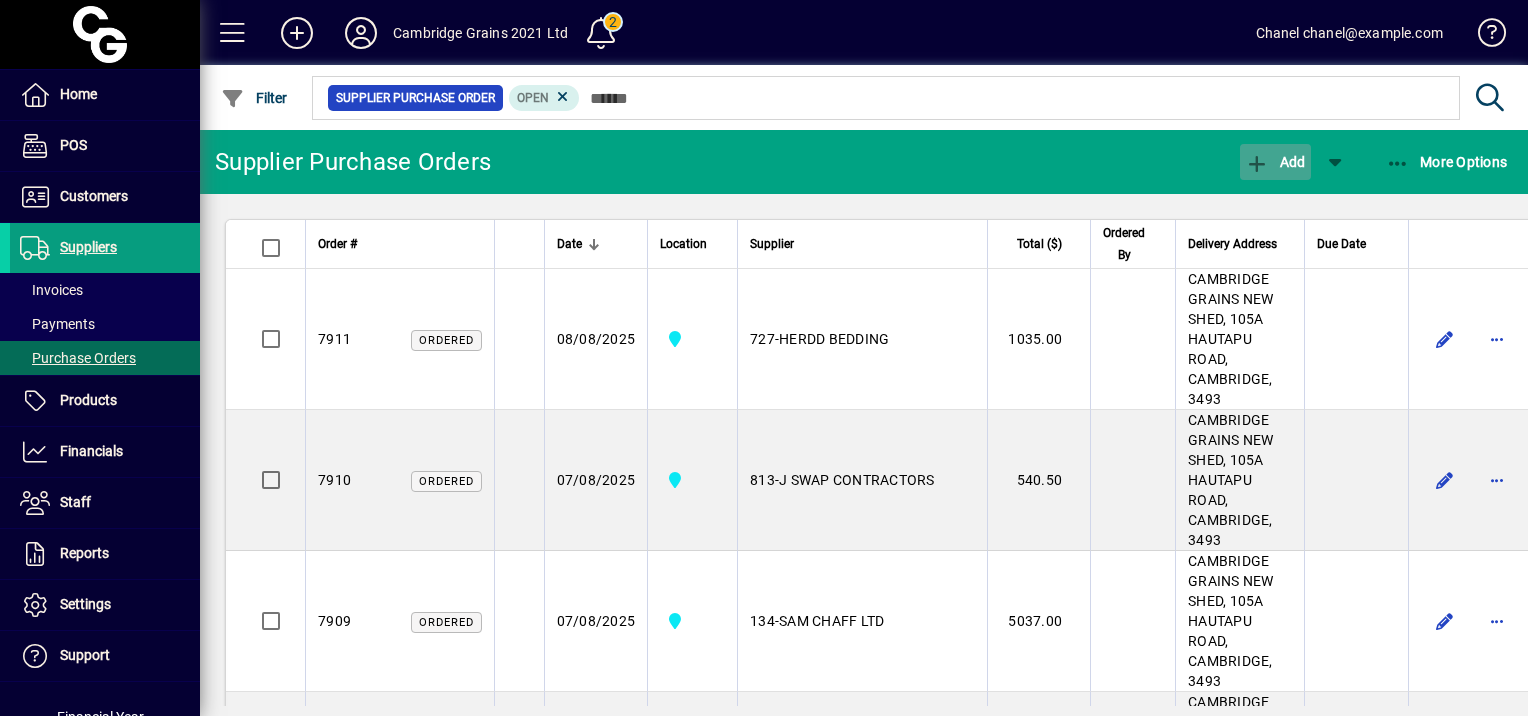 click on "Add" 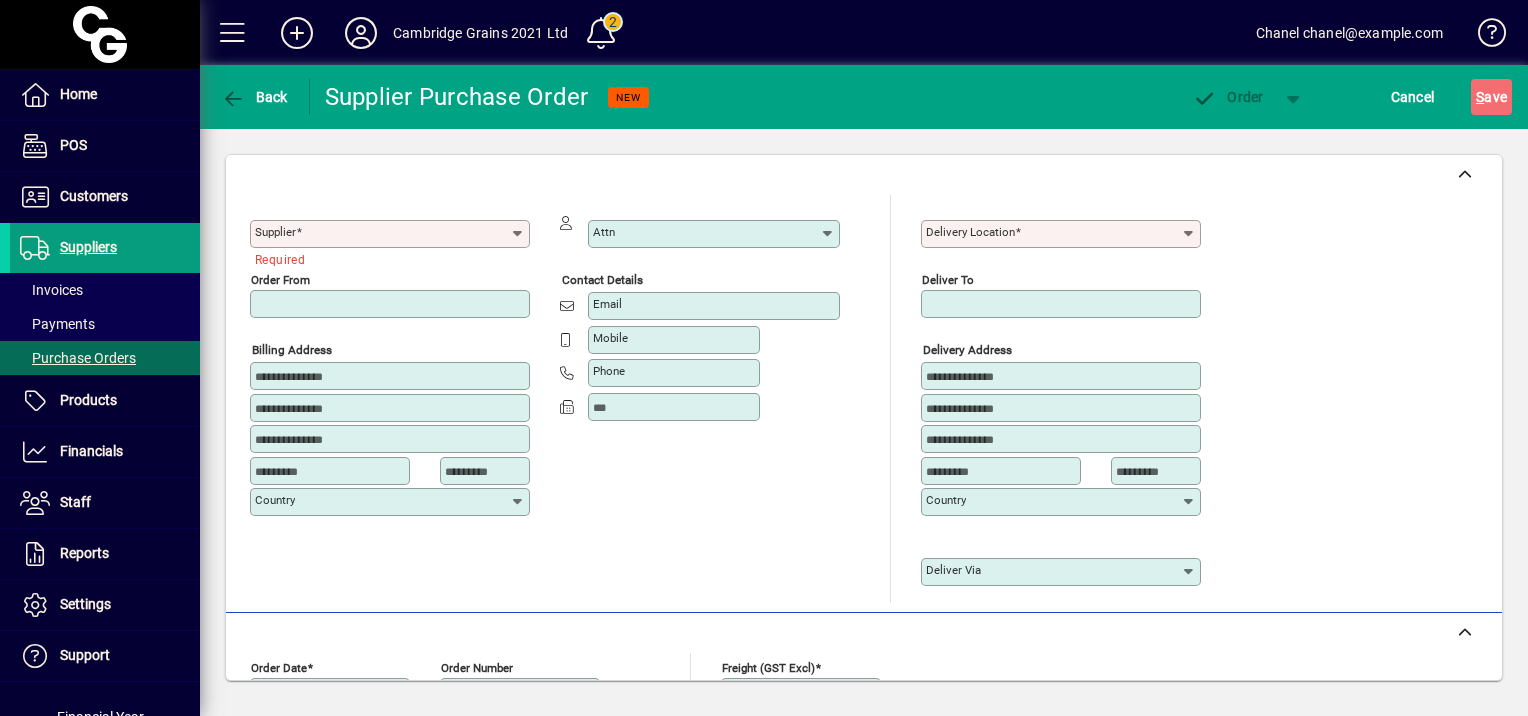 click on "Supplier" 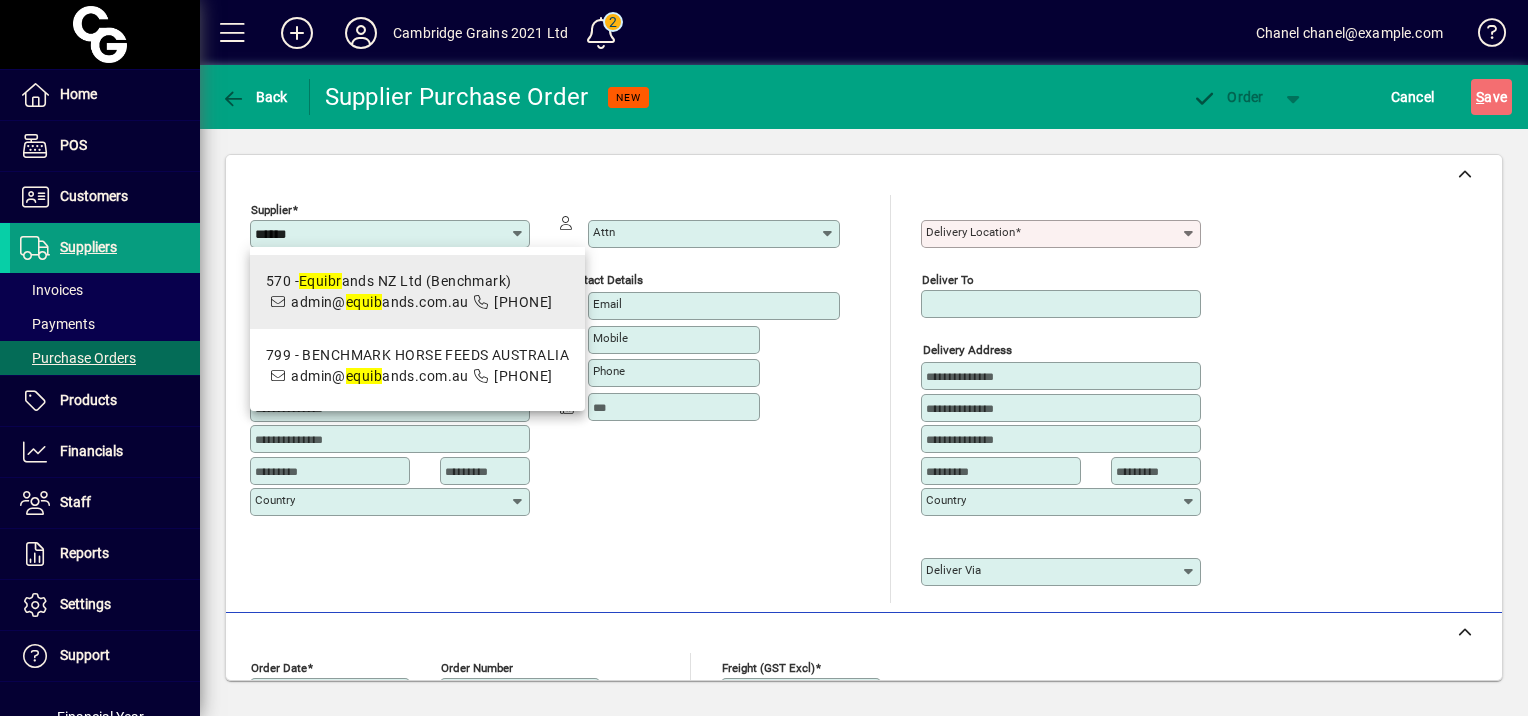 click on "[NUMBER] - [COMPANY]" at bounding box center (409, 281) 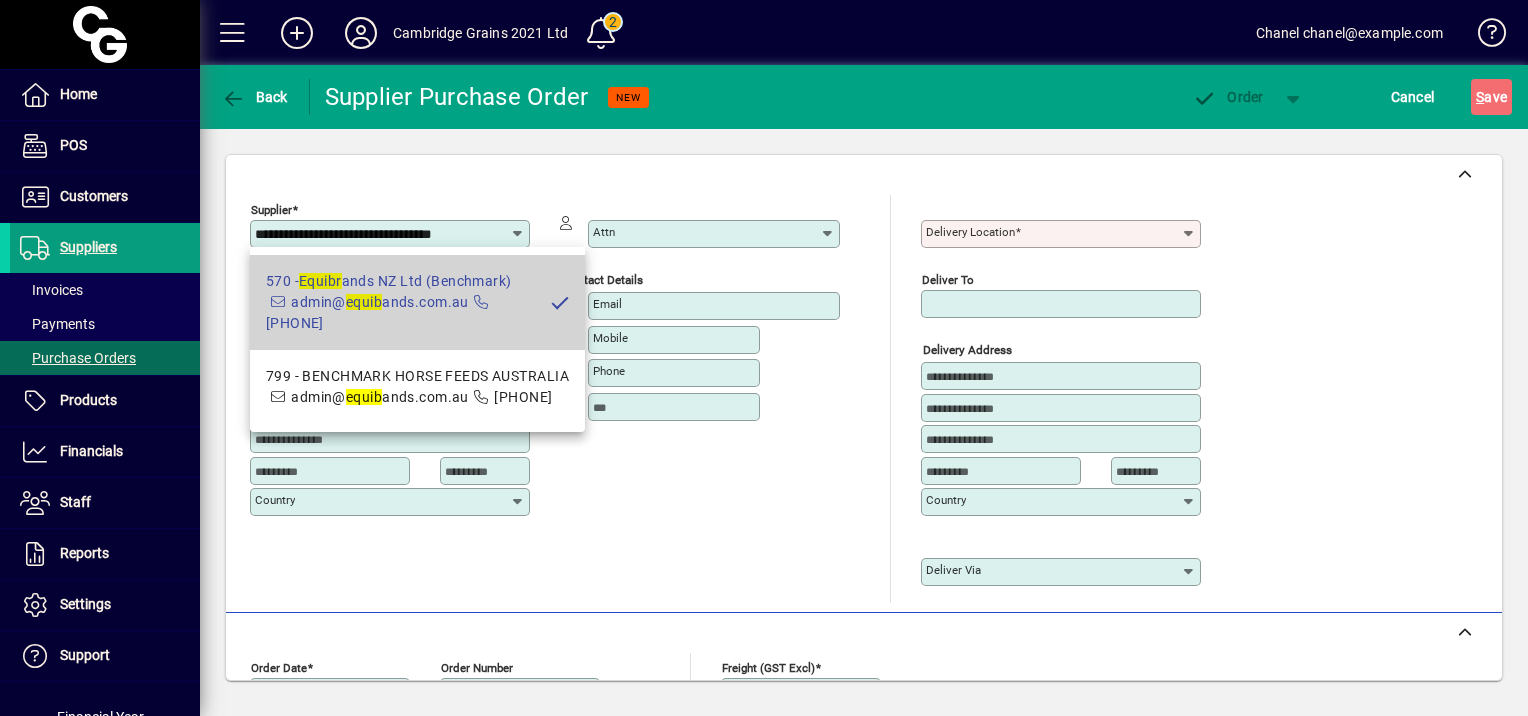 type on "**********" 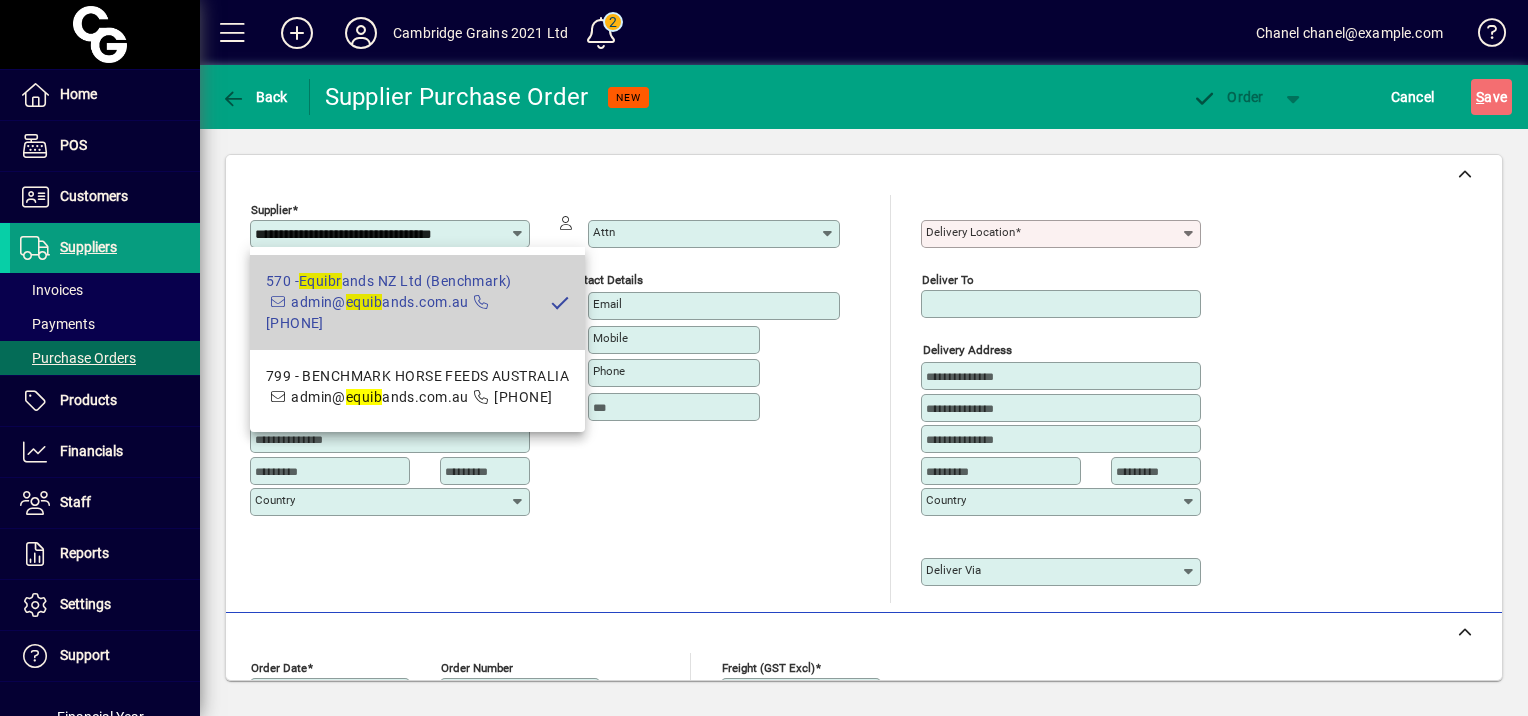 type on "**********" 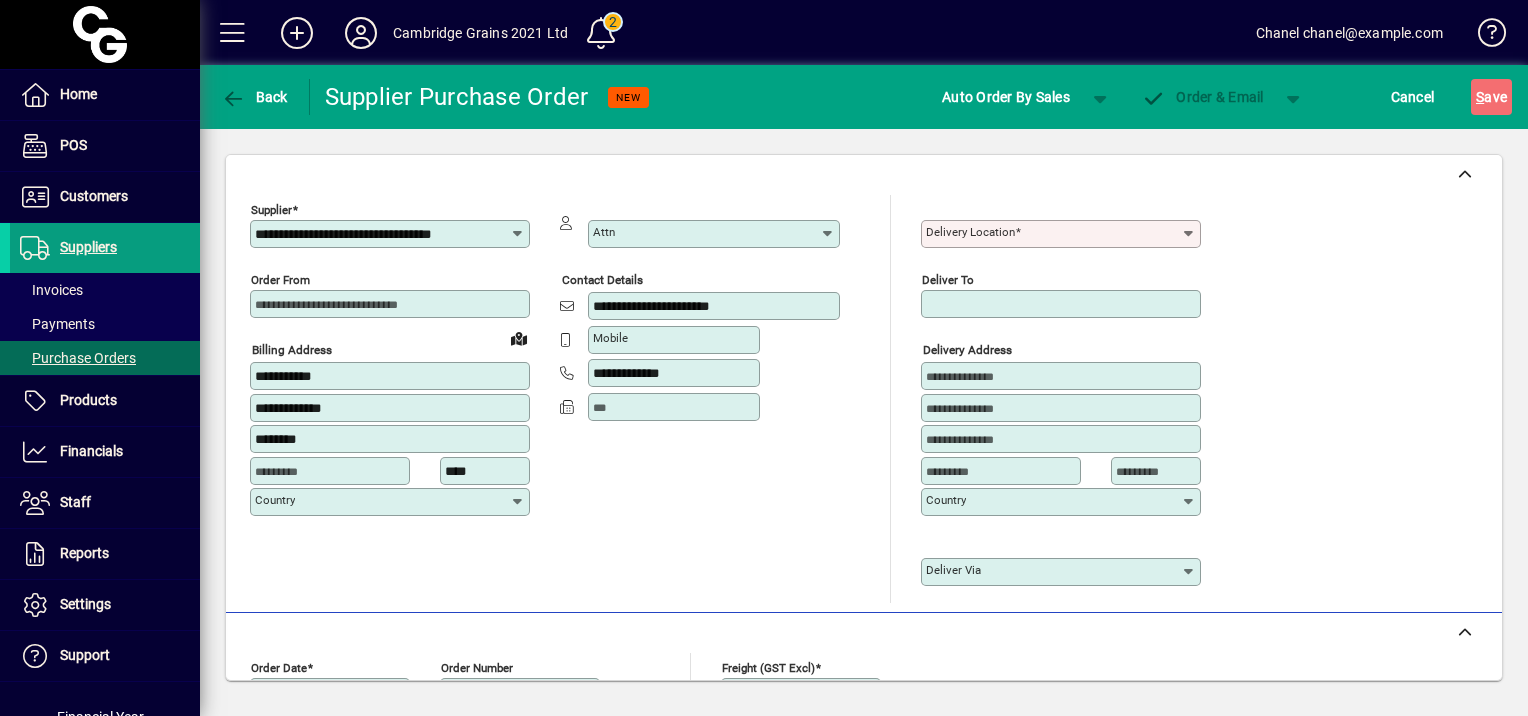 click 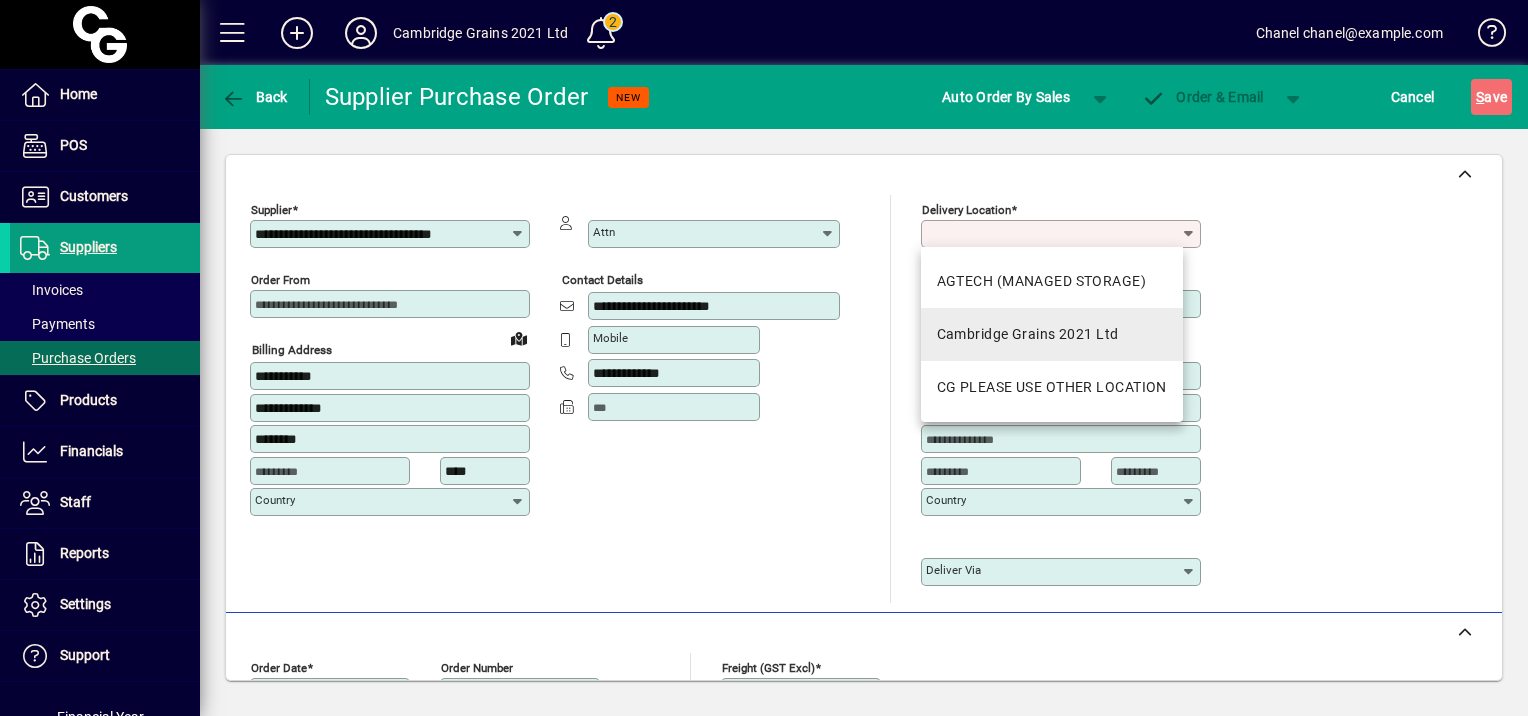 click on "Cambridge Grains 2021 Ltd" at bounding box center (1052, 334) 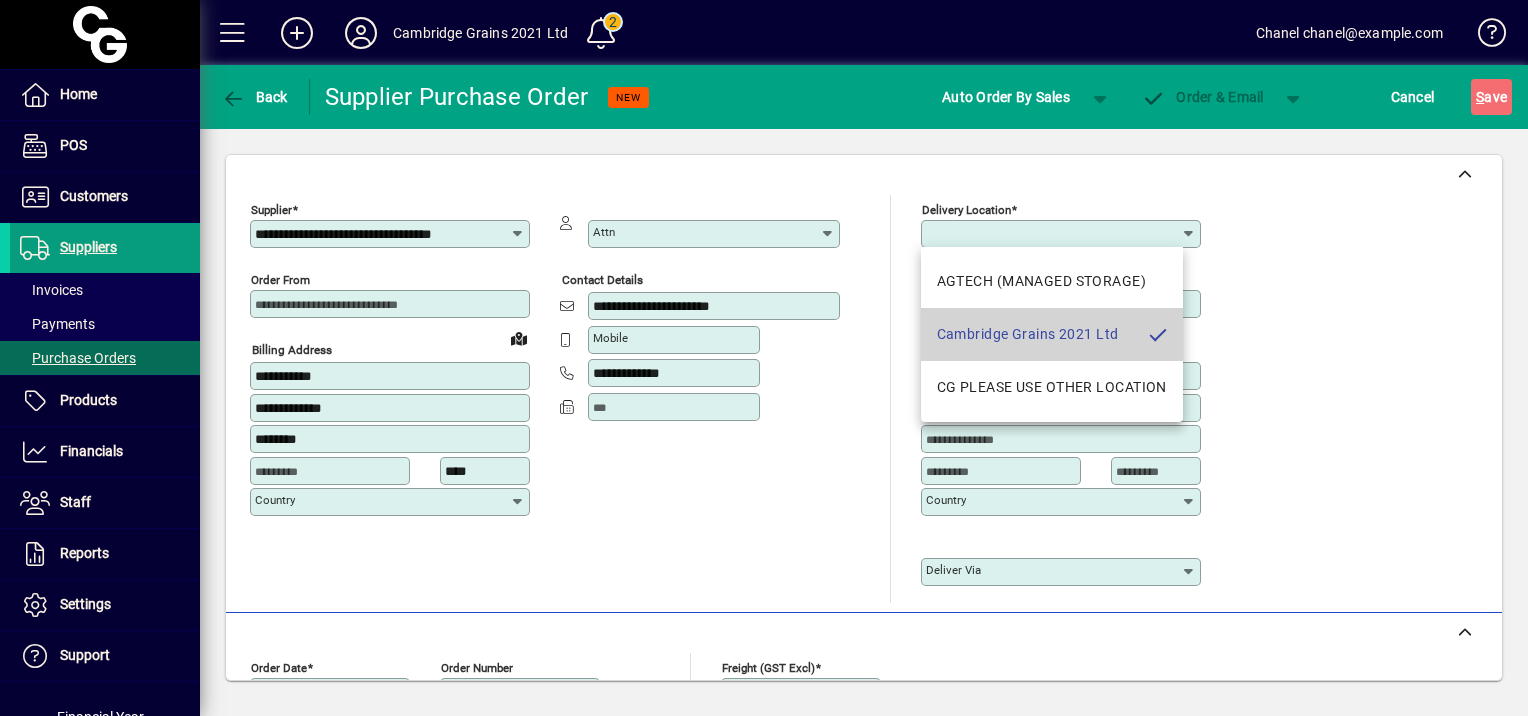 type on "**********" 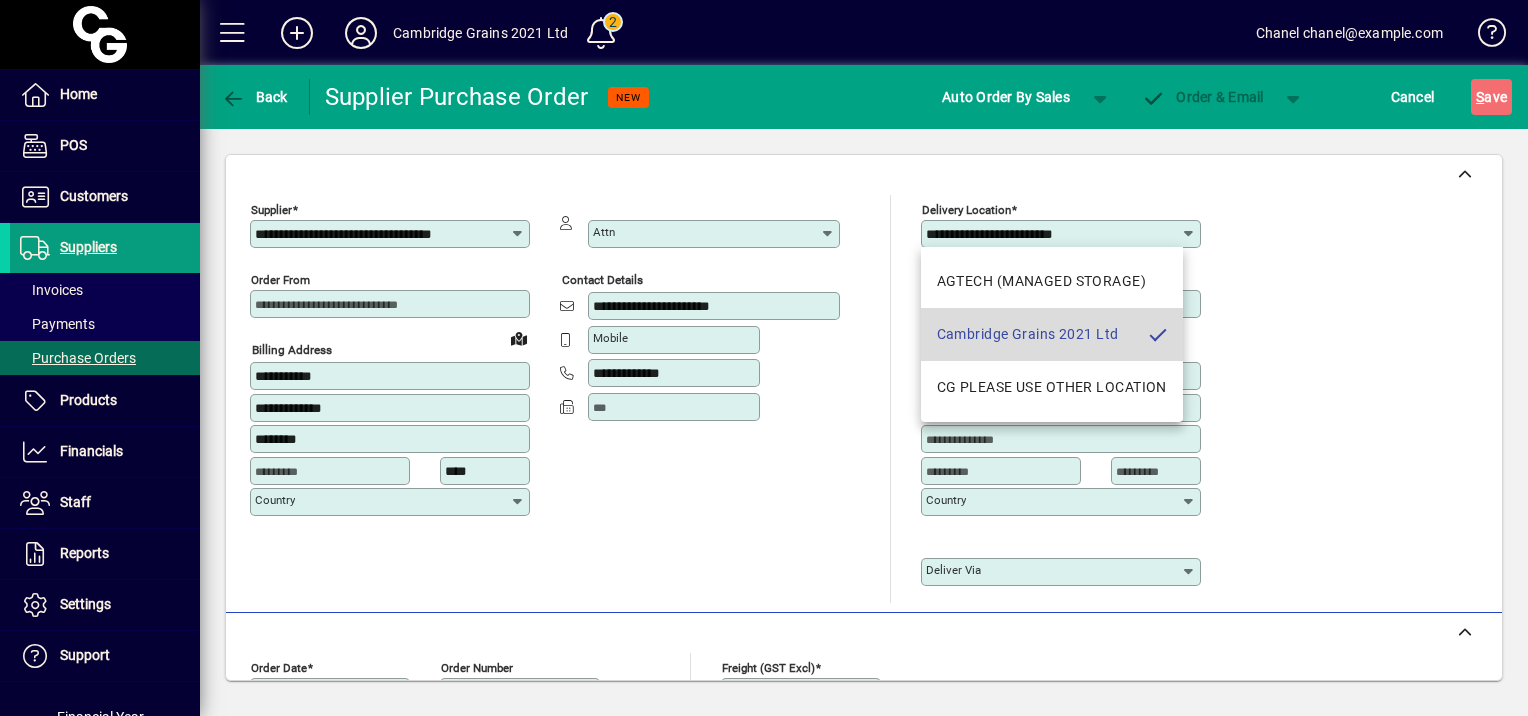 type on "**********" 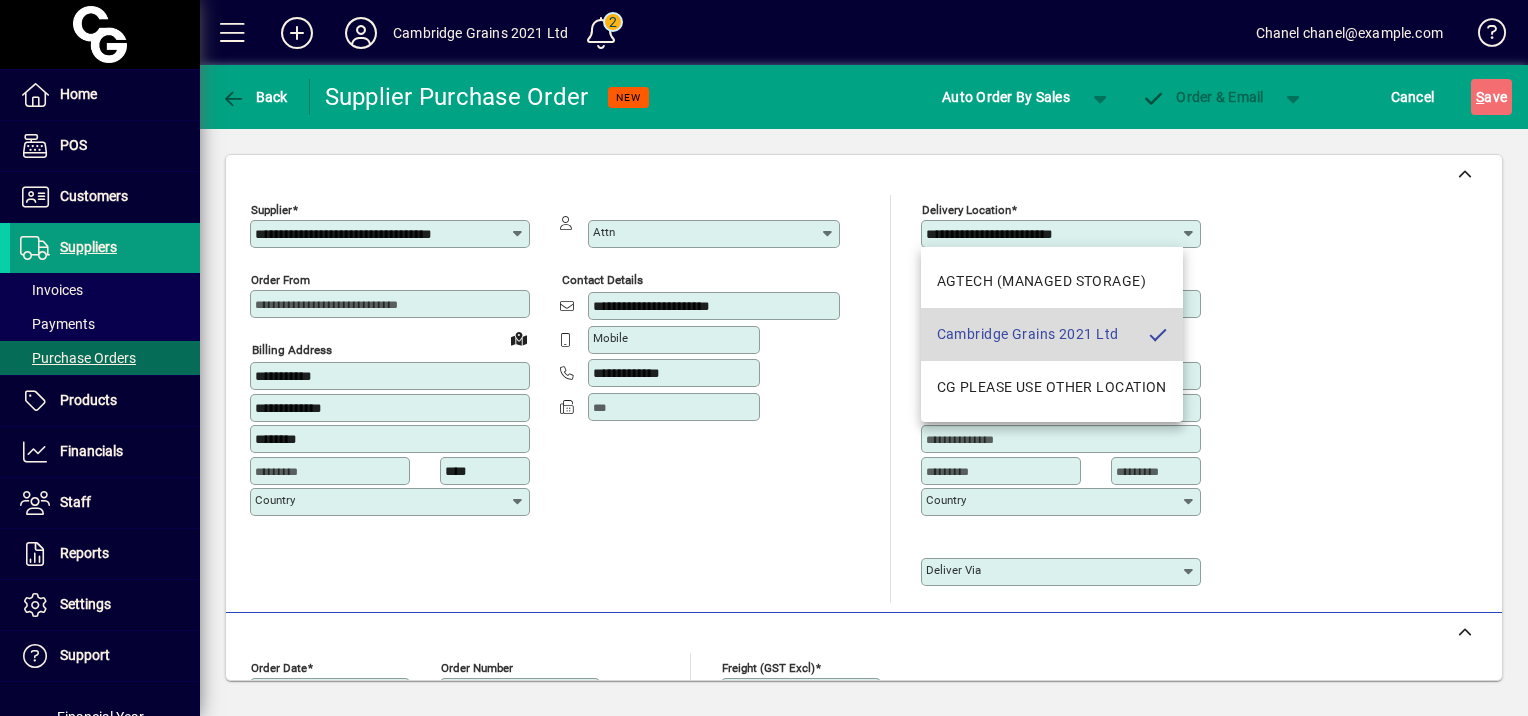 type on "**********" 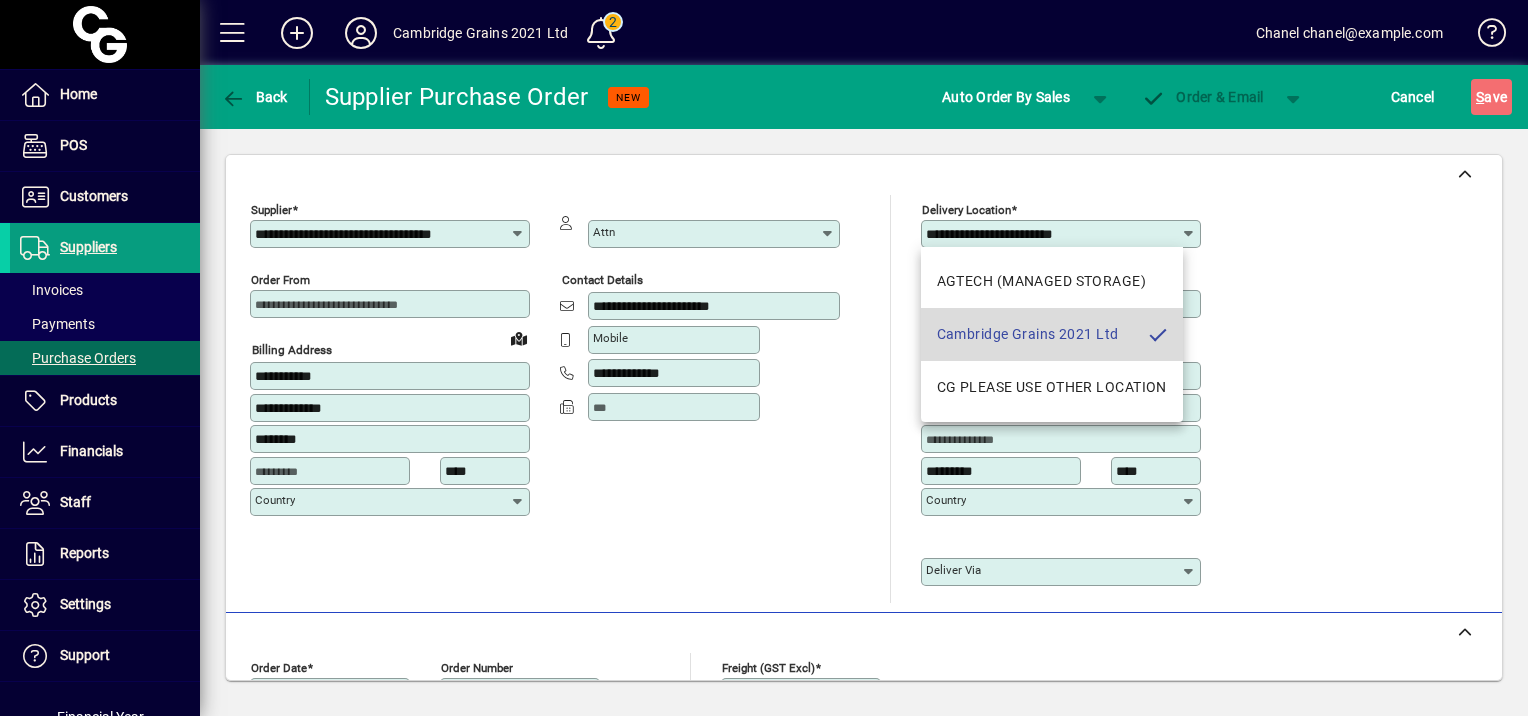 type on "**********" 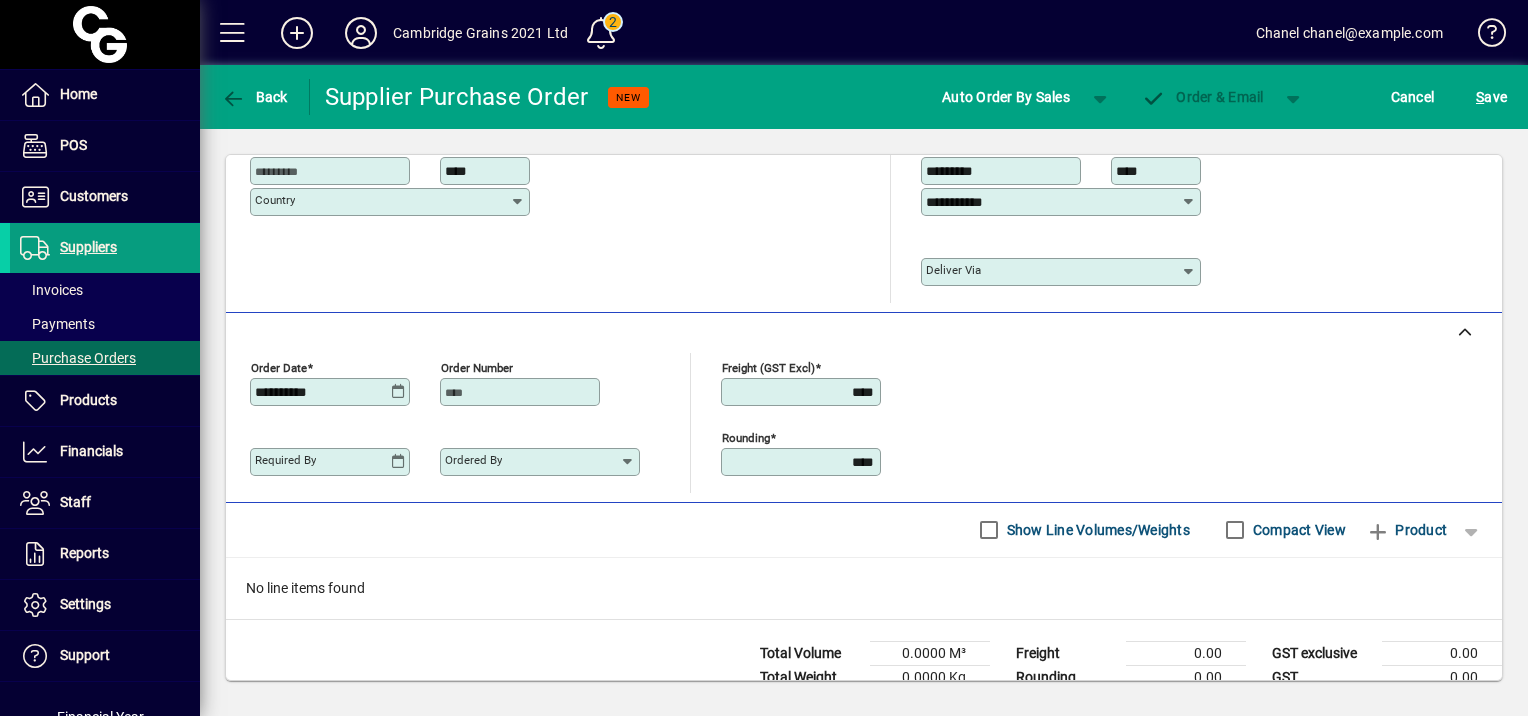 scroll, scrollTop: 347, scrollLeft: 0, axis: vertical 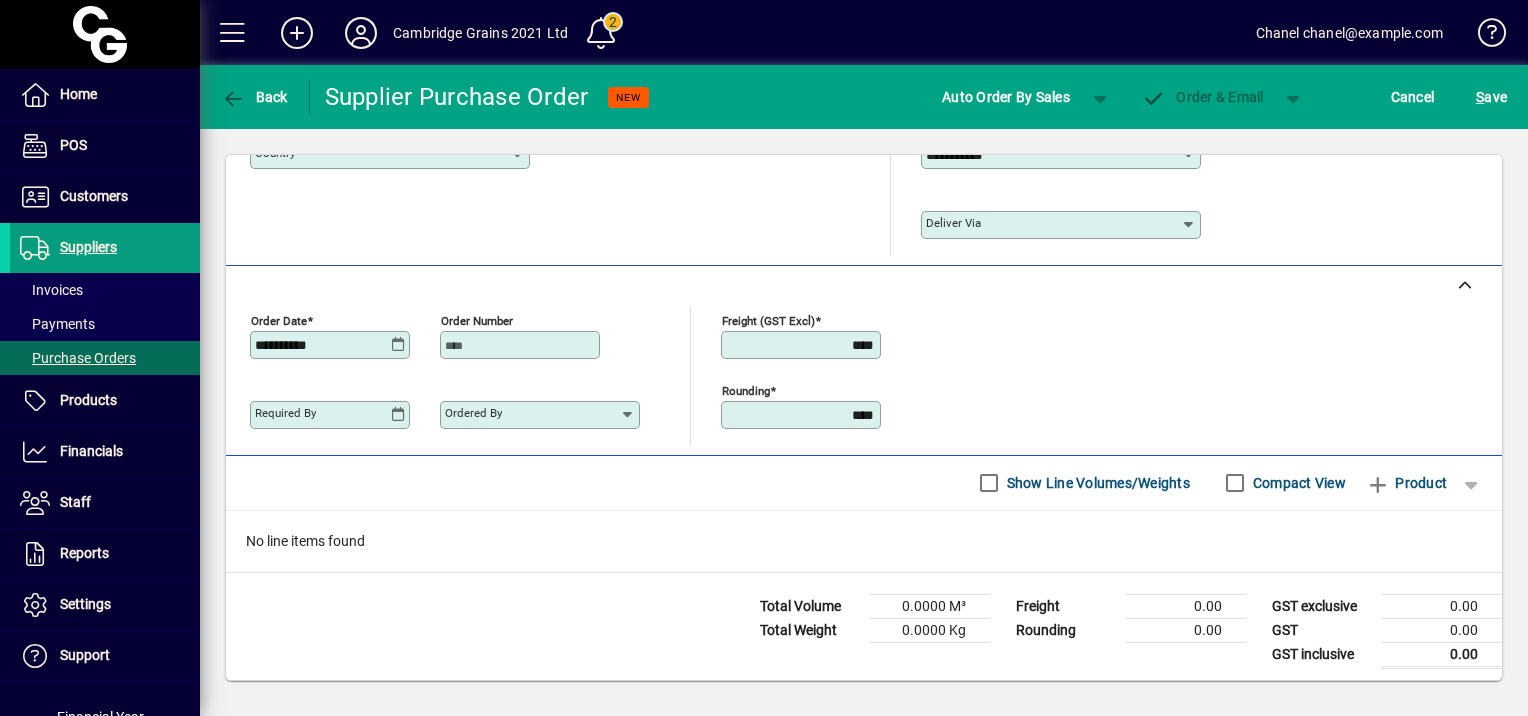 click 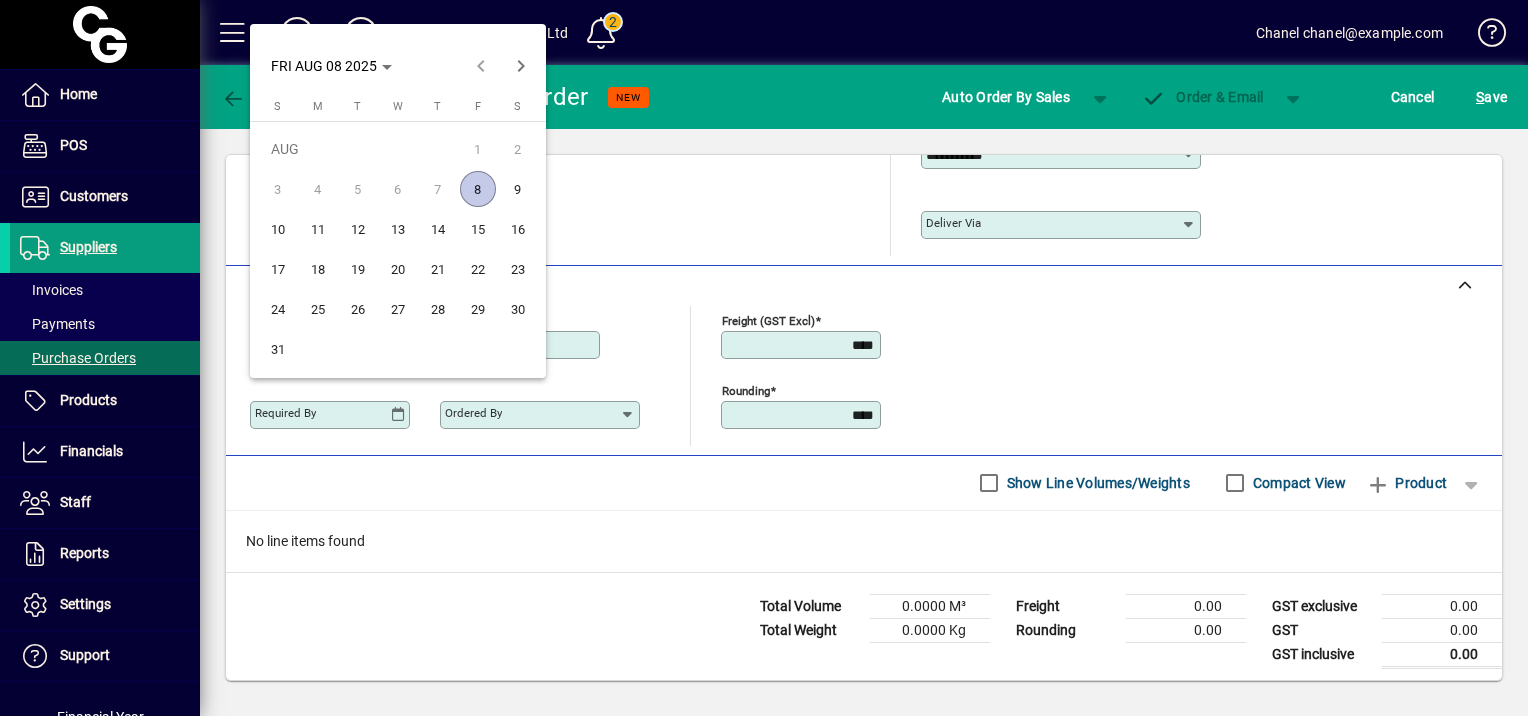 click on "22" at bounding box center (478, 269) 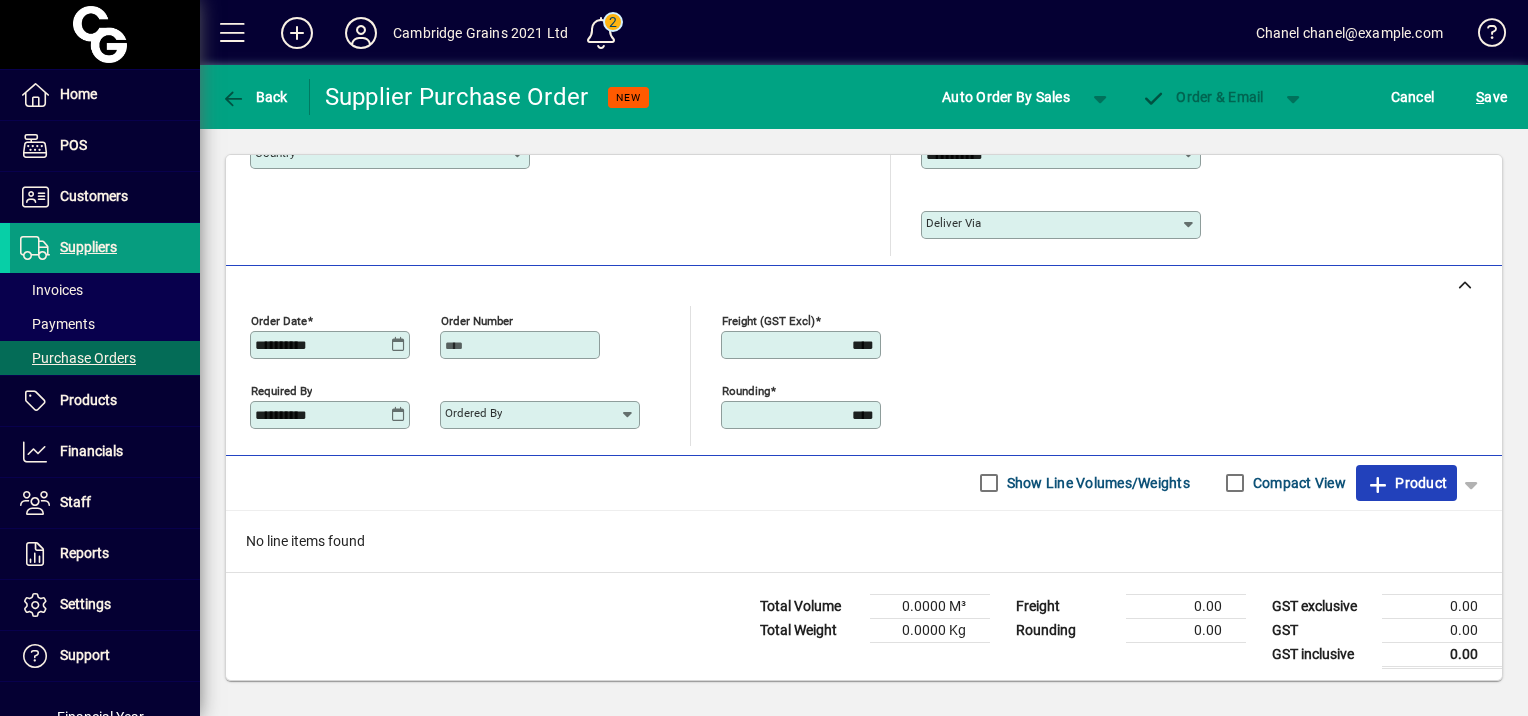 click on "Product" 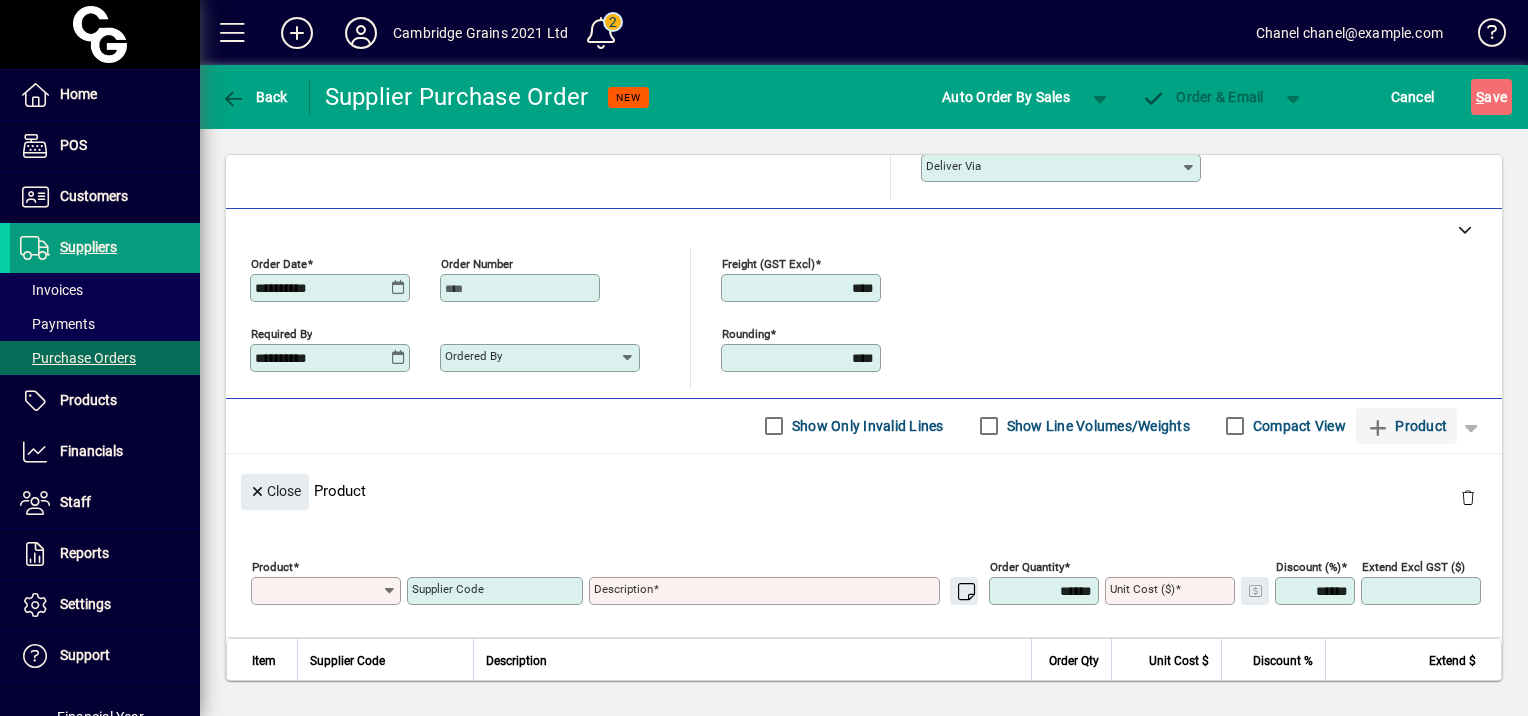 scroll, scrollTop: 85, scrollLeft: 0, axis: vertical 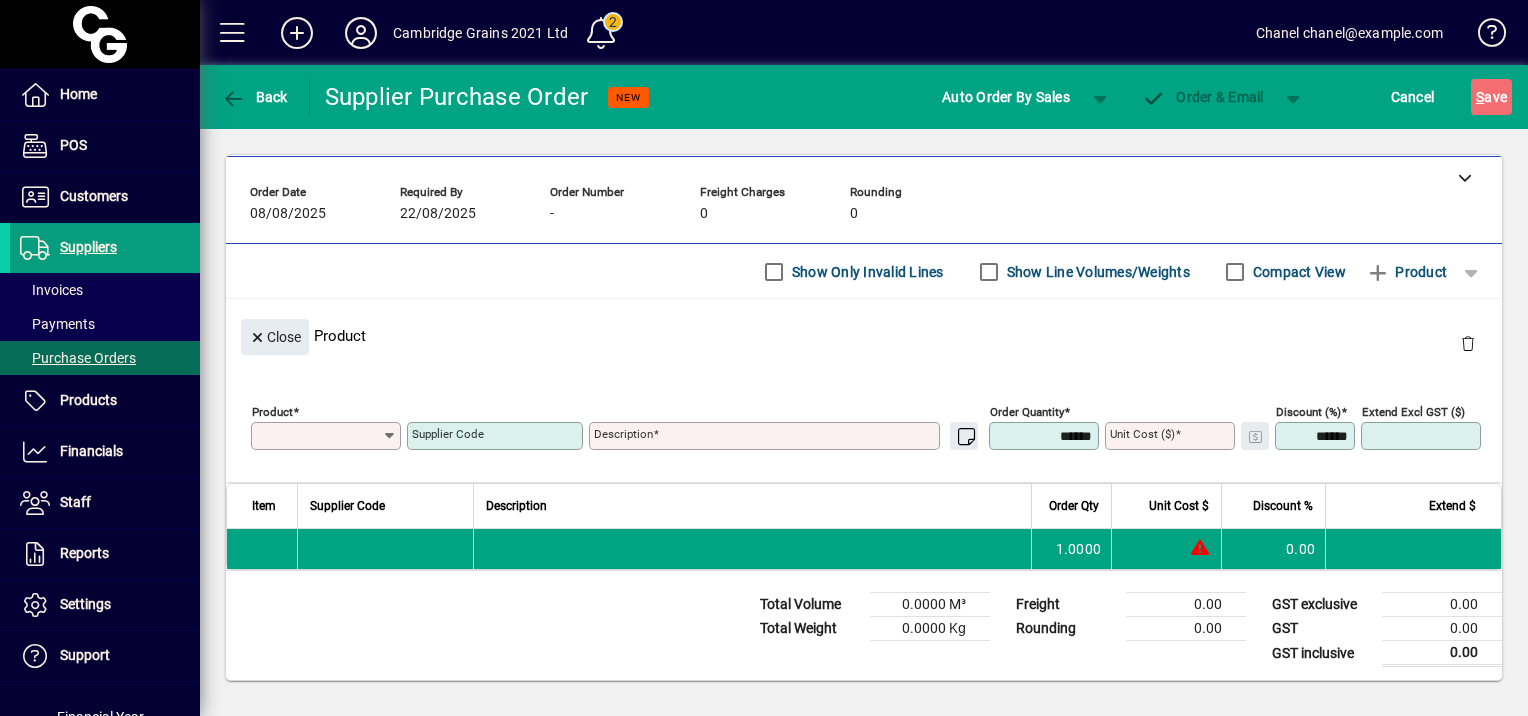 click 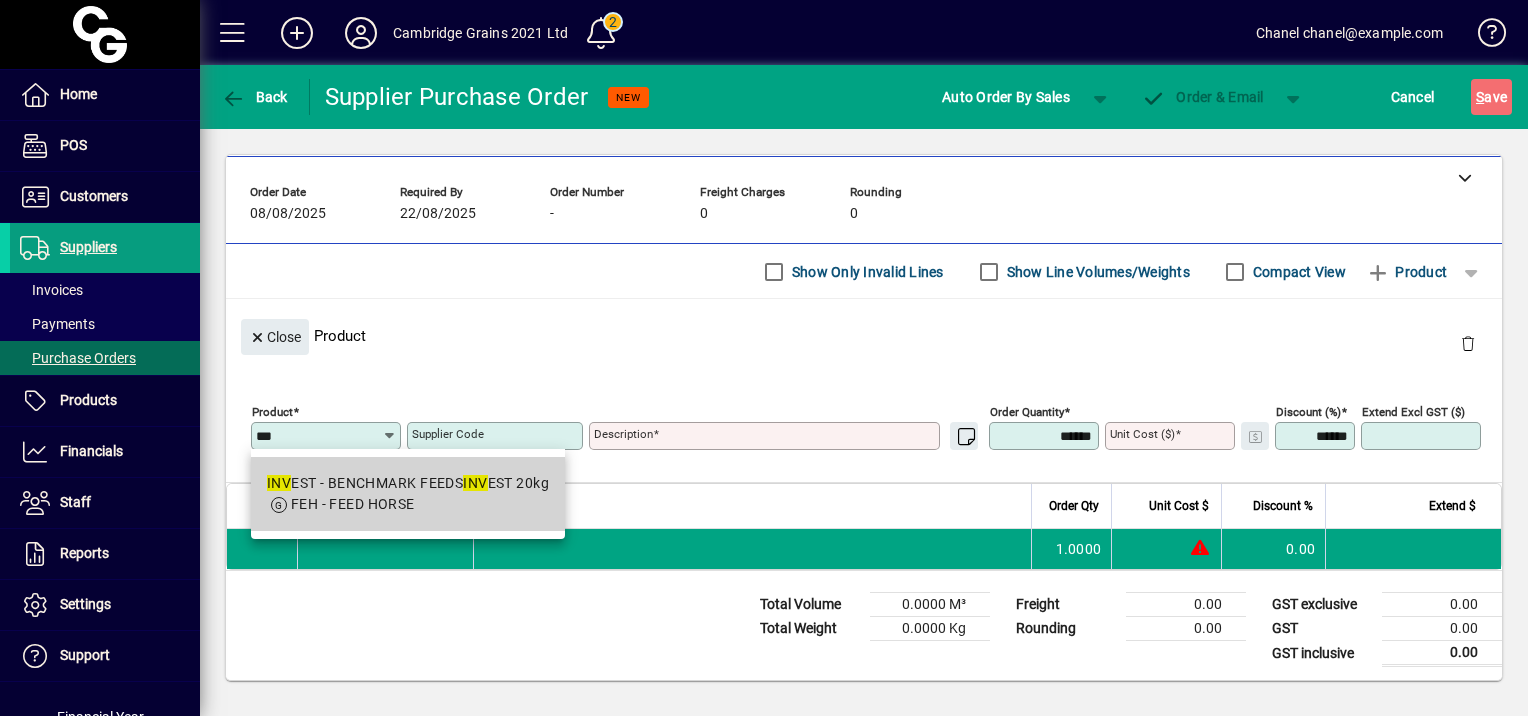 click on "FEH - FEED HORSE" at bounding box center [408, 504] 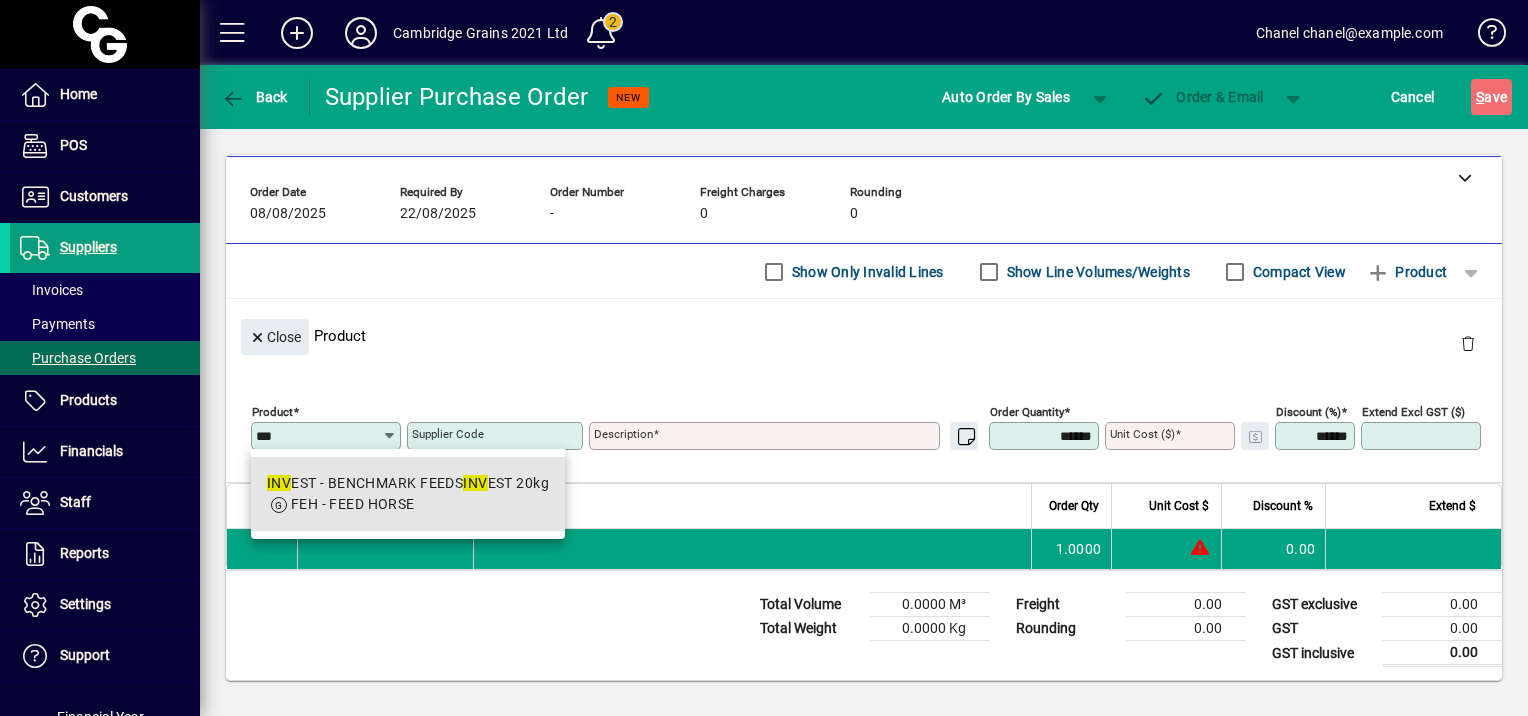 type on "******" 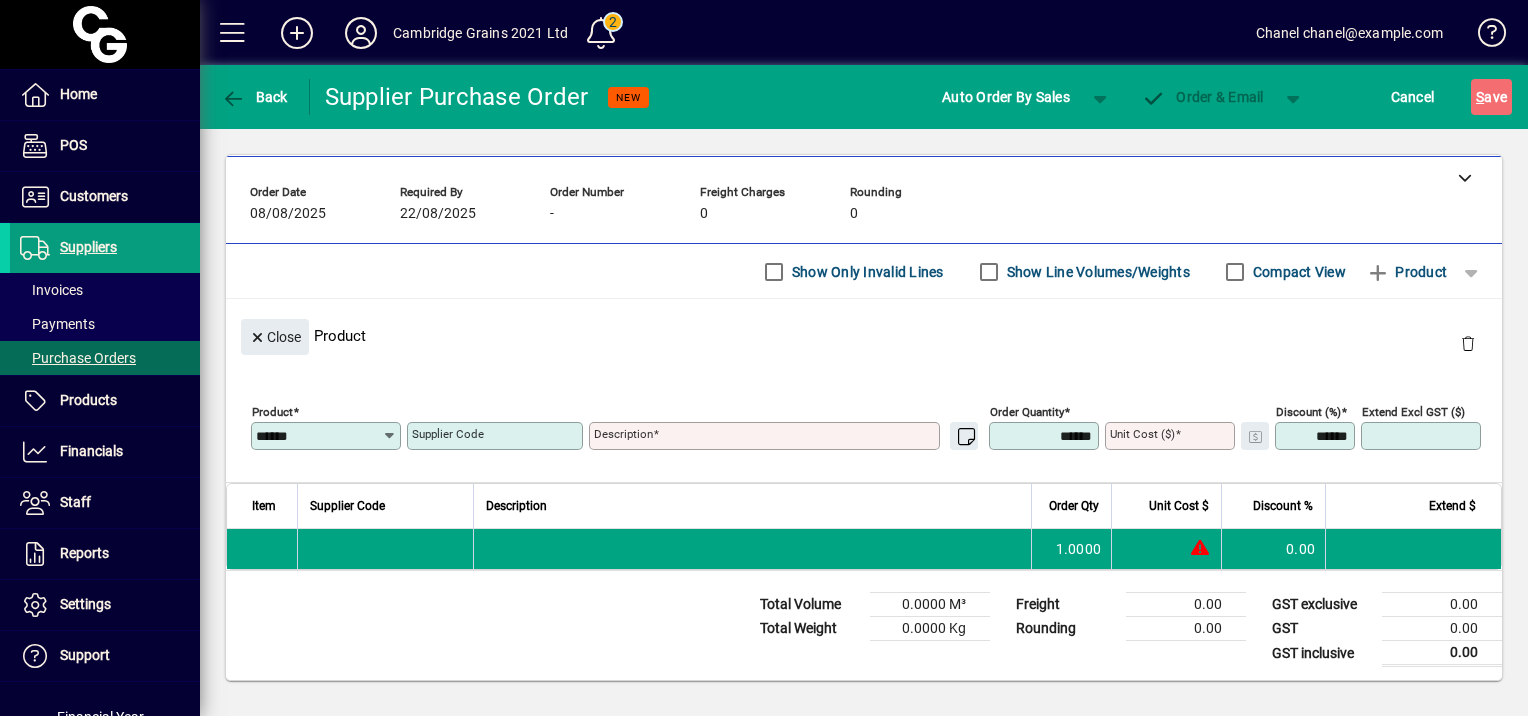 type on "**********" 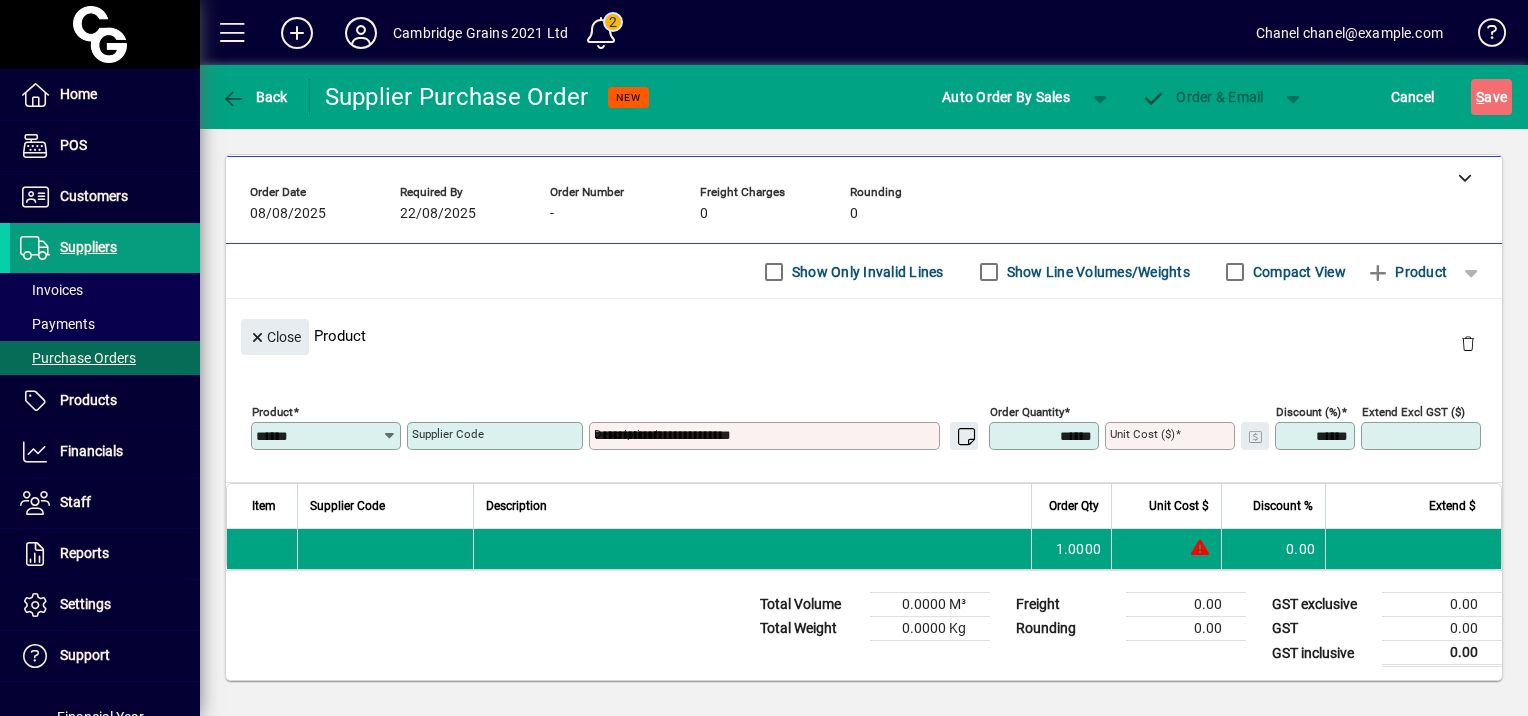 type on "*******" 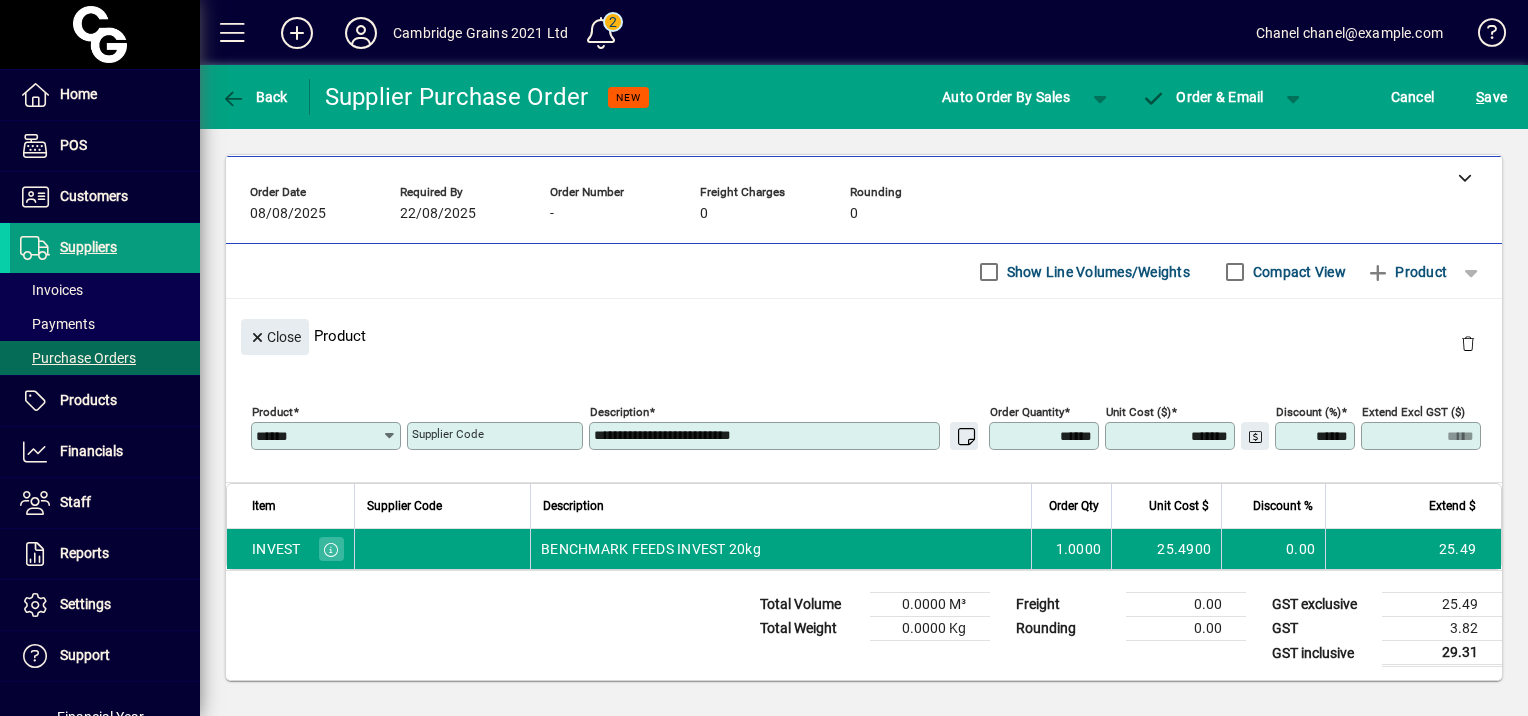 drag, startPoint x: 1028, startPoint y: 439, endPoint x: 1097, endPoint y: 448, distance: 69.58448 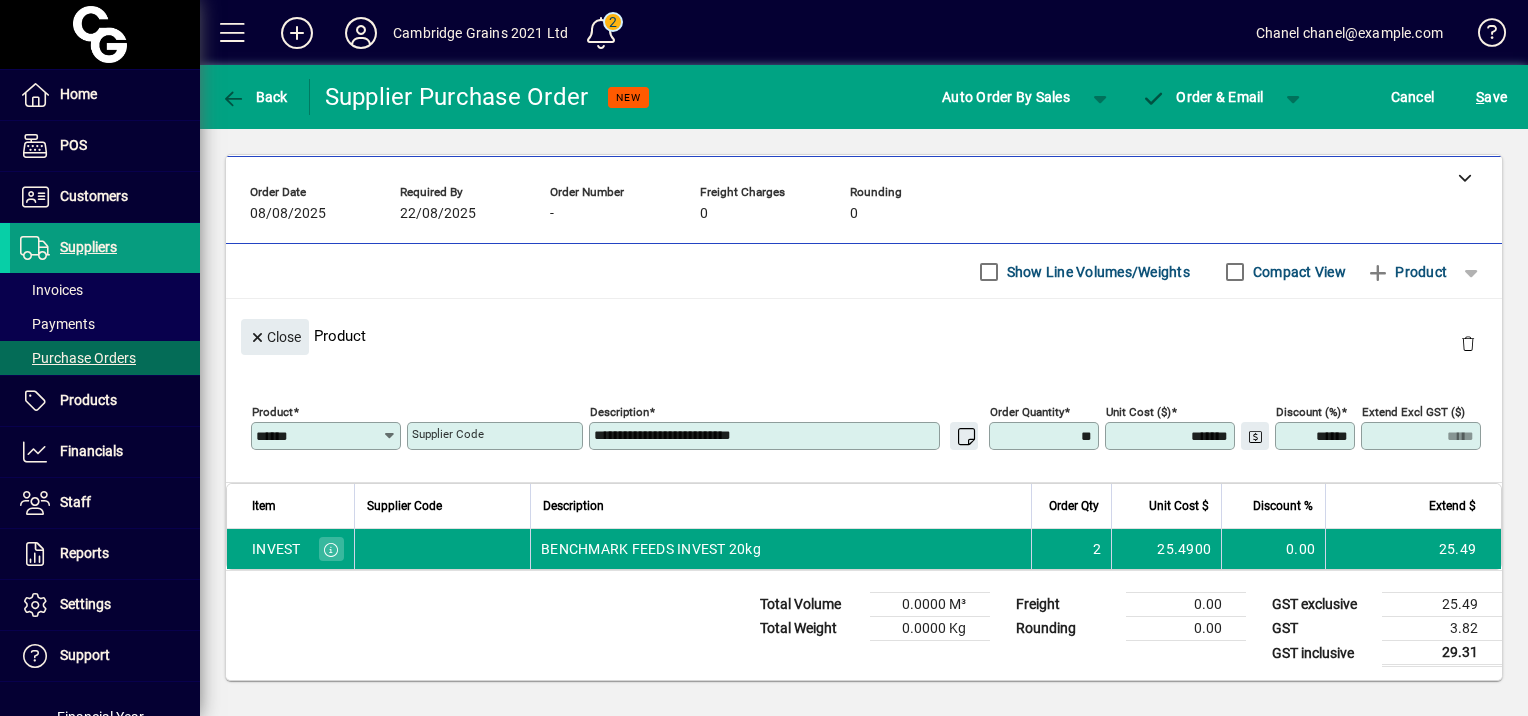 type on "***" 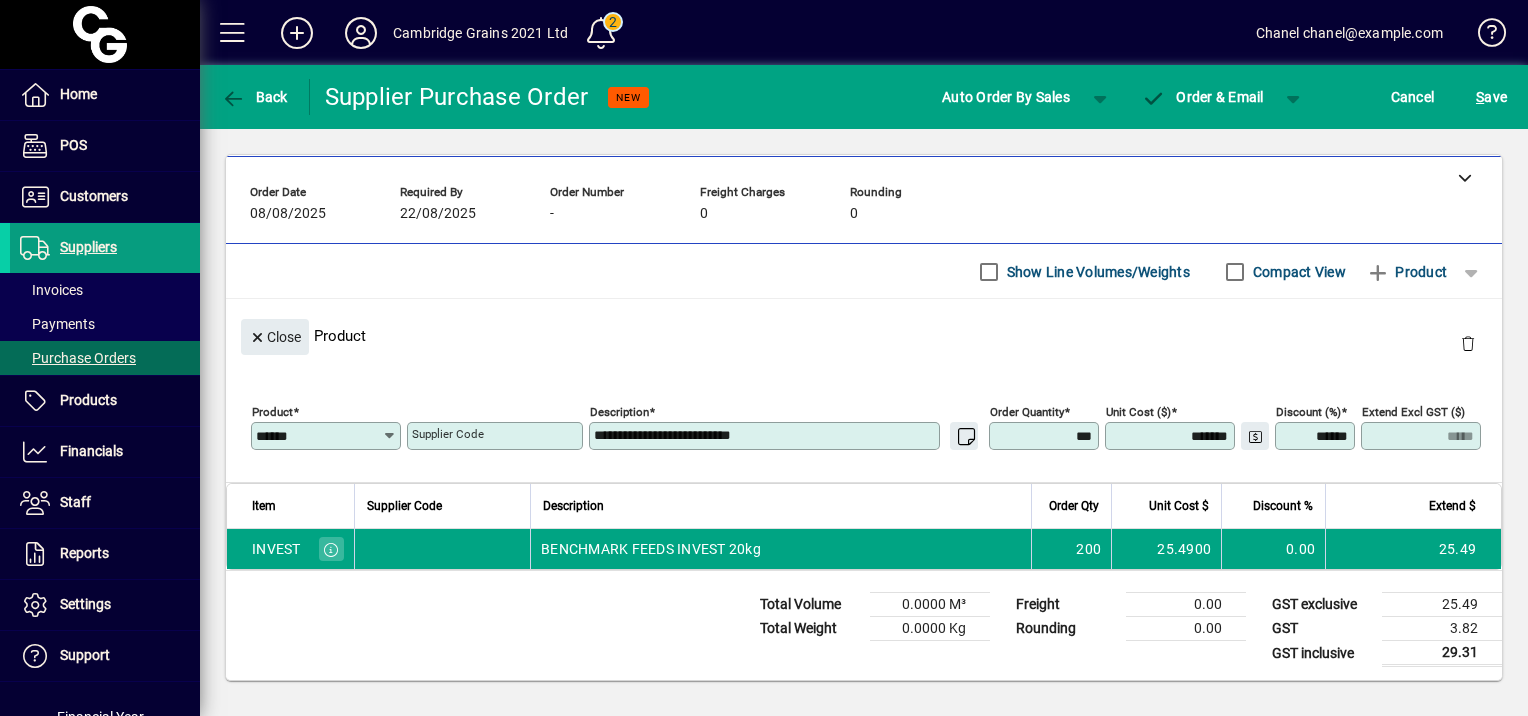 type on "*******" 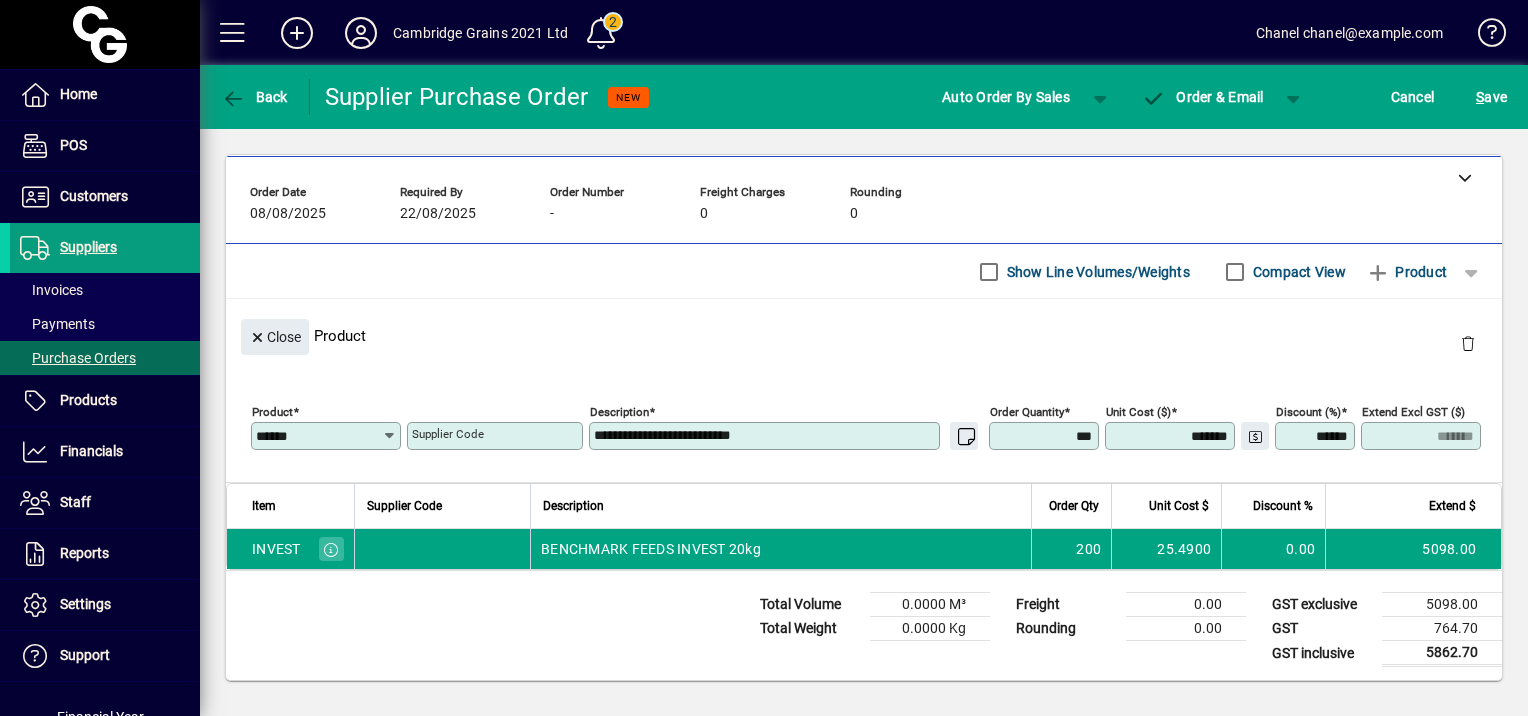click on "S ave" 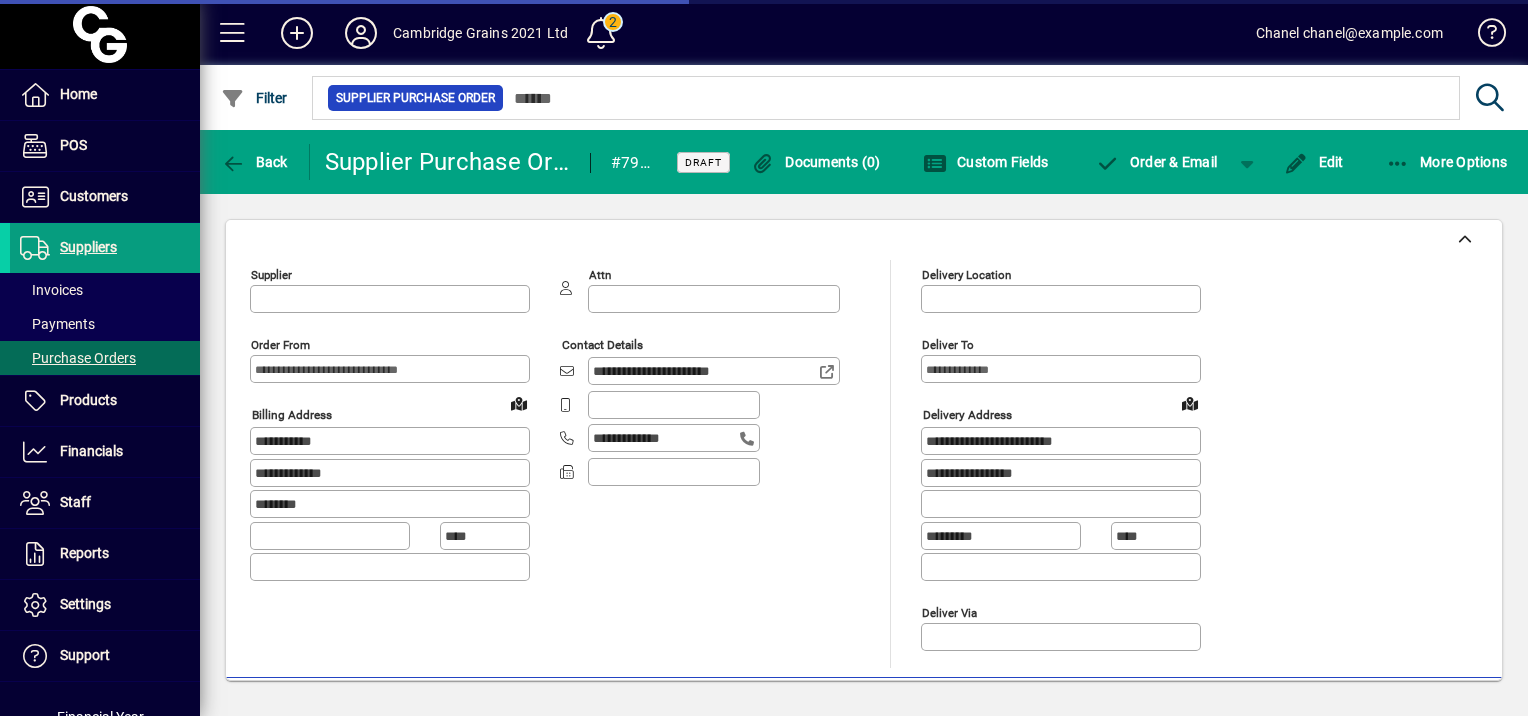 type on "**********" 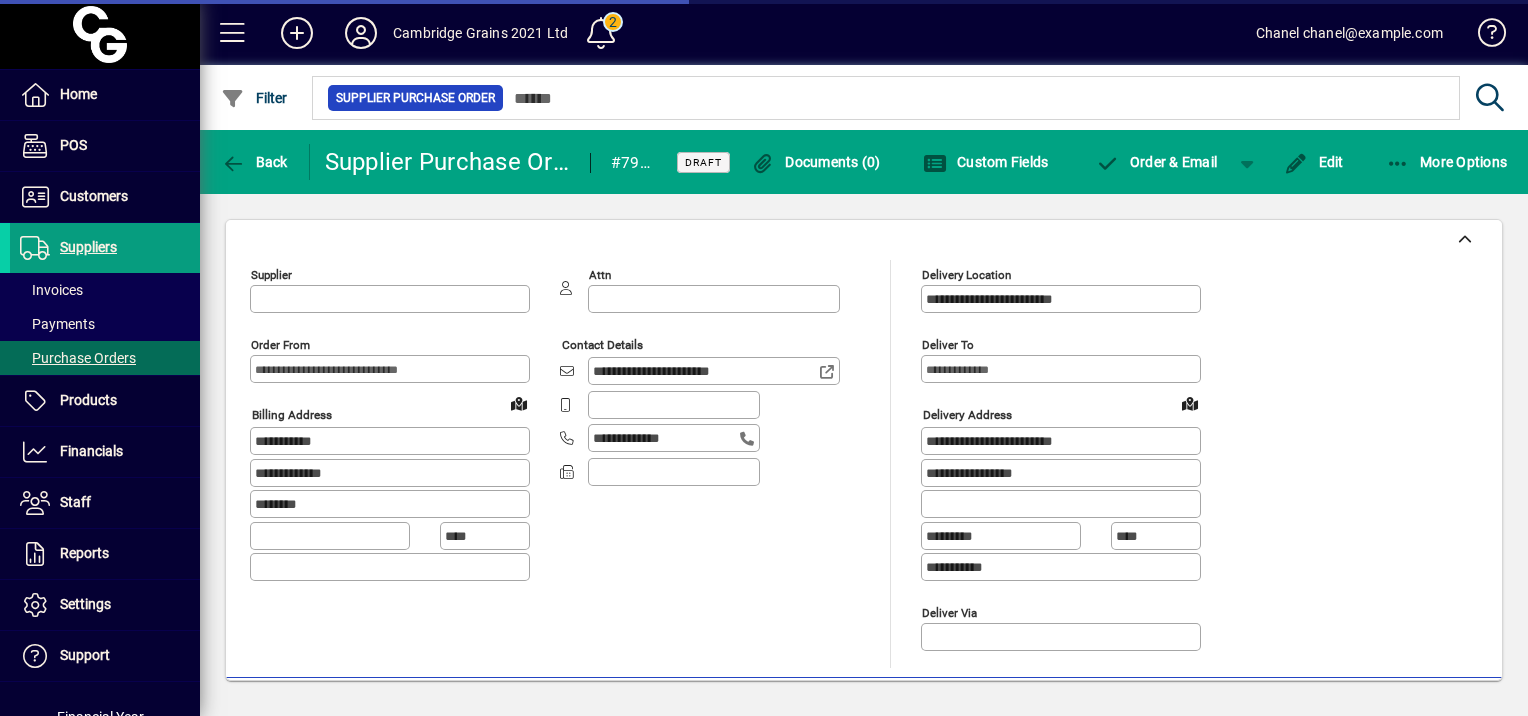 type on "**********" 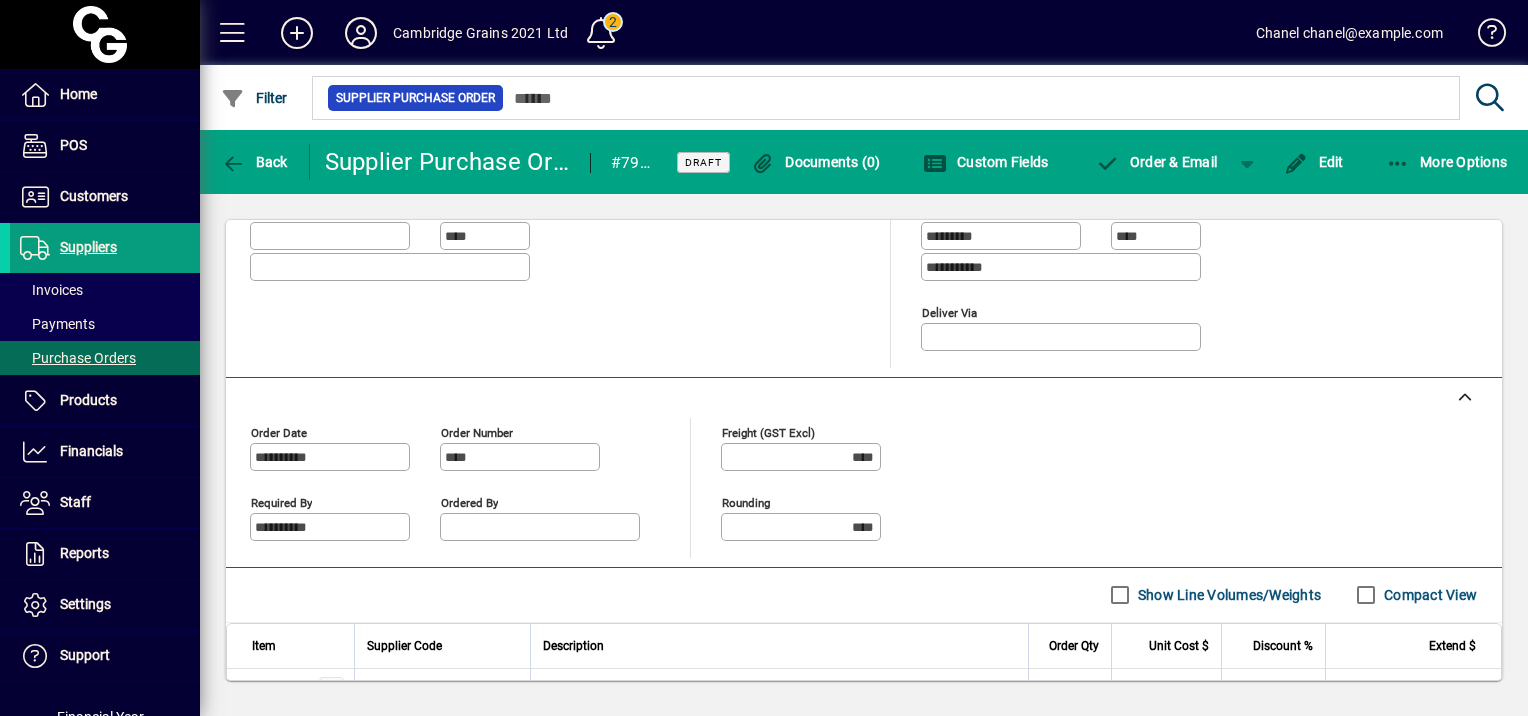 scroll, scrollTop: 437, scrollLeft: 0, axis: vertical 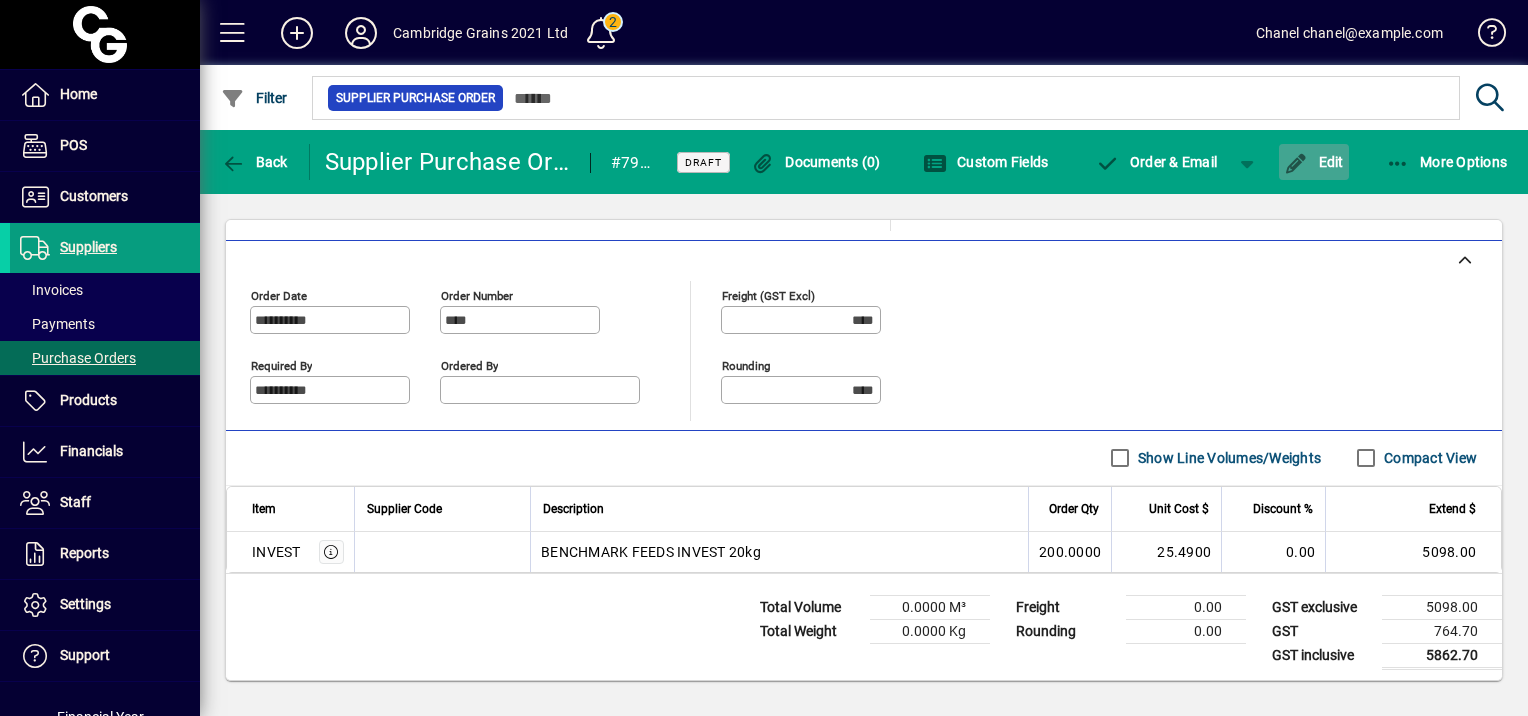click on "Edit" 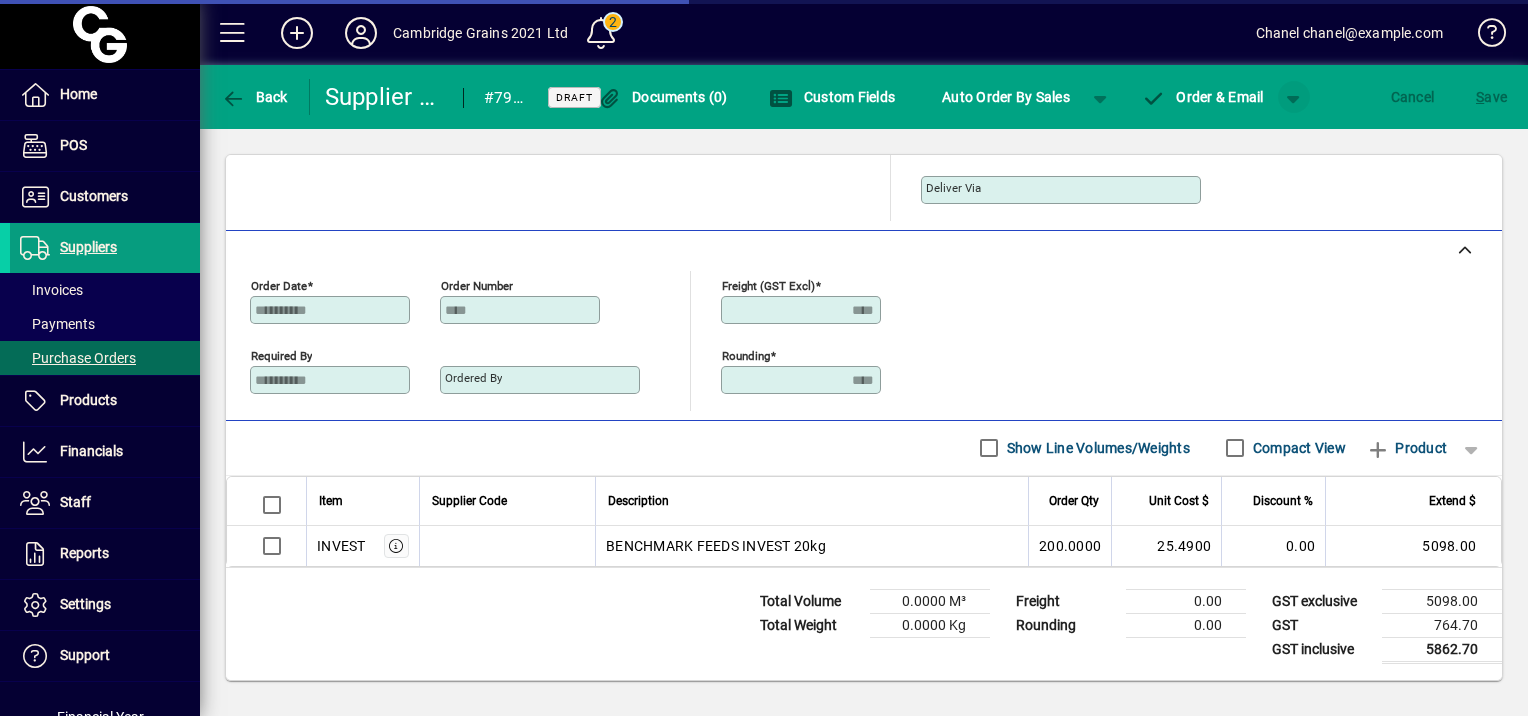 scroll, scrollTop: 376, scrollLeft: 0, axis: vertical 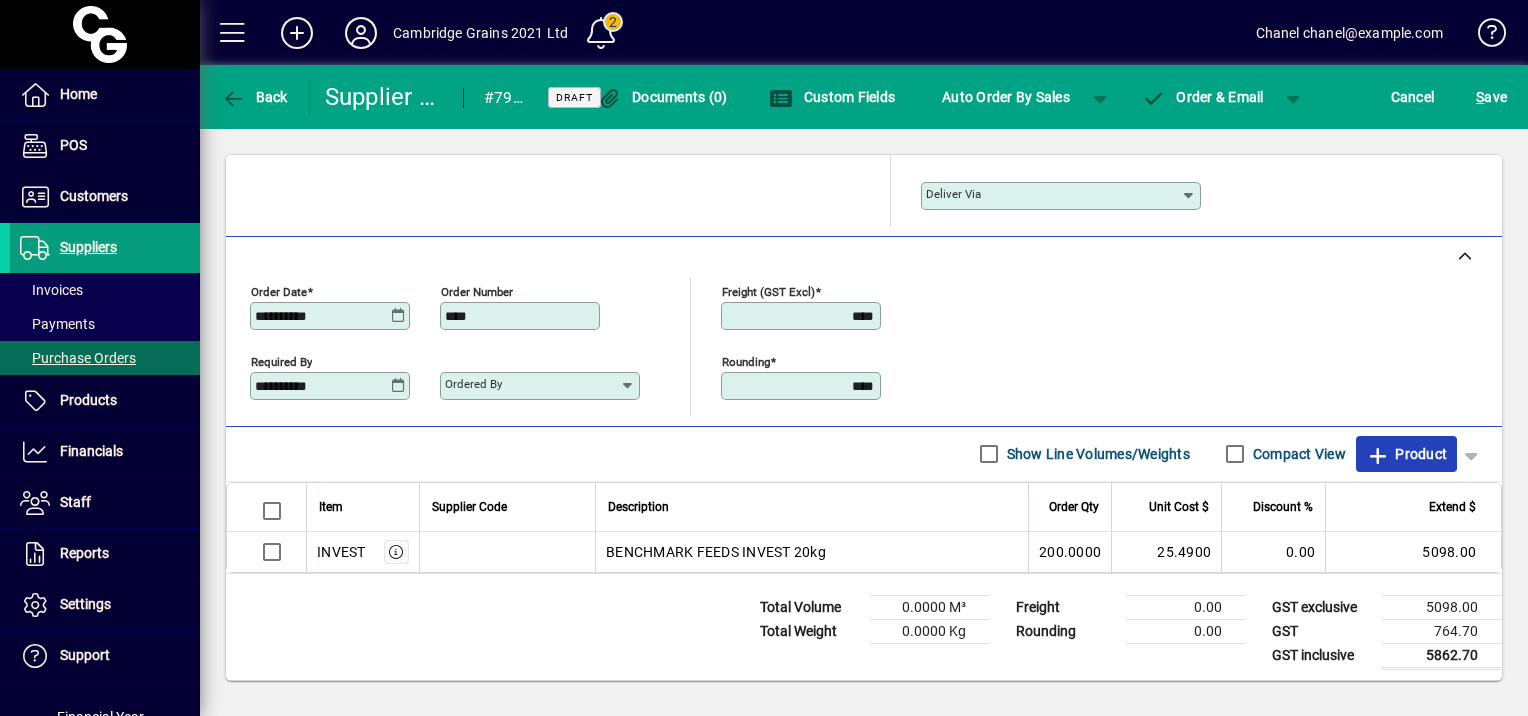 click on "Product" 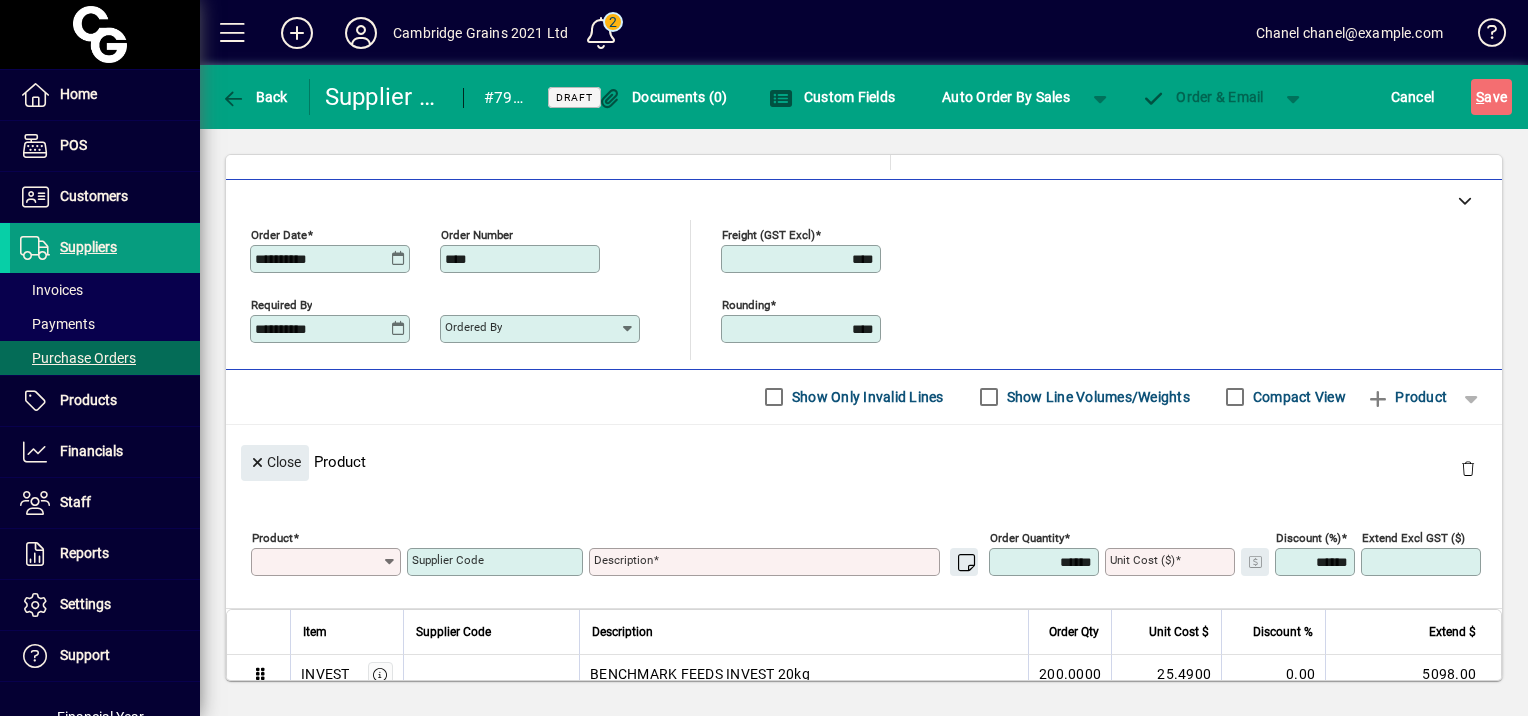 scroll, scrollTop: 125, scrollLeft: 0, axis: vertical 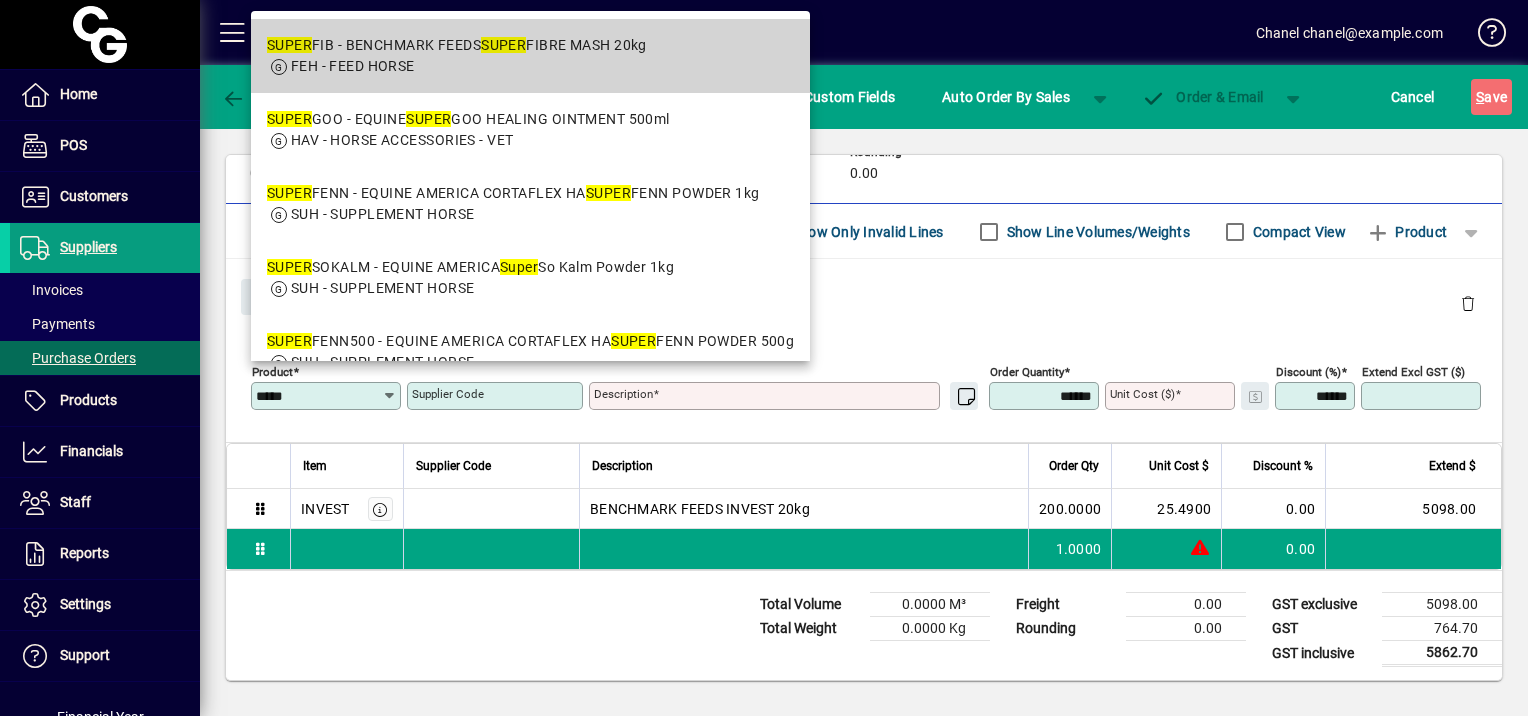 click on "FEH - FEED HORSE" at bounding box center (457, 66) 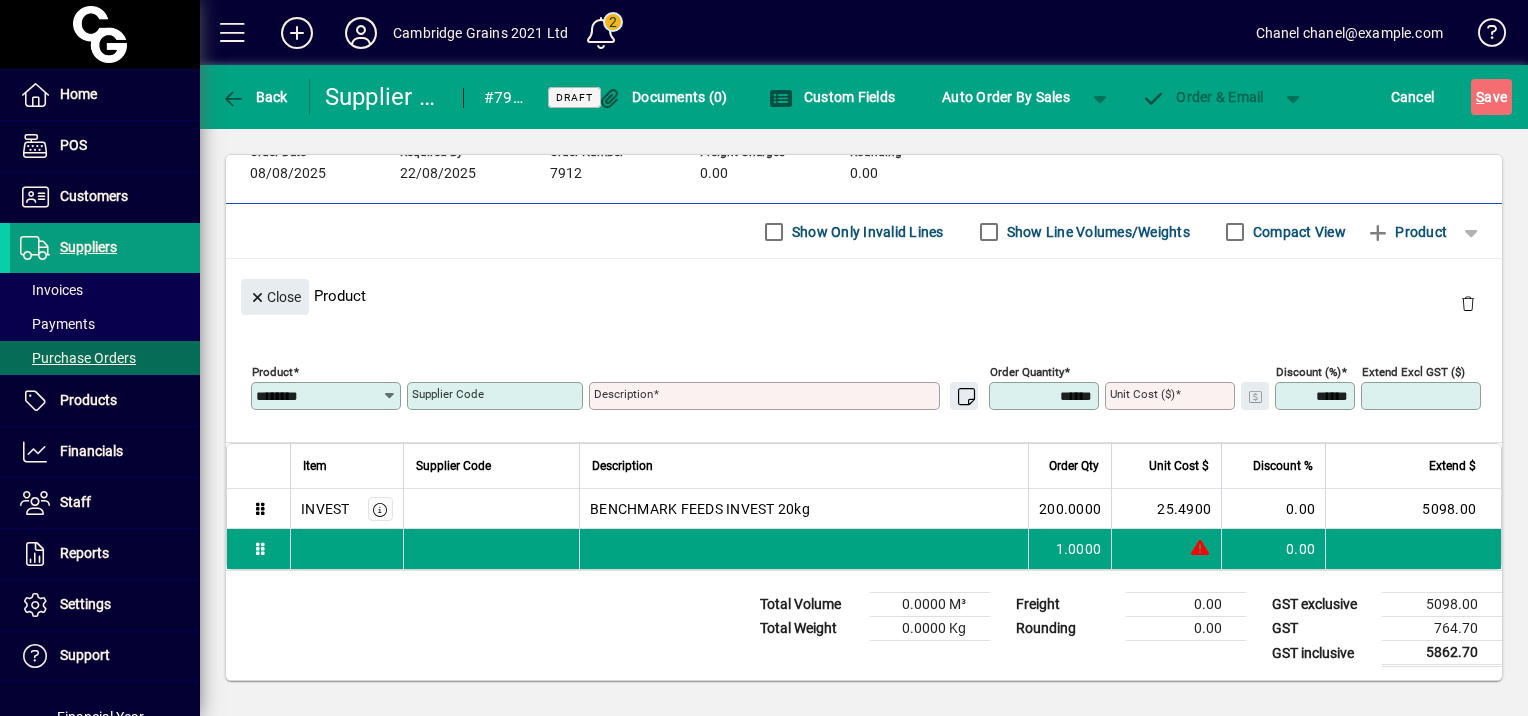 type on "**********" 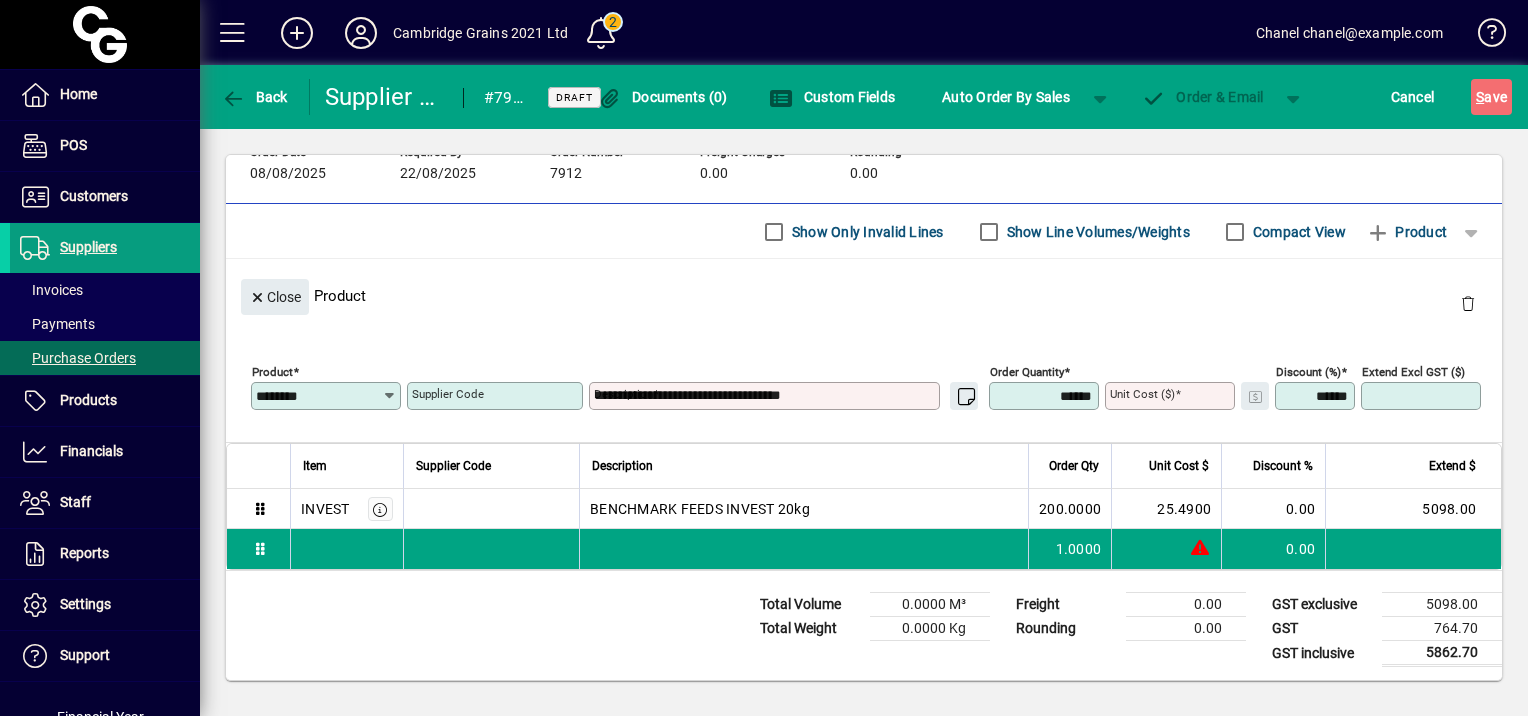type on "*******" 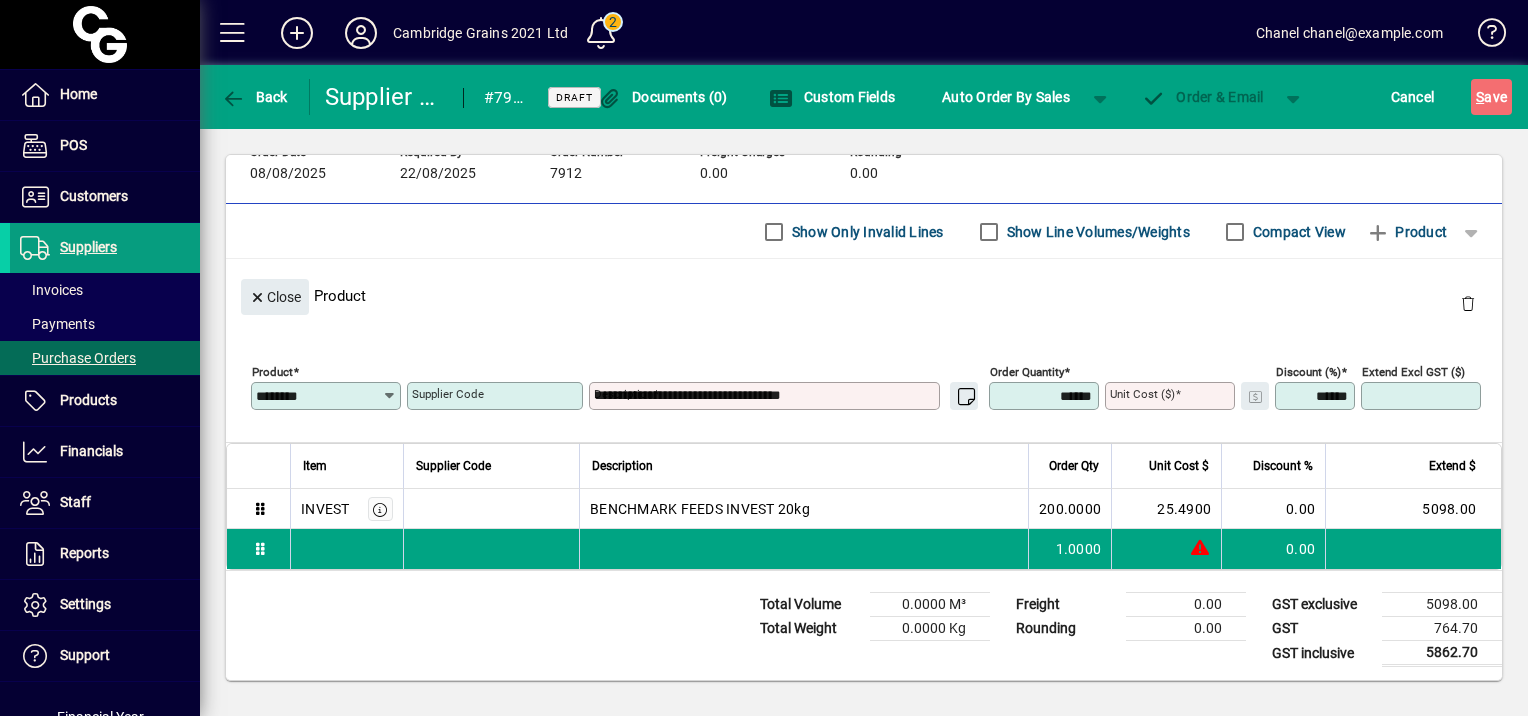 type on "*****" 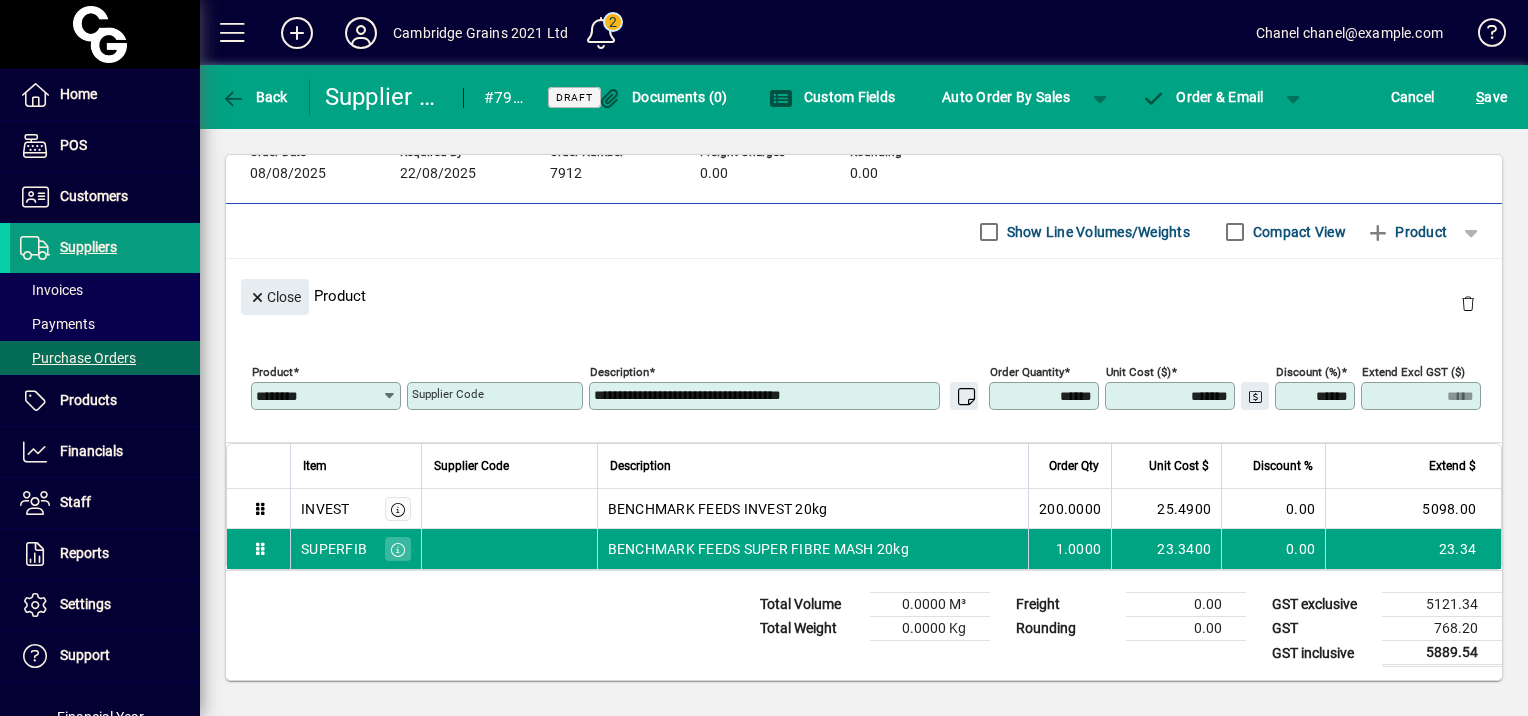 drag, startPoint x: 1031, startPoint y: 397, endPoint x: 1062, endPoint y: 391, distance: 31.575306 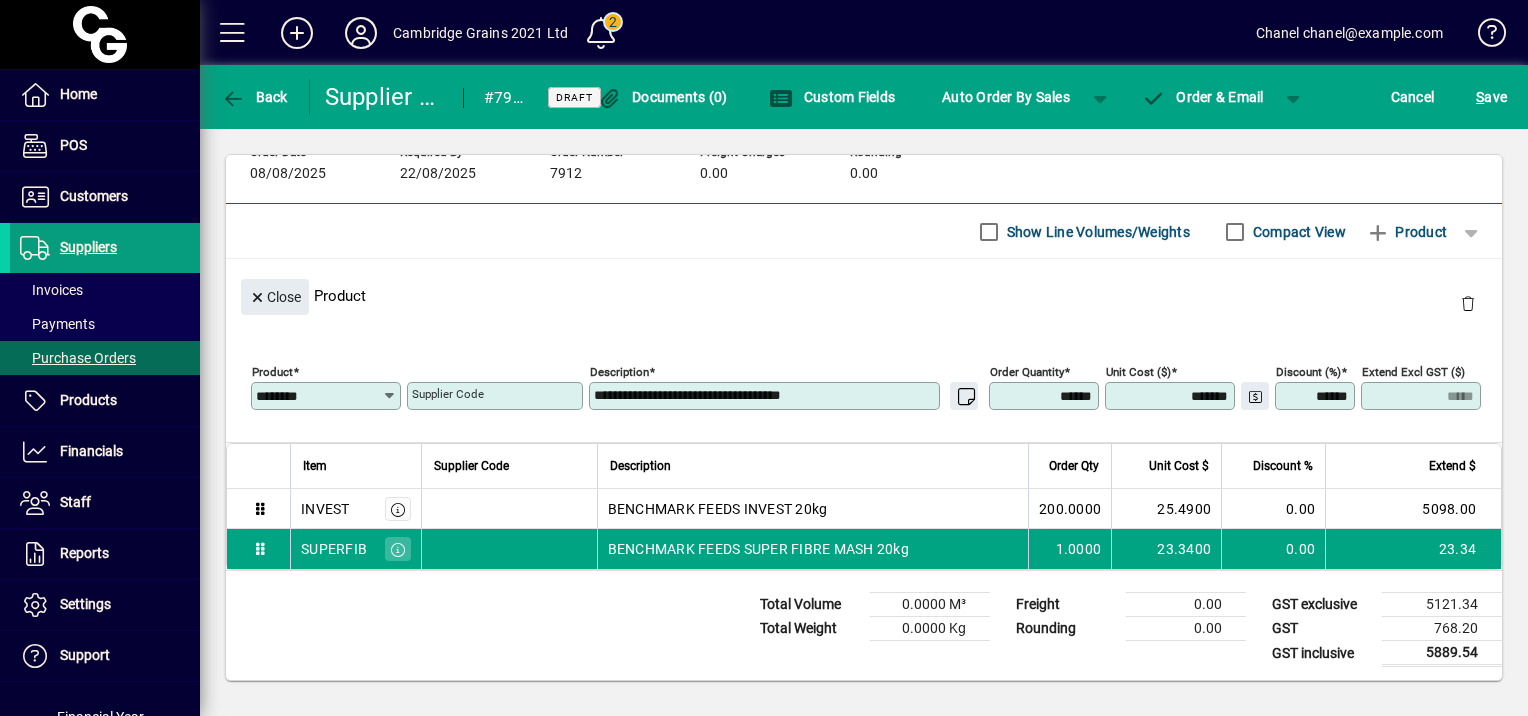 click on "******" at bounding box center [1046, 396] 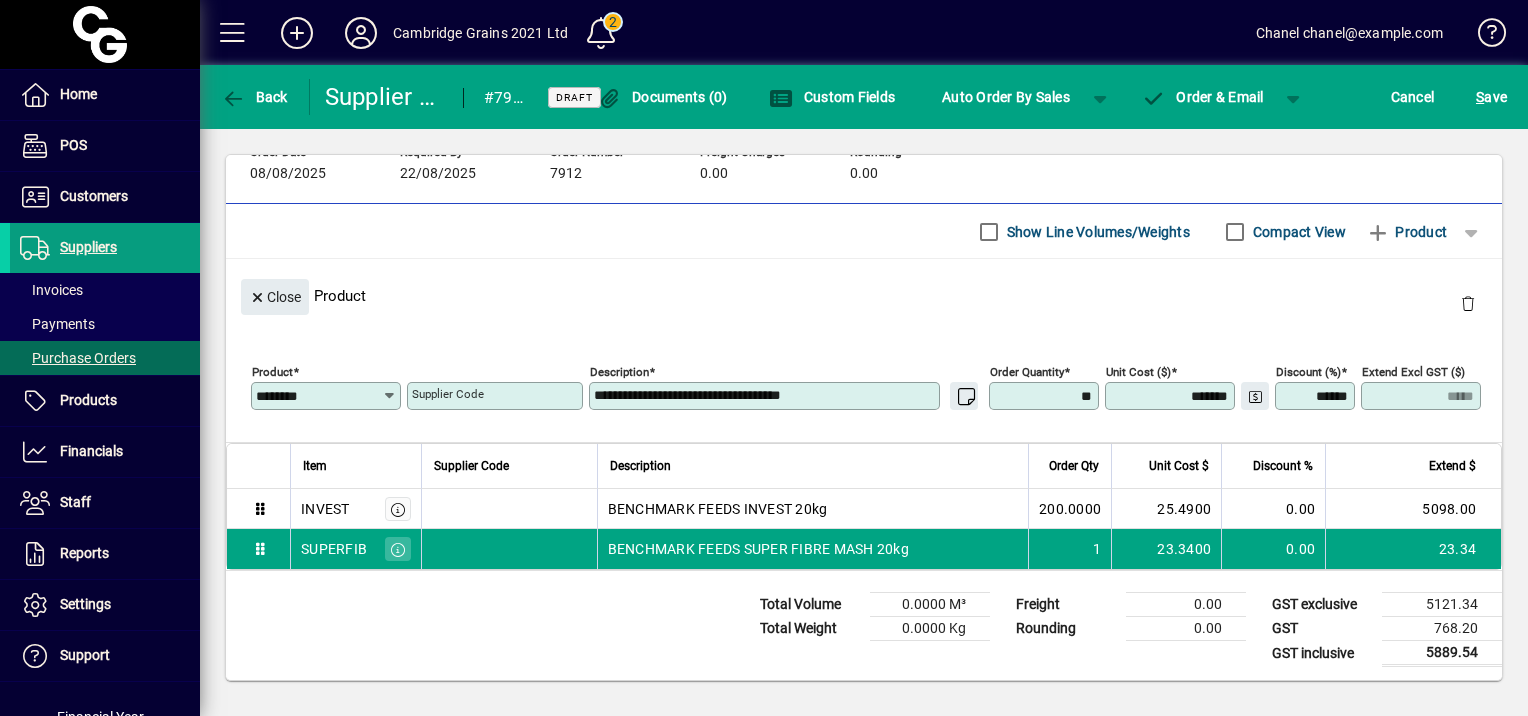 type on "***" 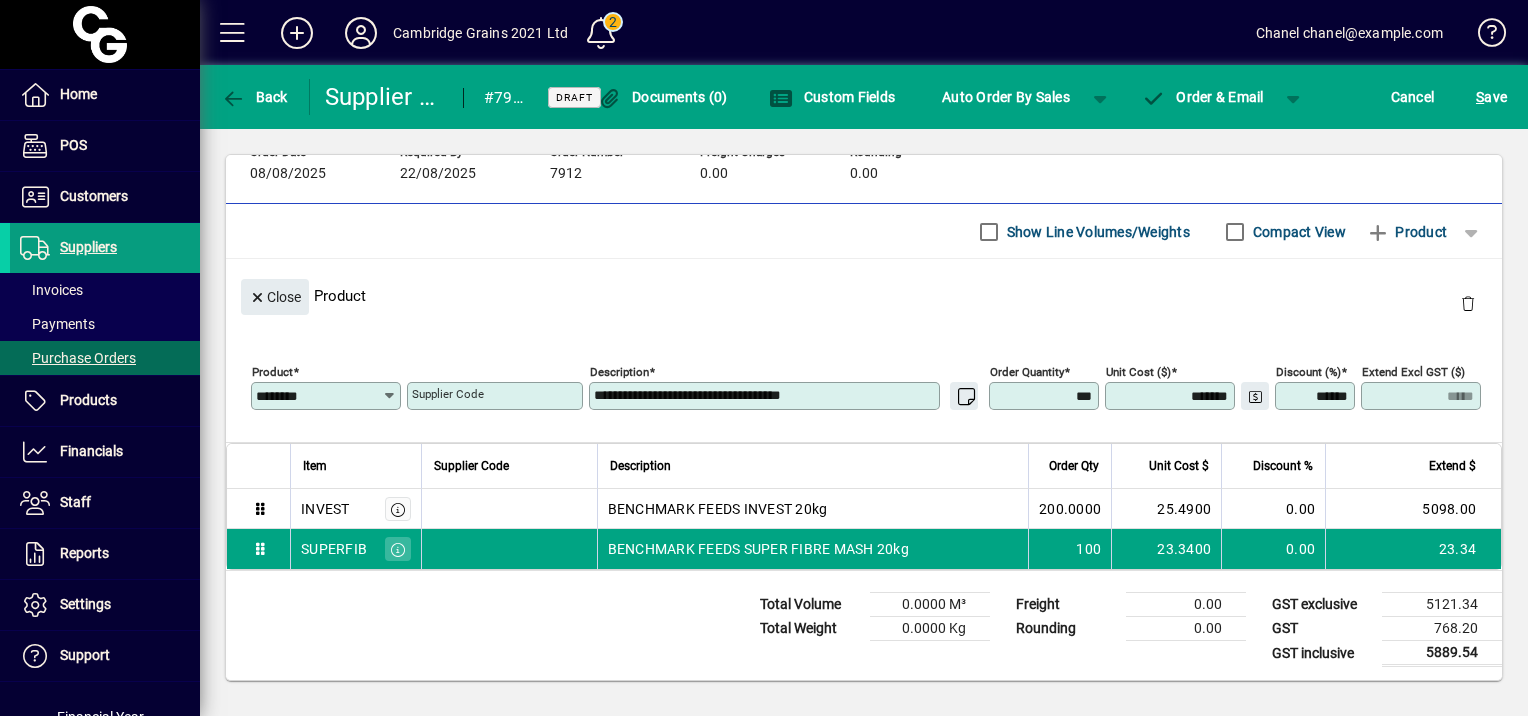 type on "*******" 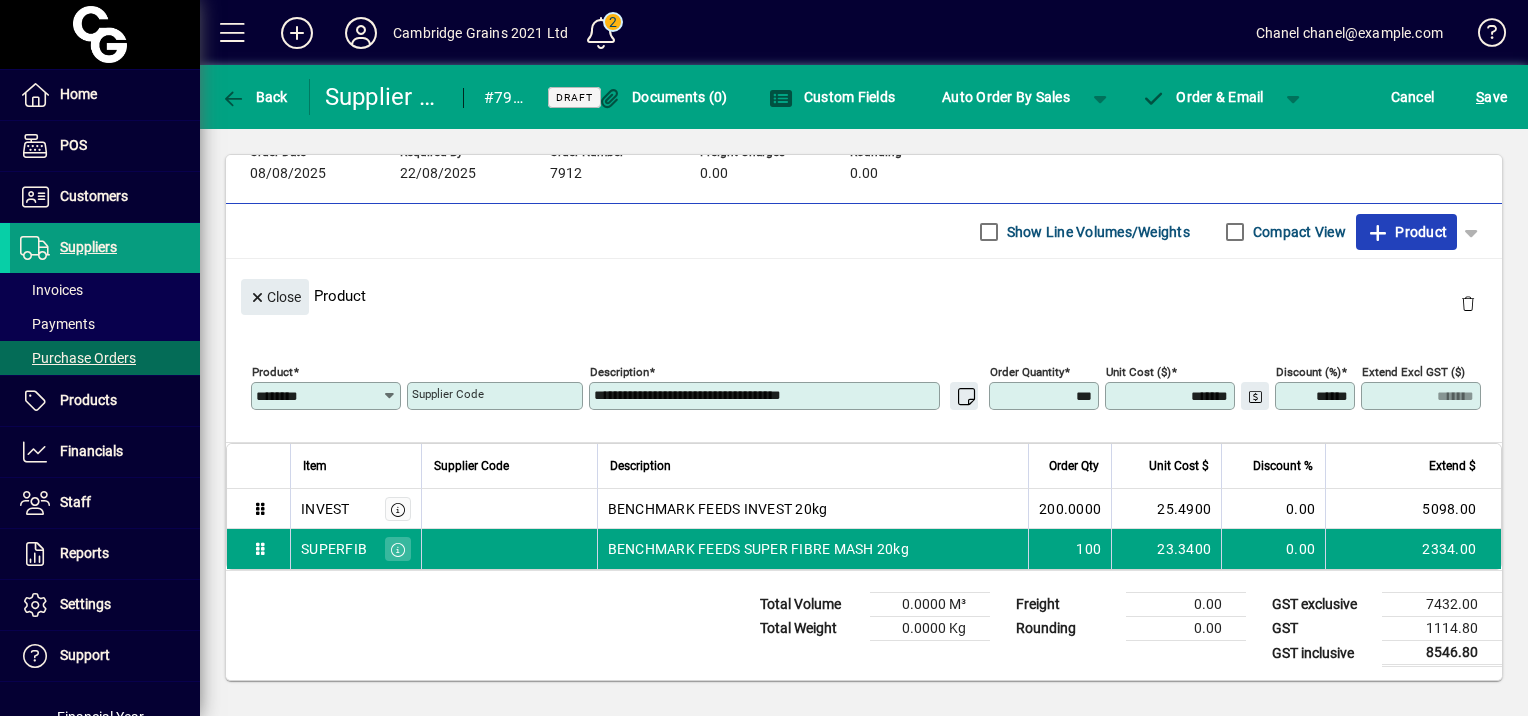 type on "********" 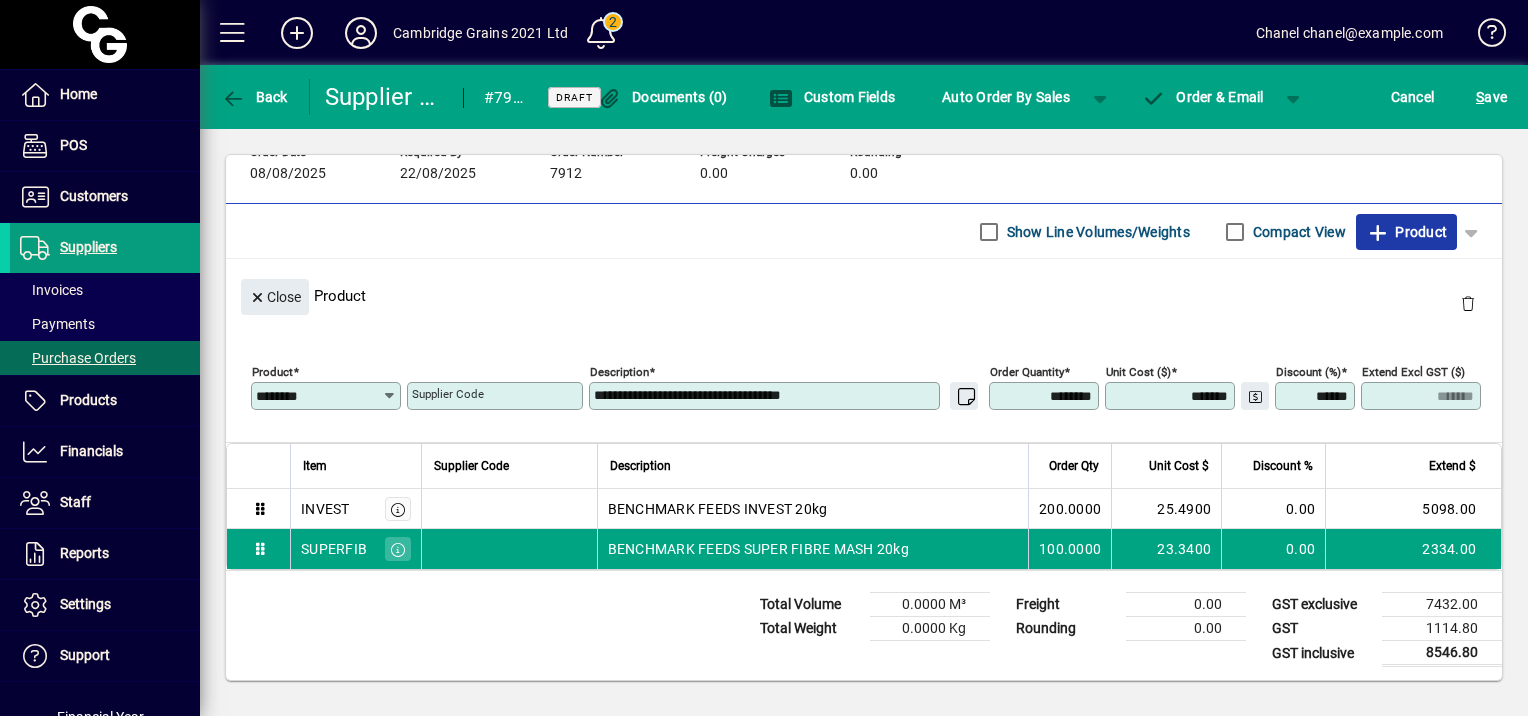 click on "Product" 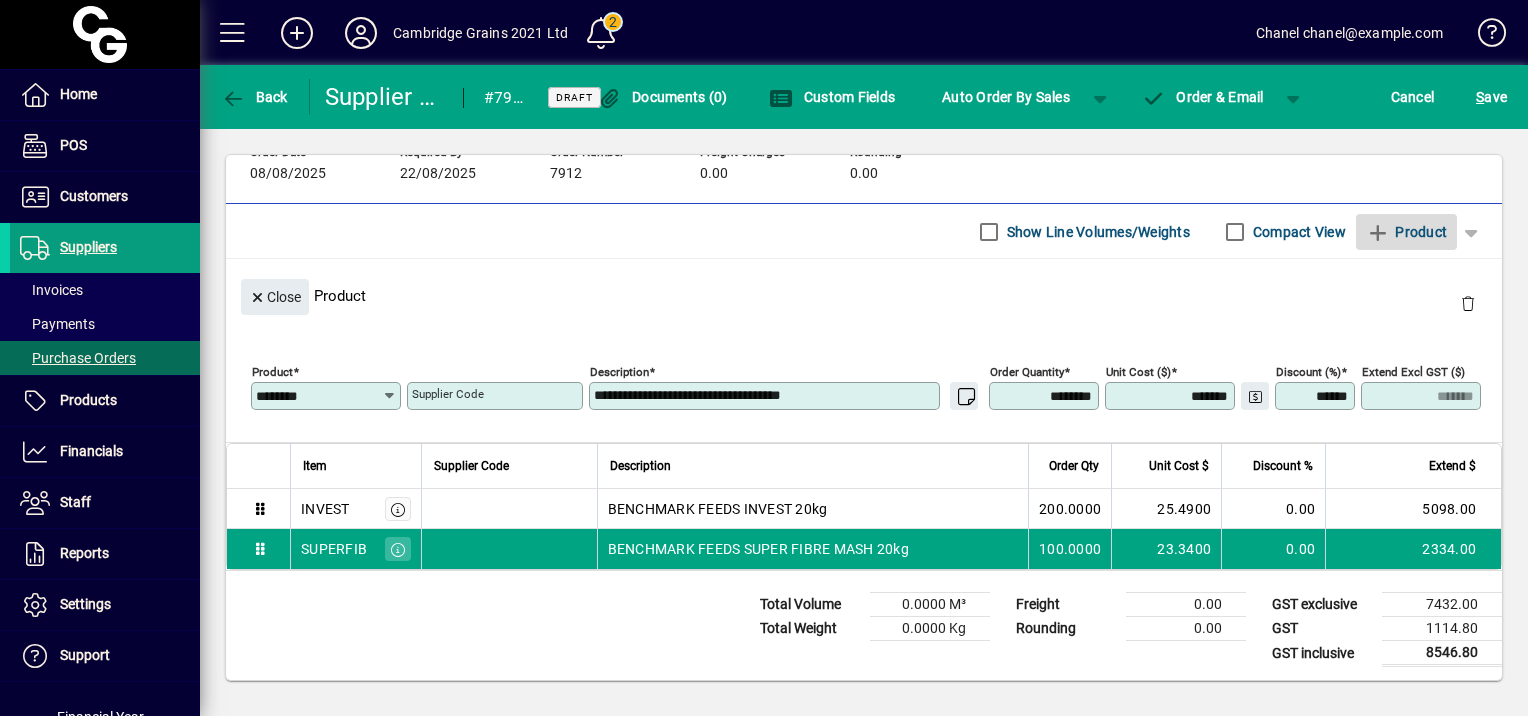 type 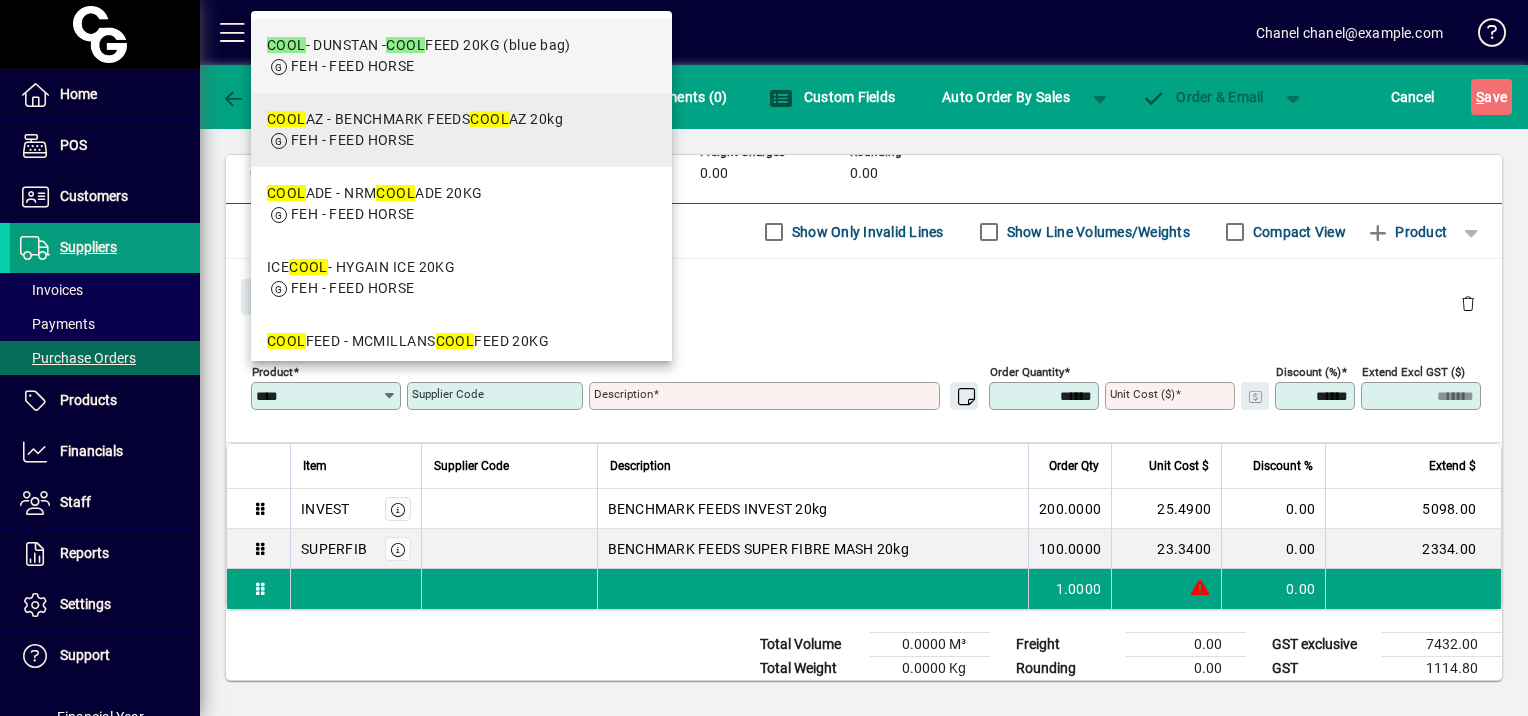 click on "COOL AZ - BENCHMARK FEEDS  COOL  AZ 20kg" at bounding box center (415, 119) 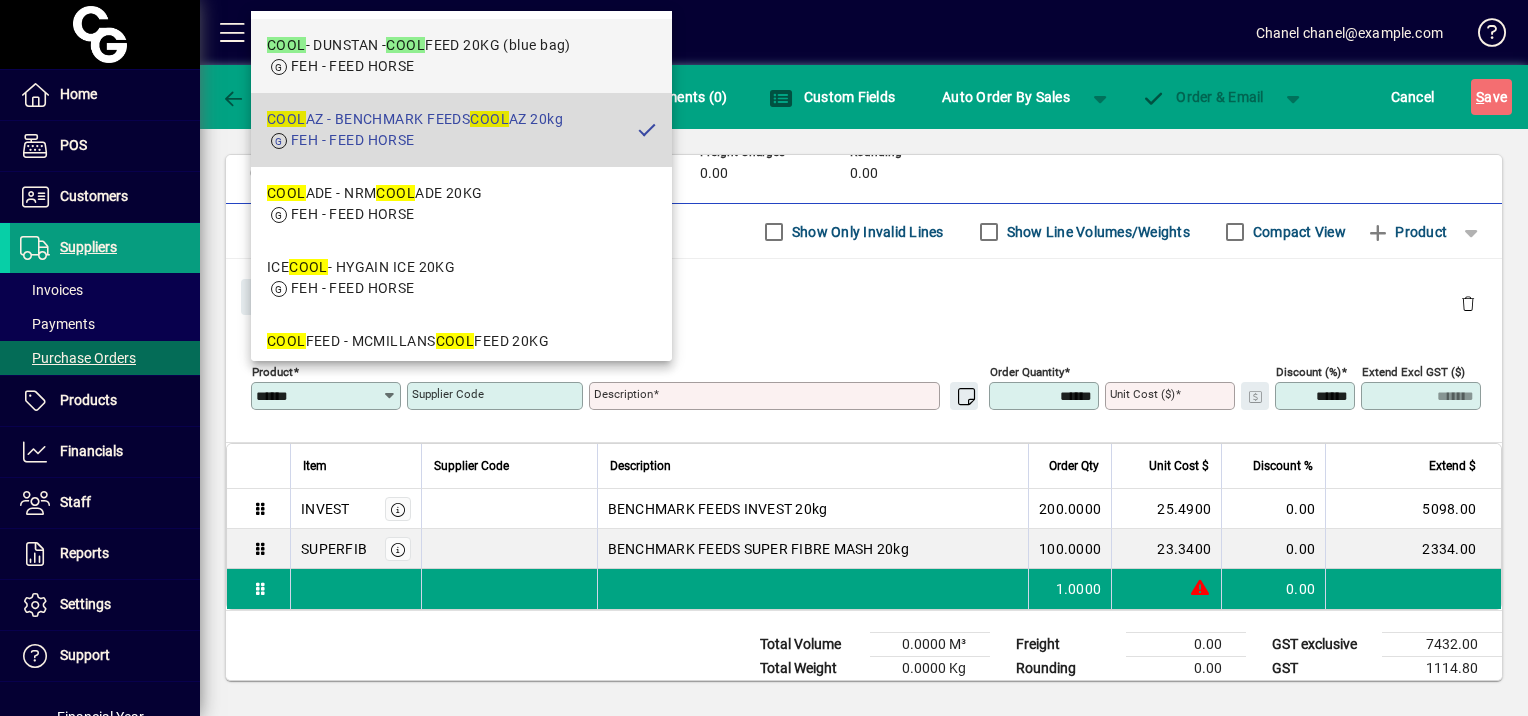 type on "**********" 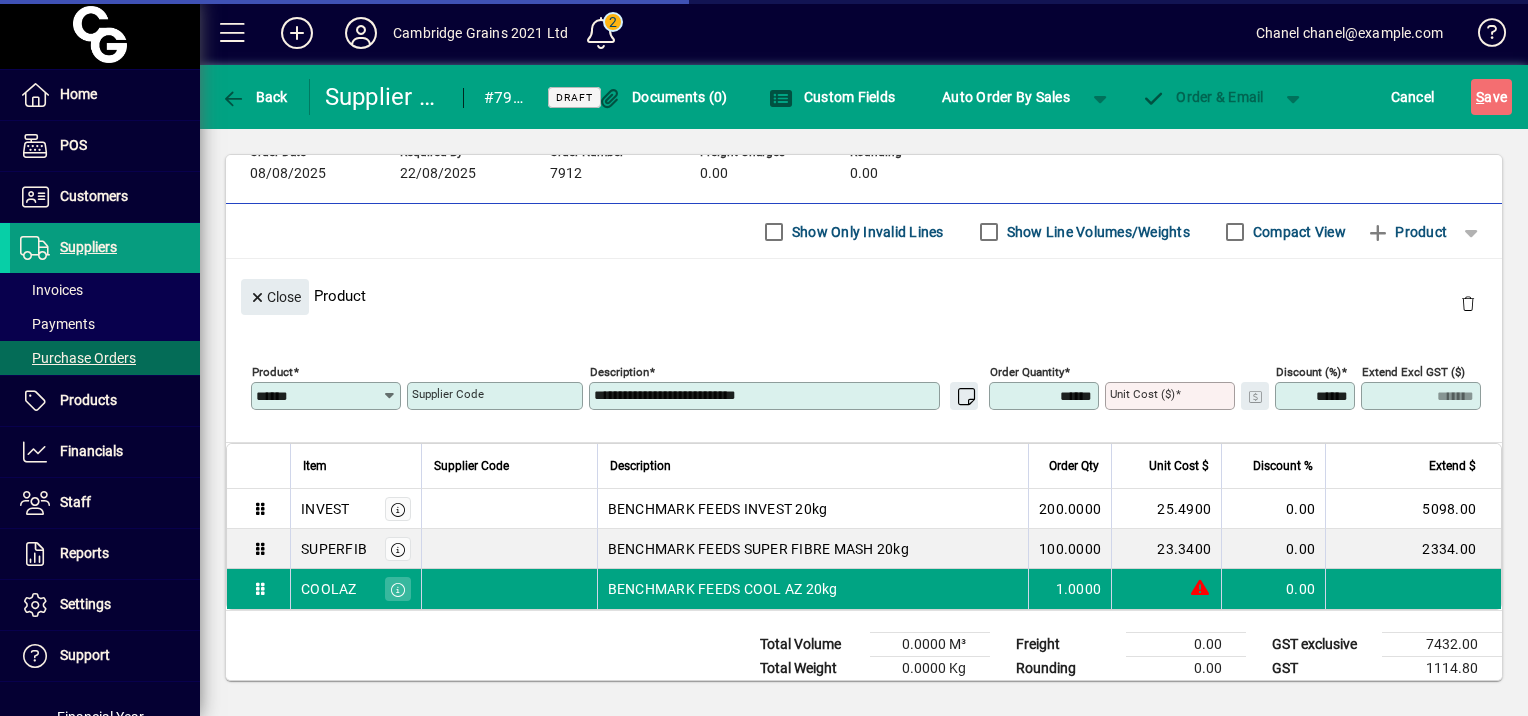 type on "*******" 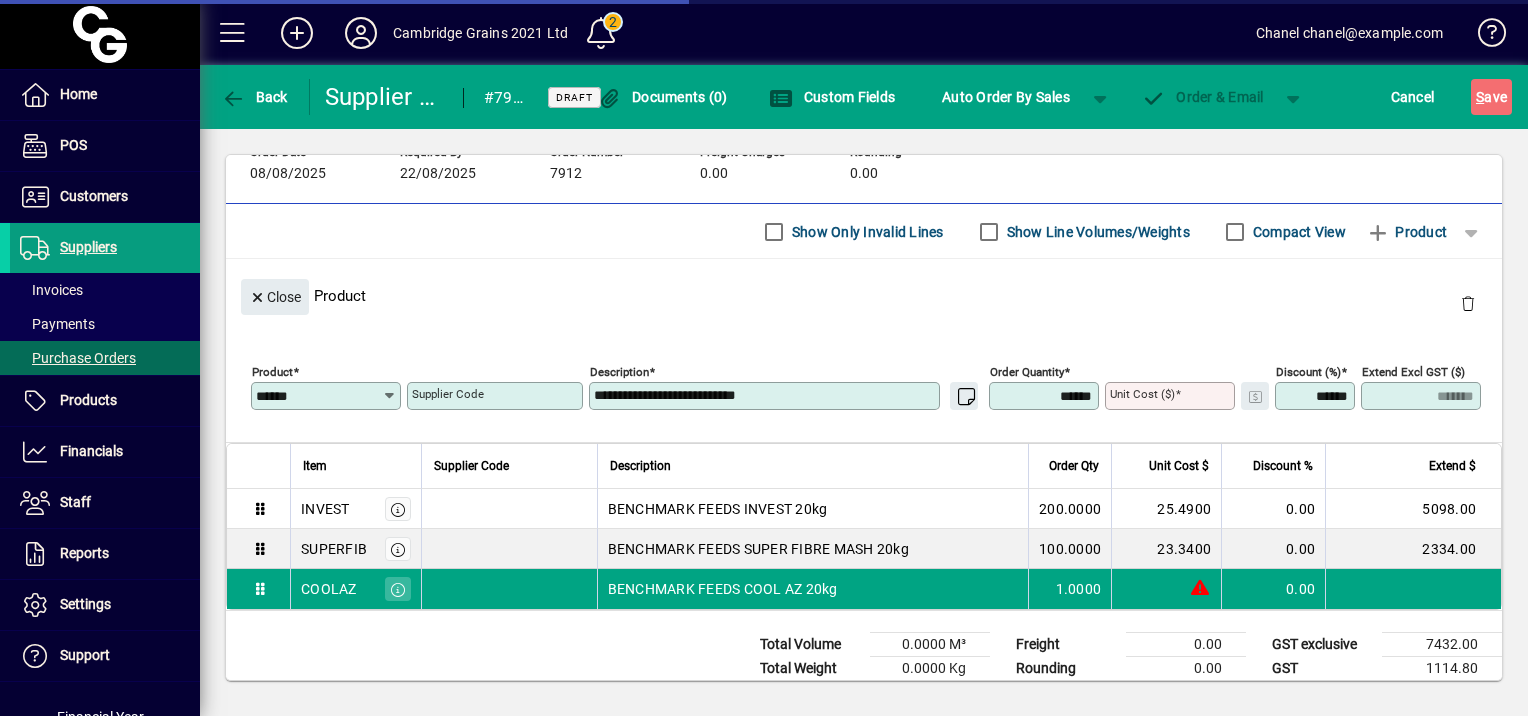 type on "*****" 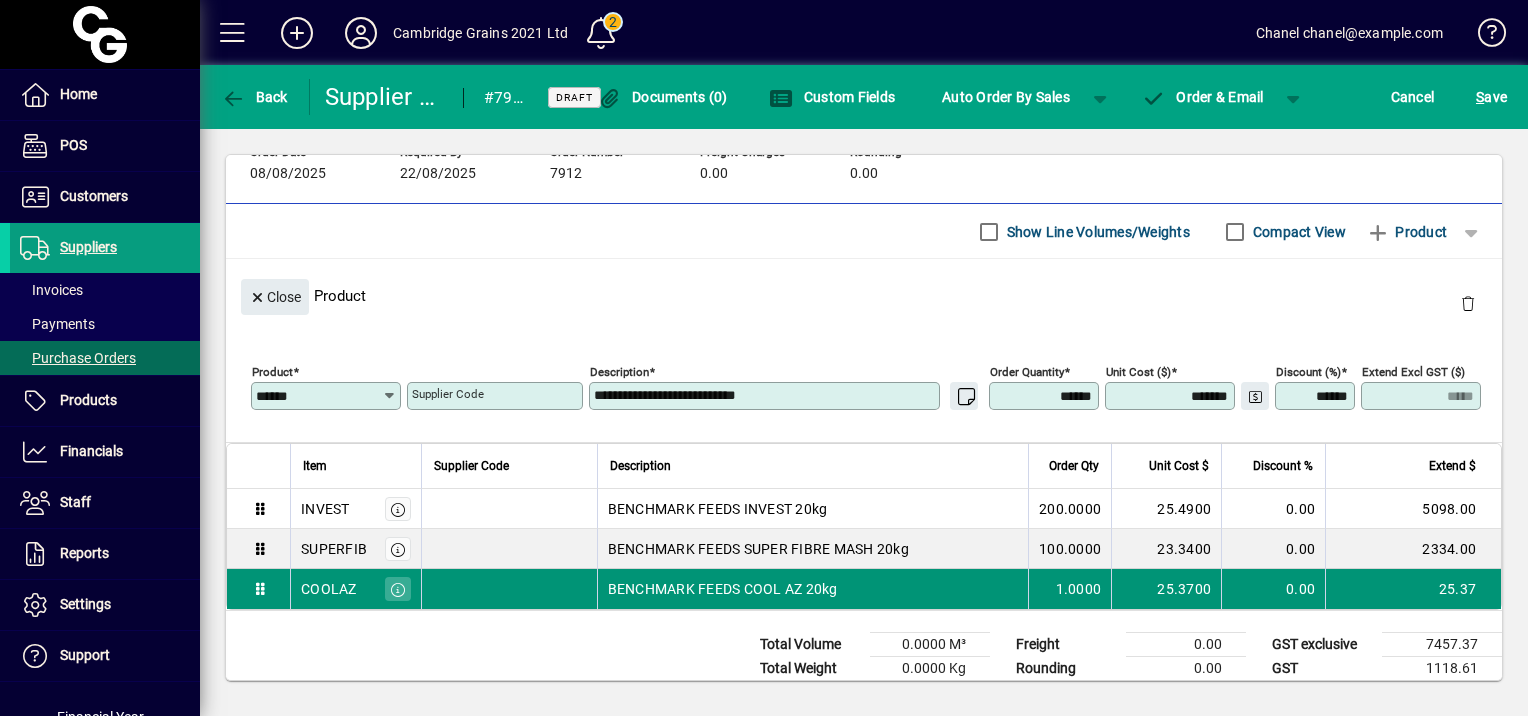 click on "1.0000" at bounding box center (1069, 589) 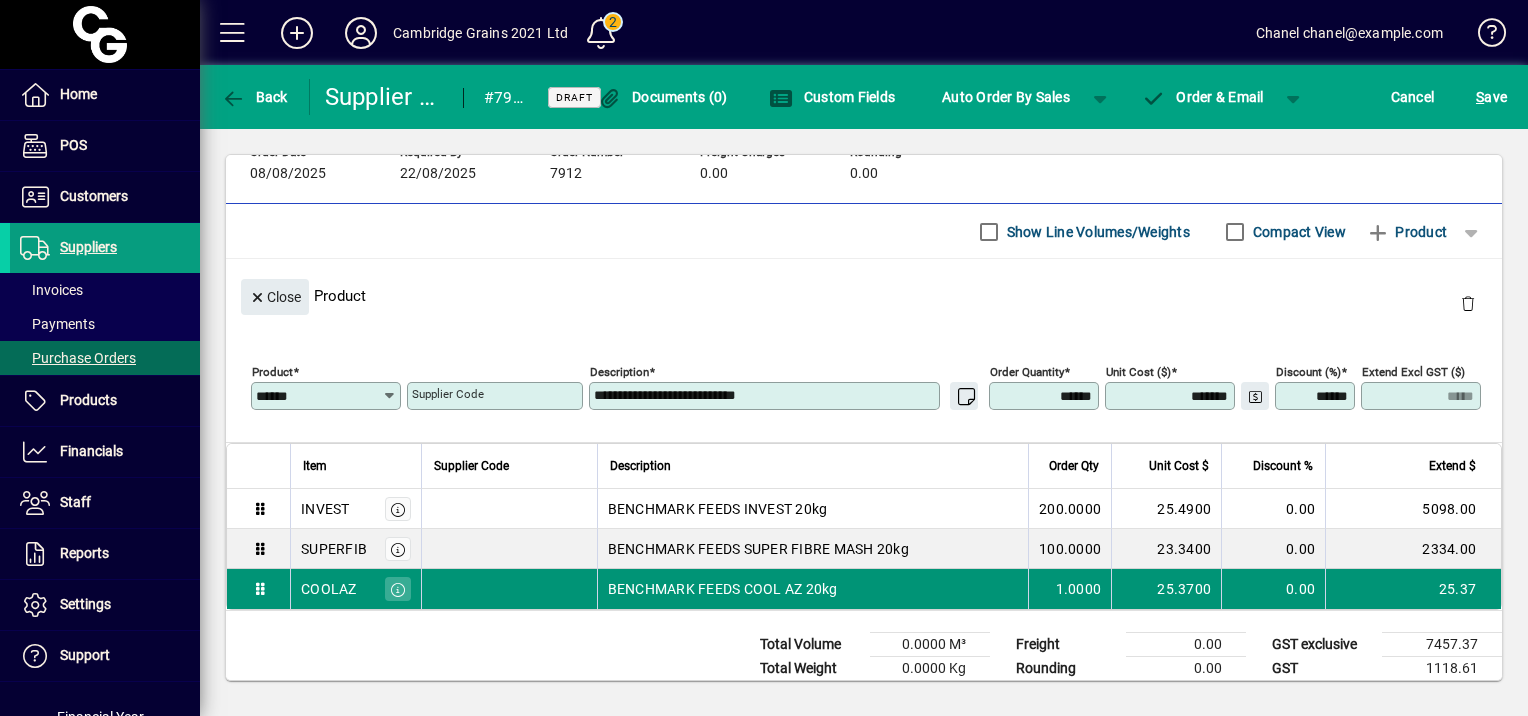 click on "1.0000" at bounding box center [1069, 589] 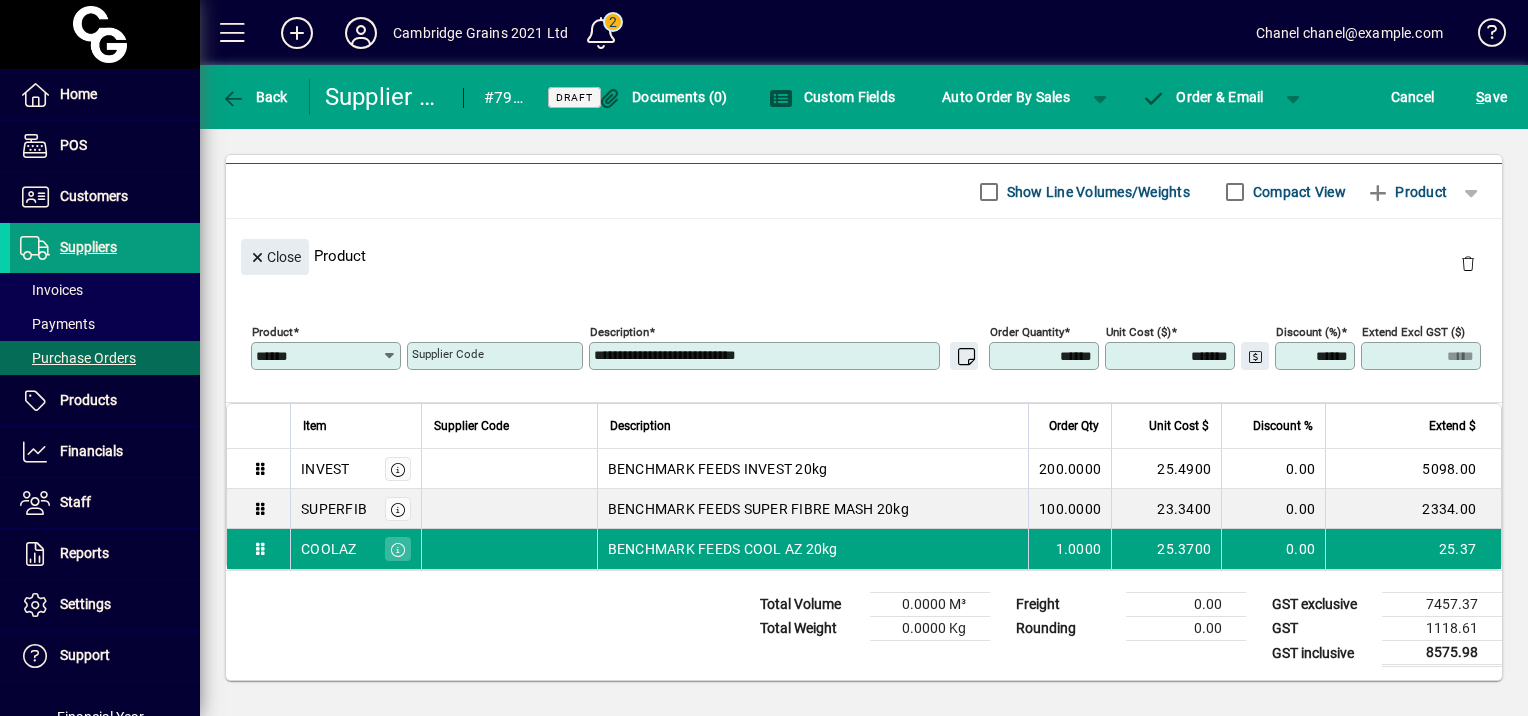 drag, startPoint x: 1024, startPoint y: 348, endPoint x: 1116, endPoint y: 355, distance: 92.26592 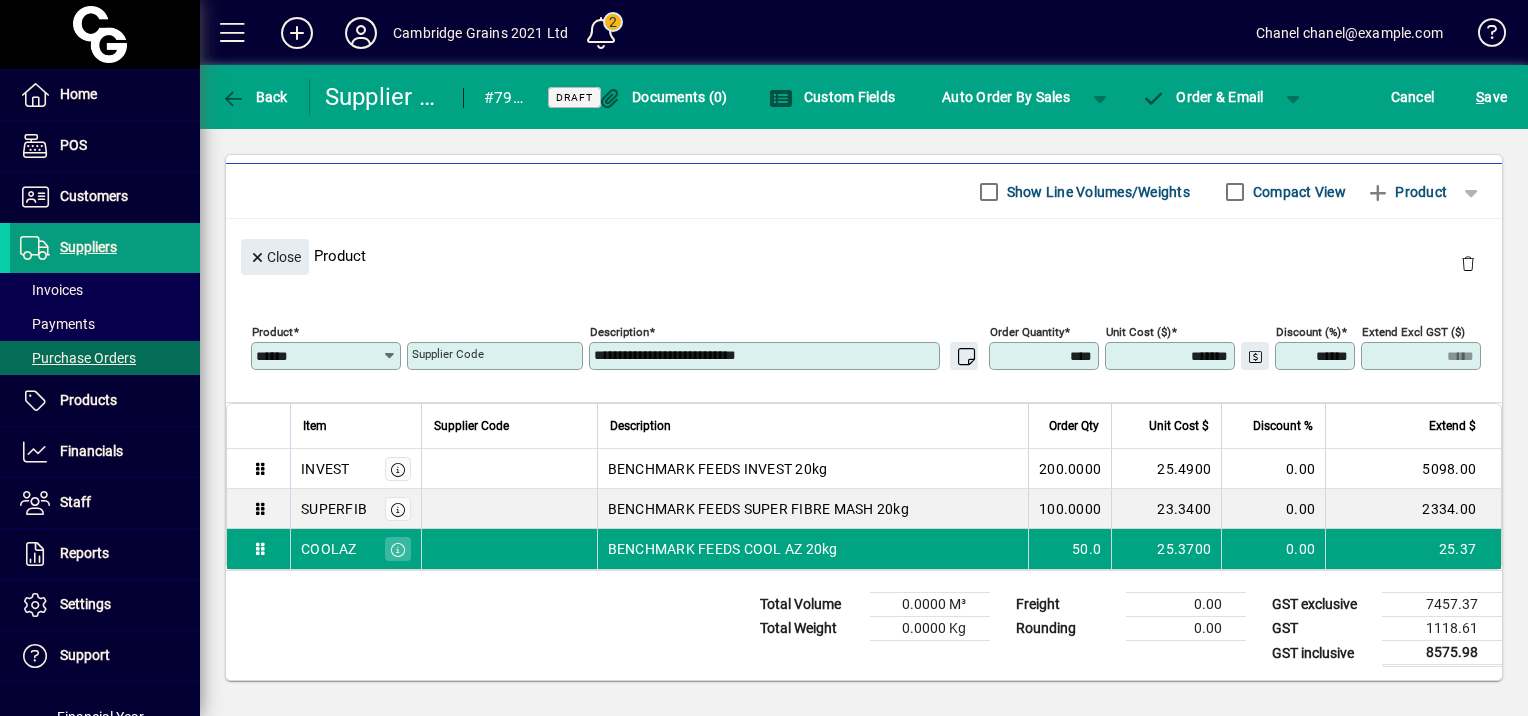 type on "*****" 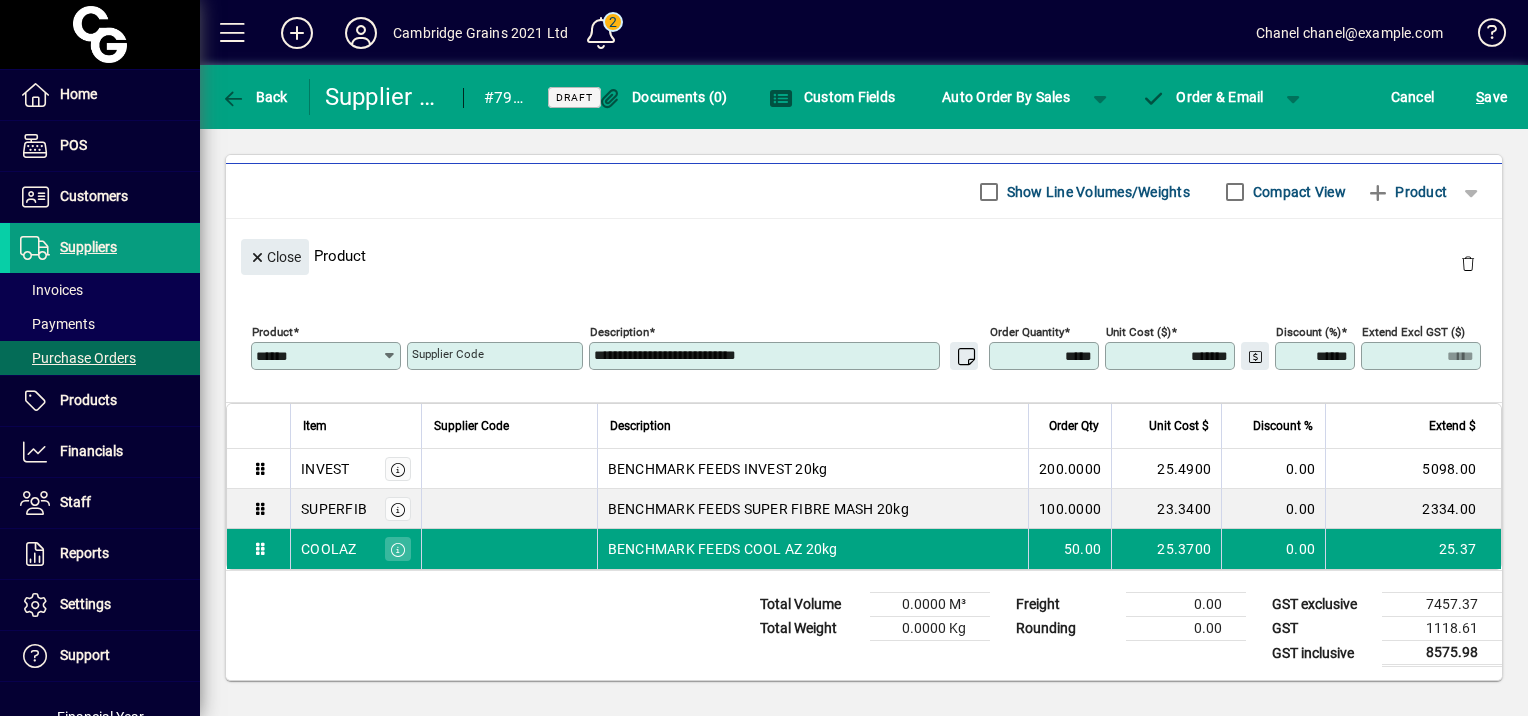 type on "*******" 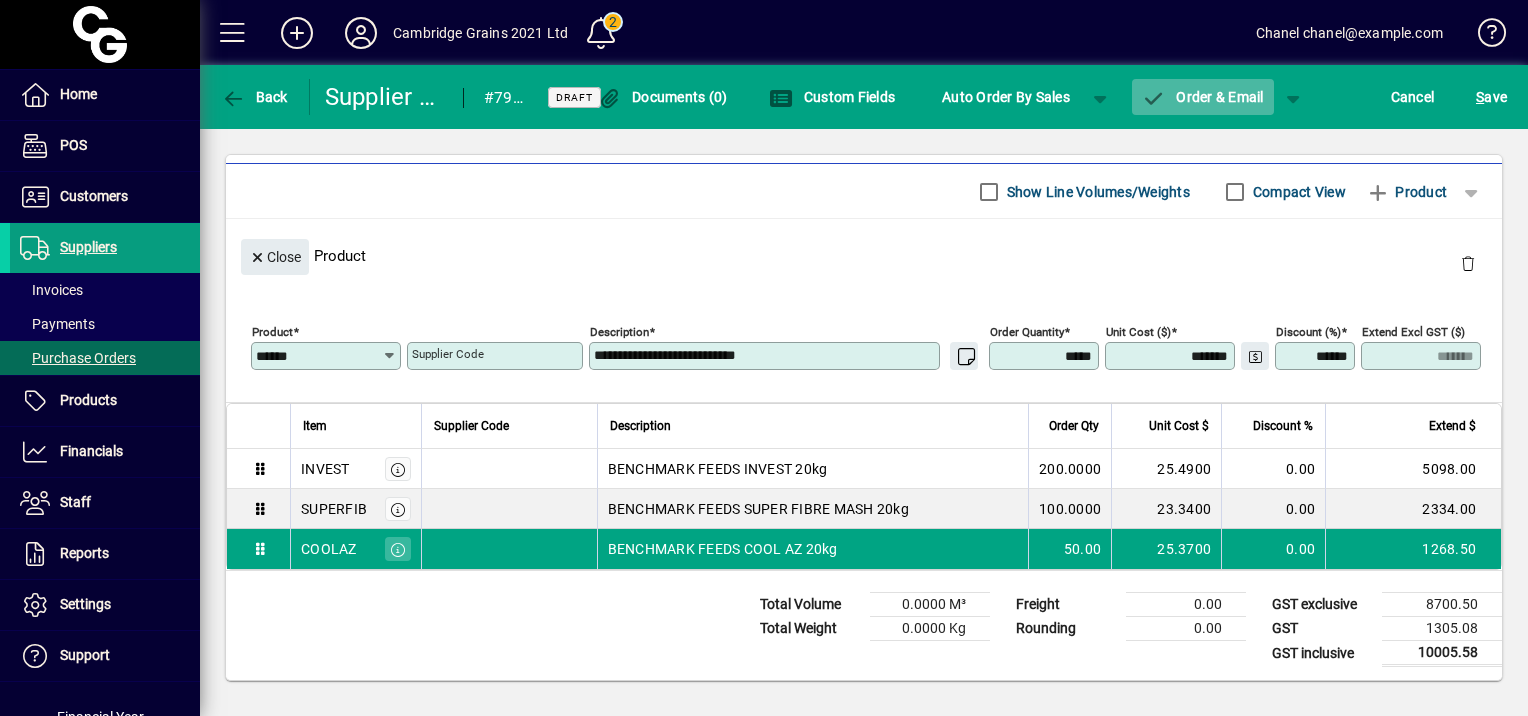 type on "*******" 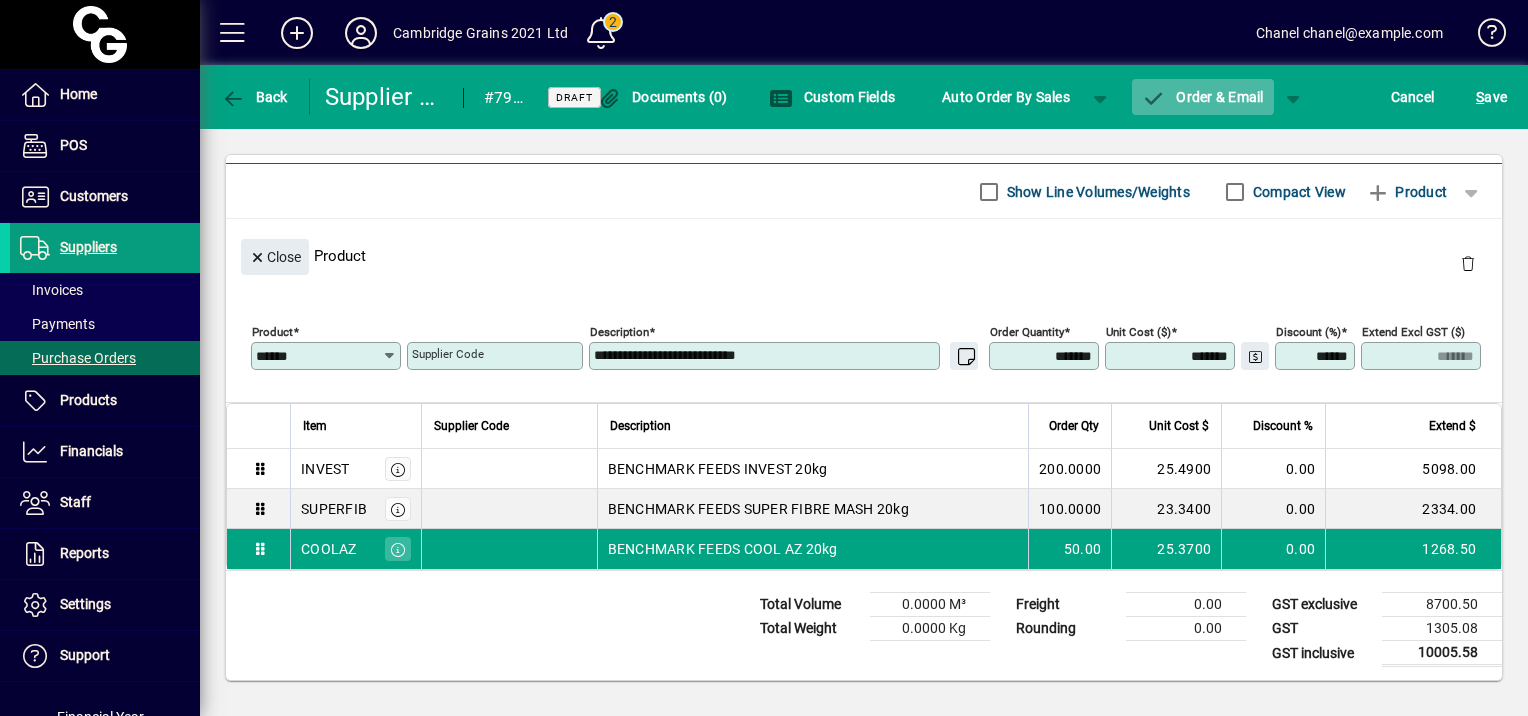 click on "Order & Email" 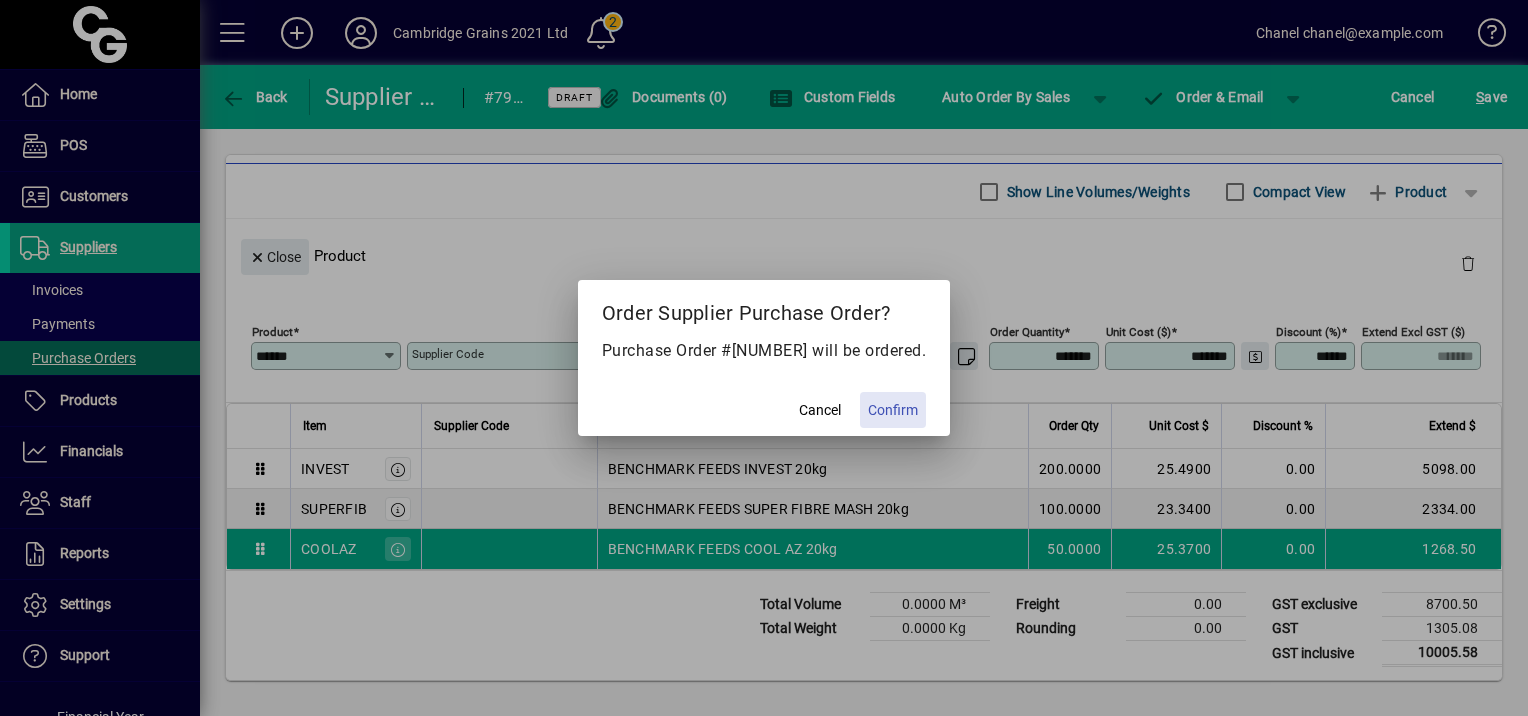 click on "Confirm" 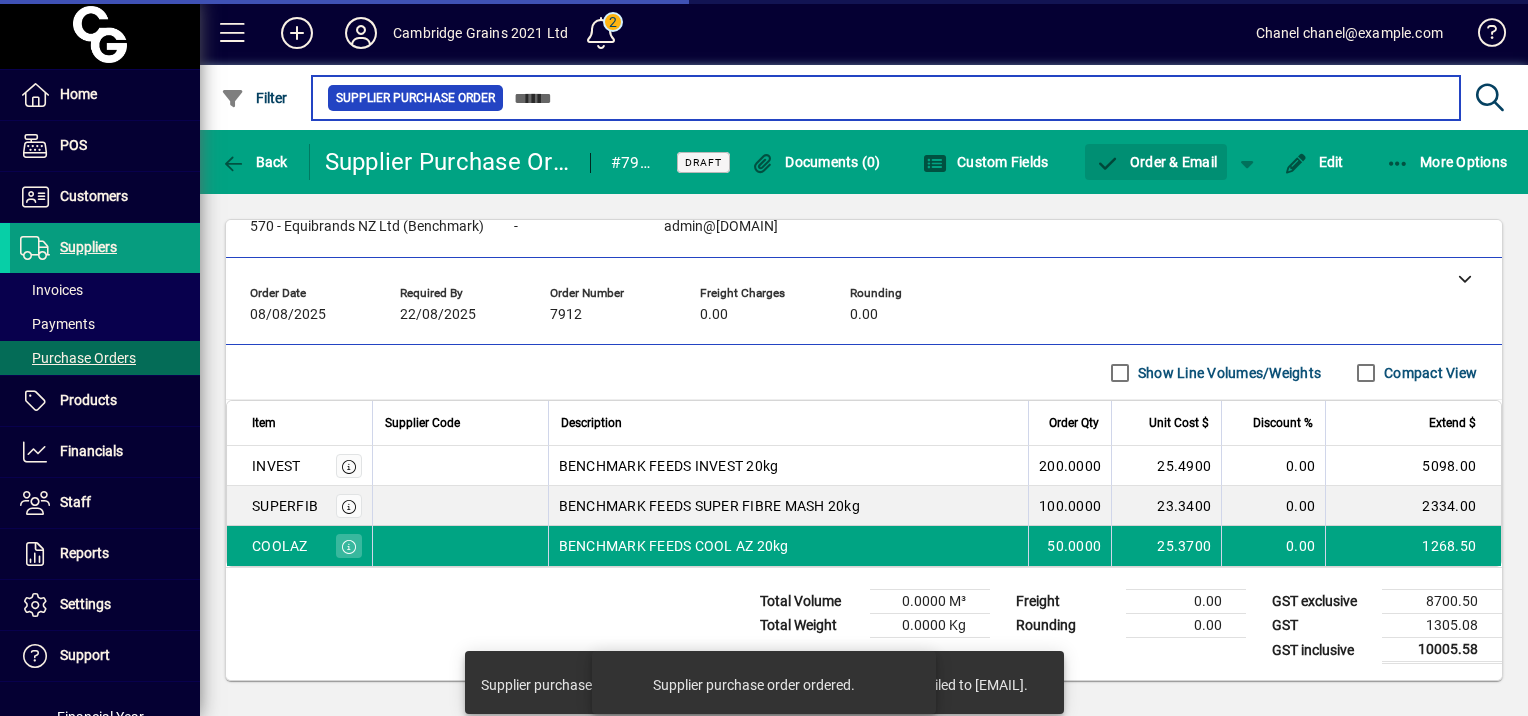 scroll, scrollTop: 0, scrollLeft: 0, axis: both 